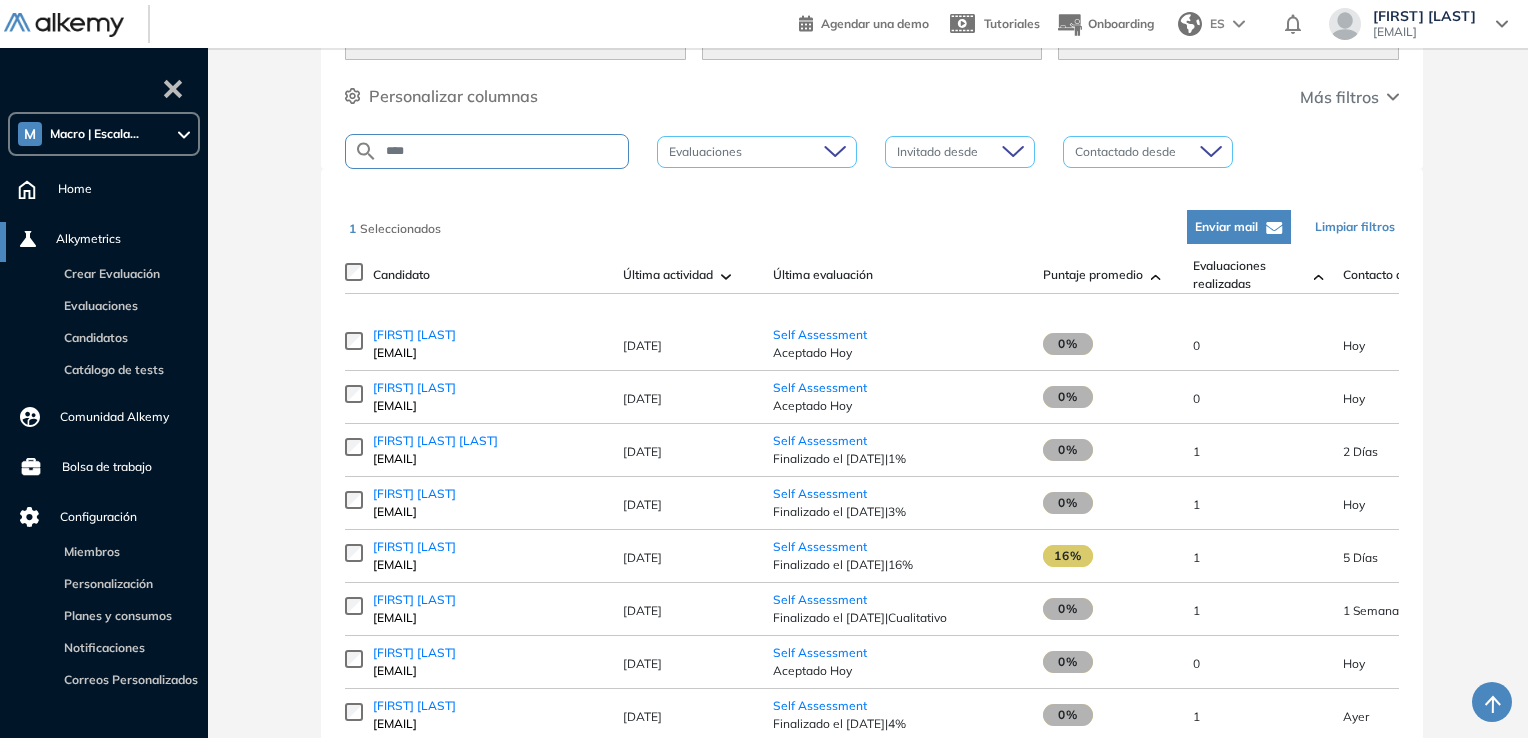 scroll, scrollTop: 200, scrollLeft: 0, axis: vertical 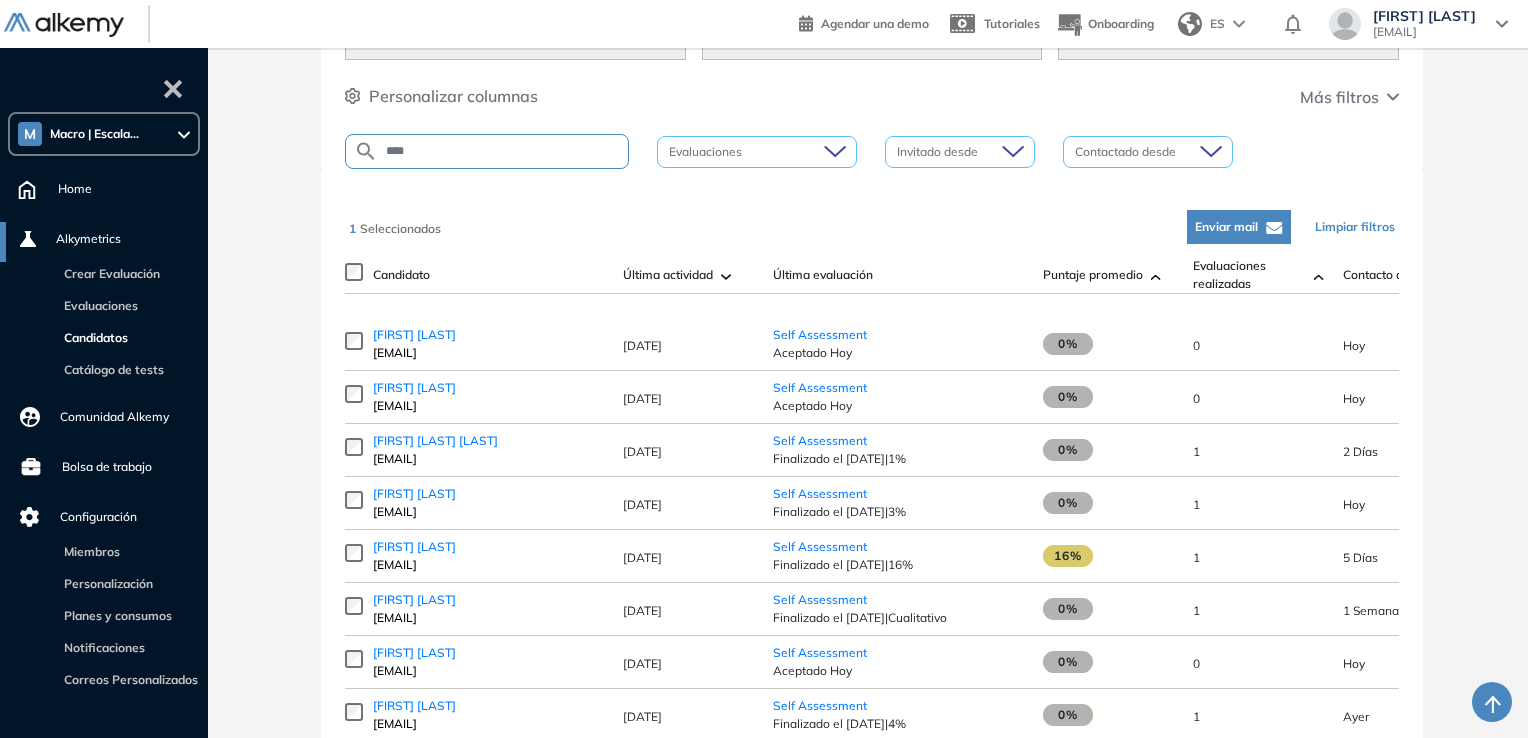 click on "Candidatos" at bounding box center (92, 337) 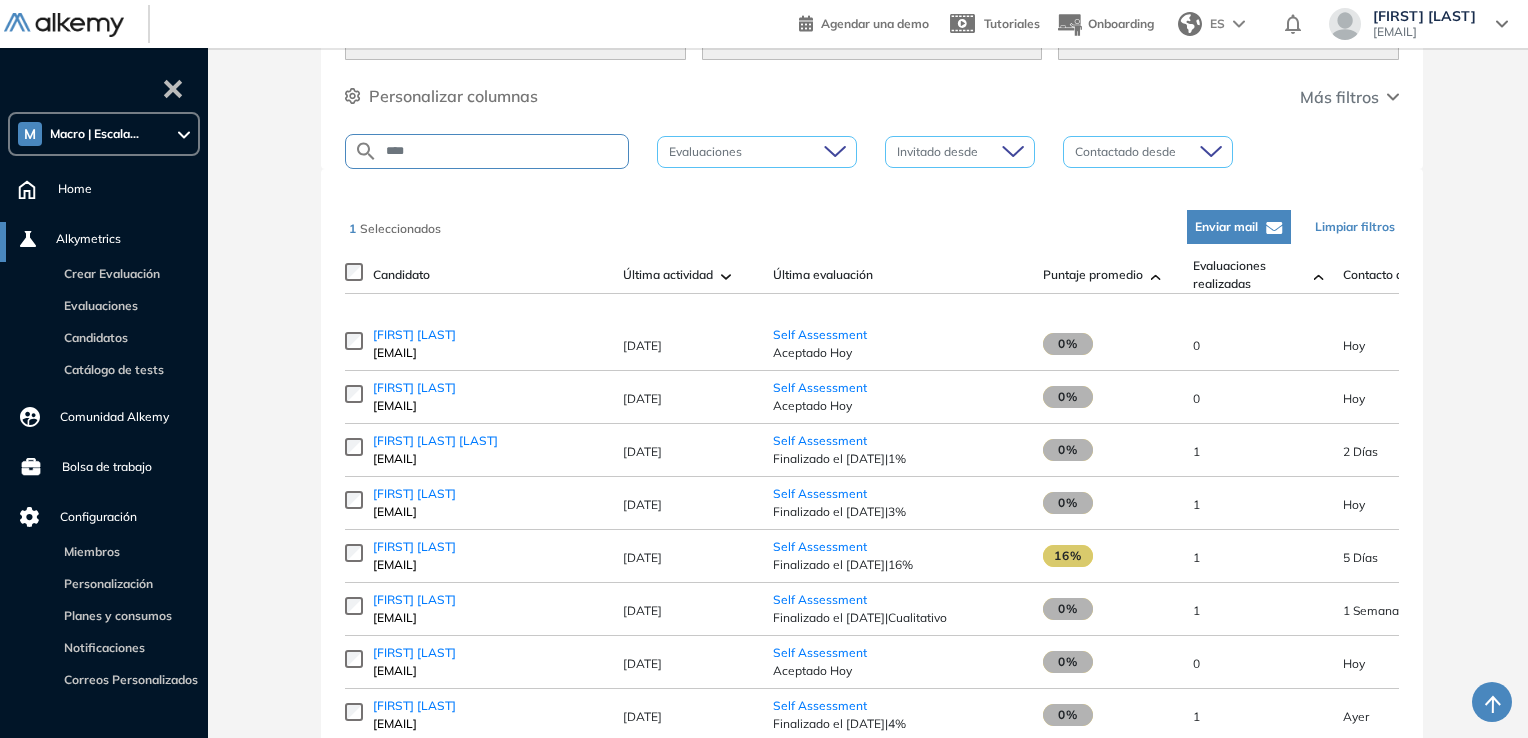 click on "M Macro | Escala..." at bounding box center [104, 134] 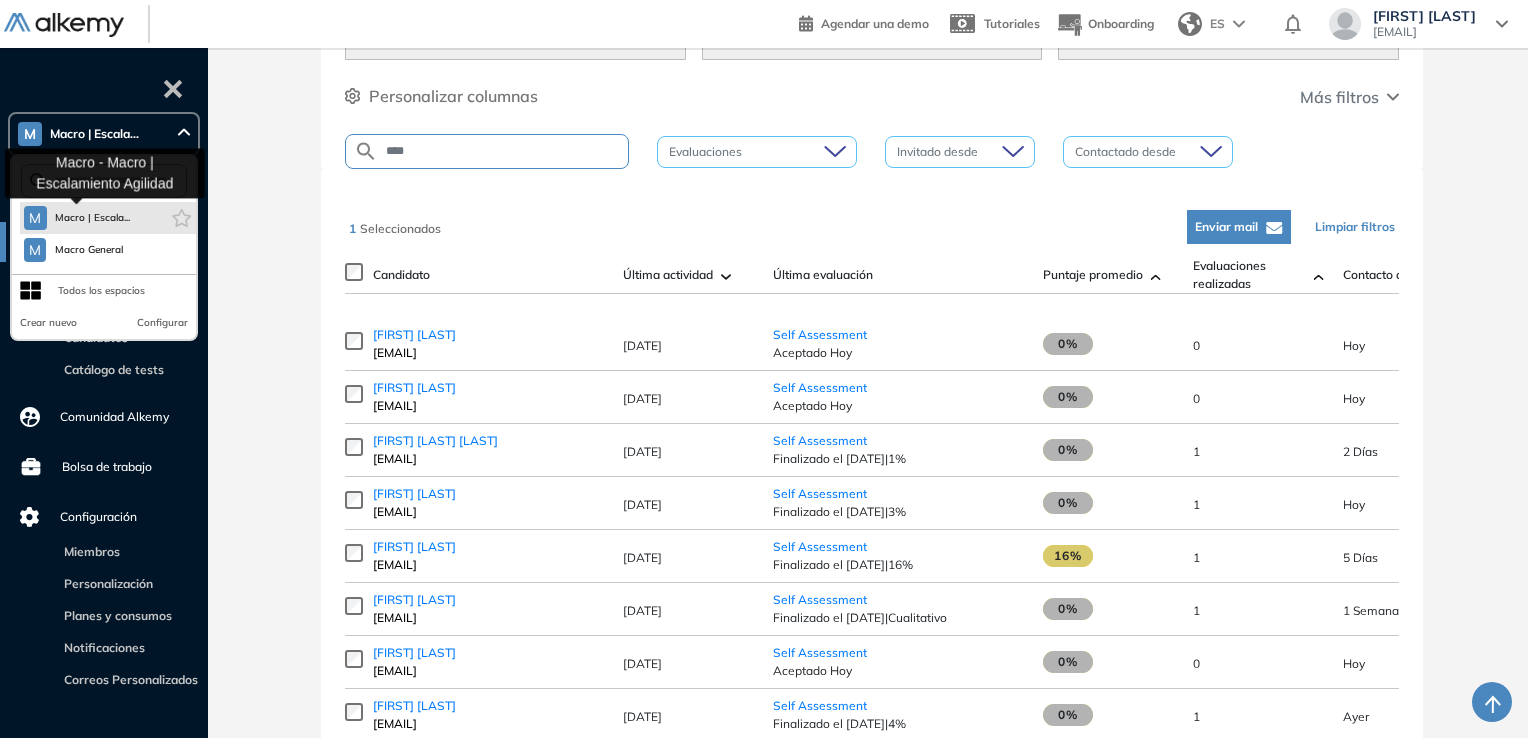 click on "Macro | Escala..." at bounding box center (93, 218) 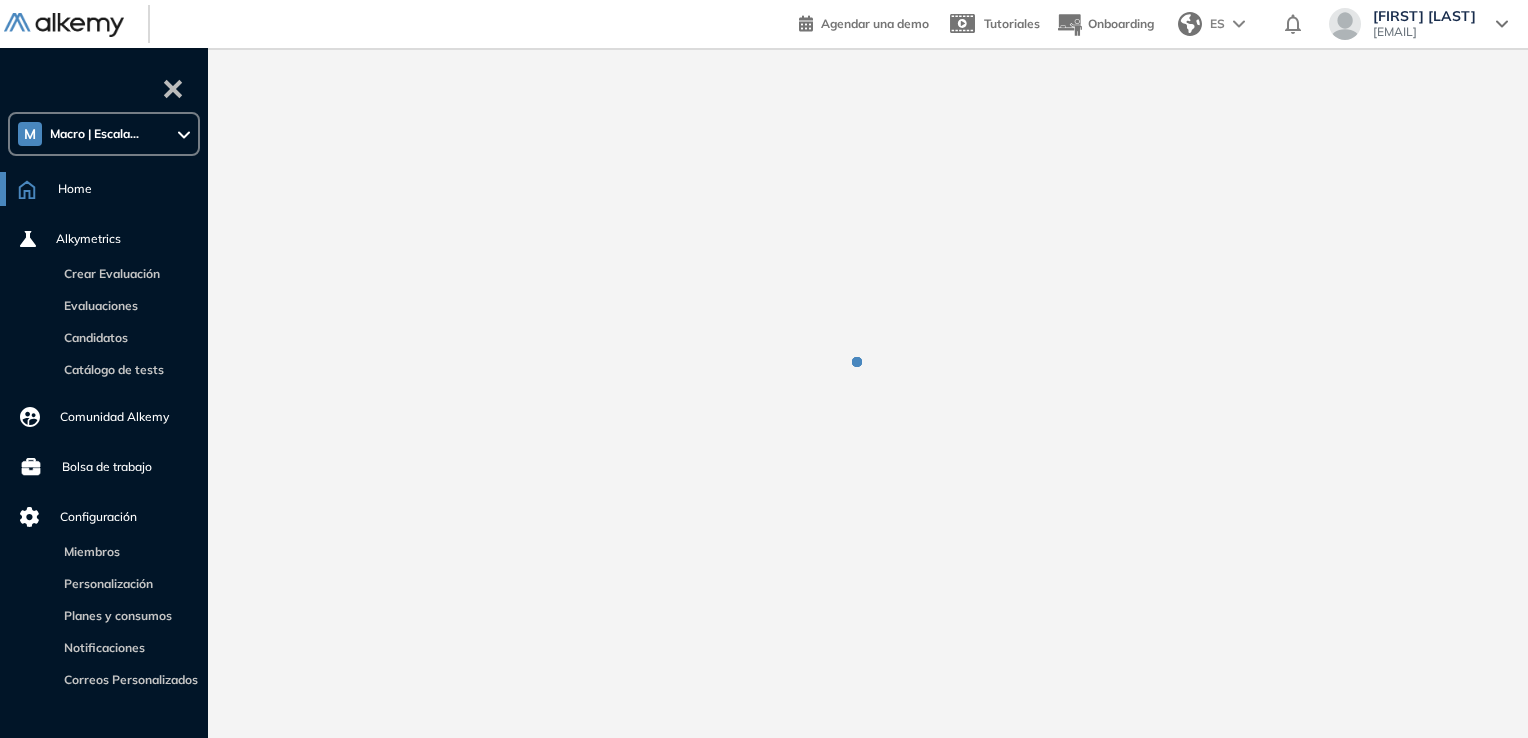scroll, scrollTop: 0, scrollLeft: 0, axis: both 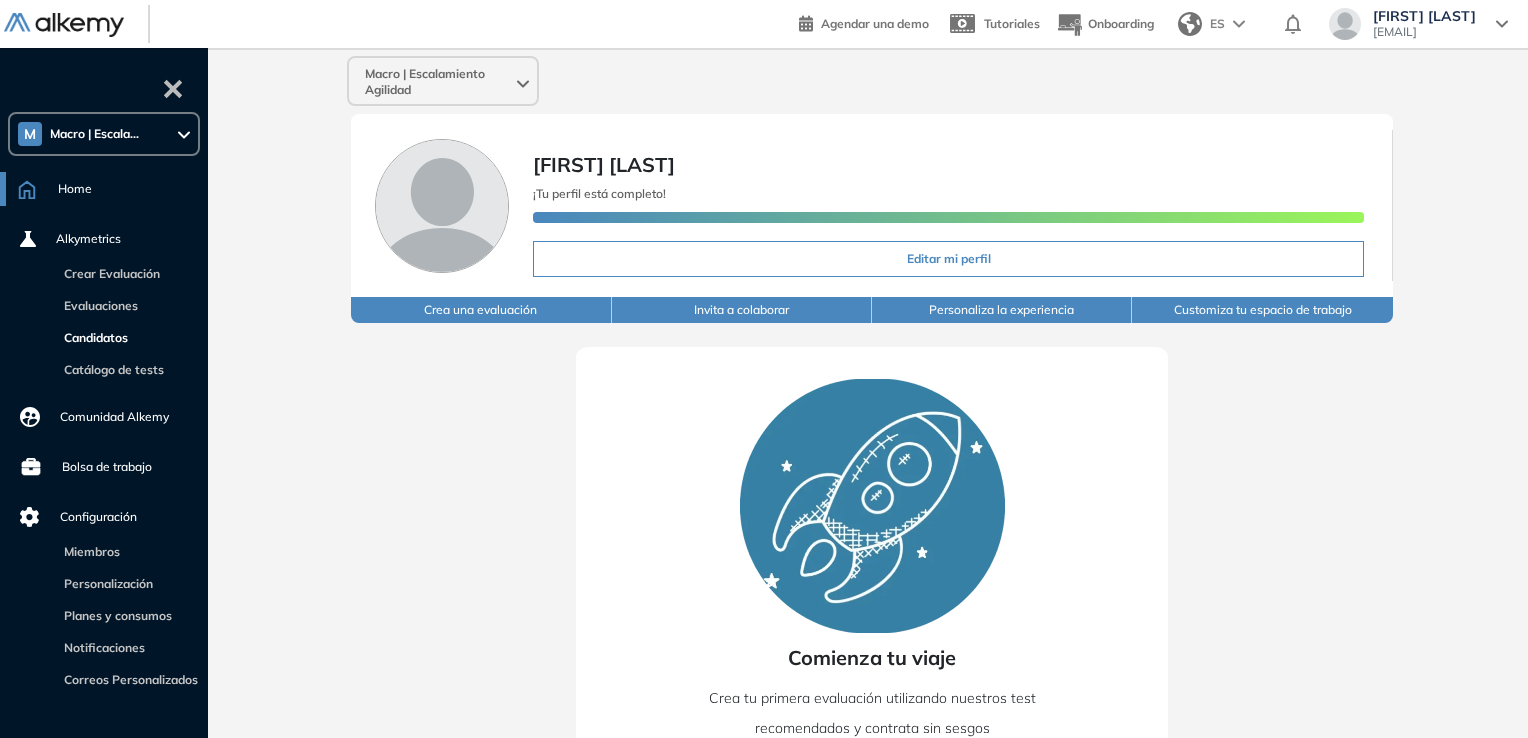 click on "Candidatos" at bounding box center [92, 337] 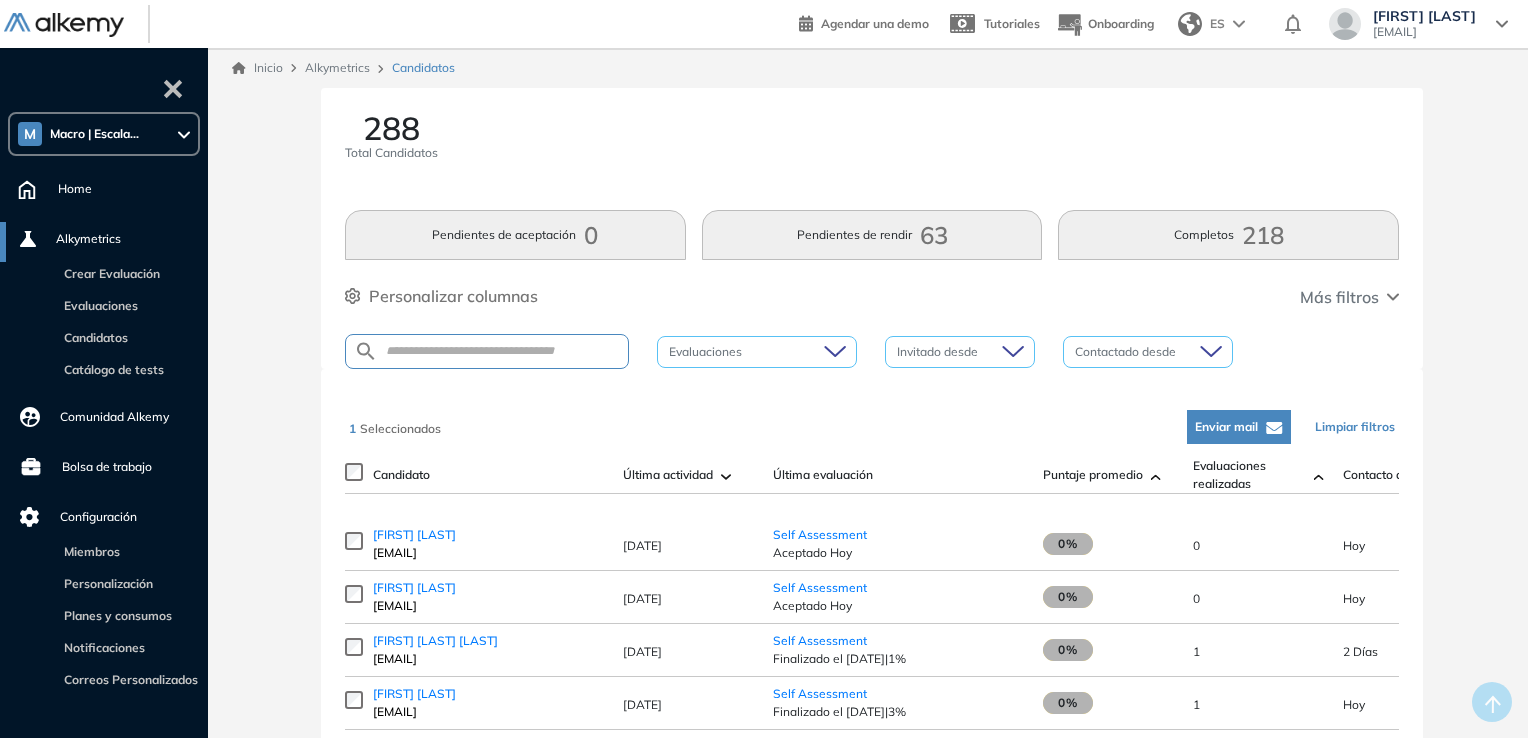 scroll, scrollTop: 0, scrollLeft: 147, axis: horizontal 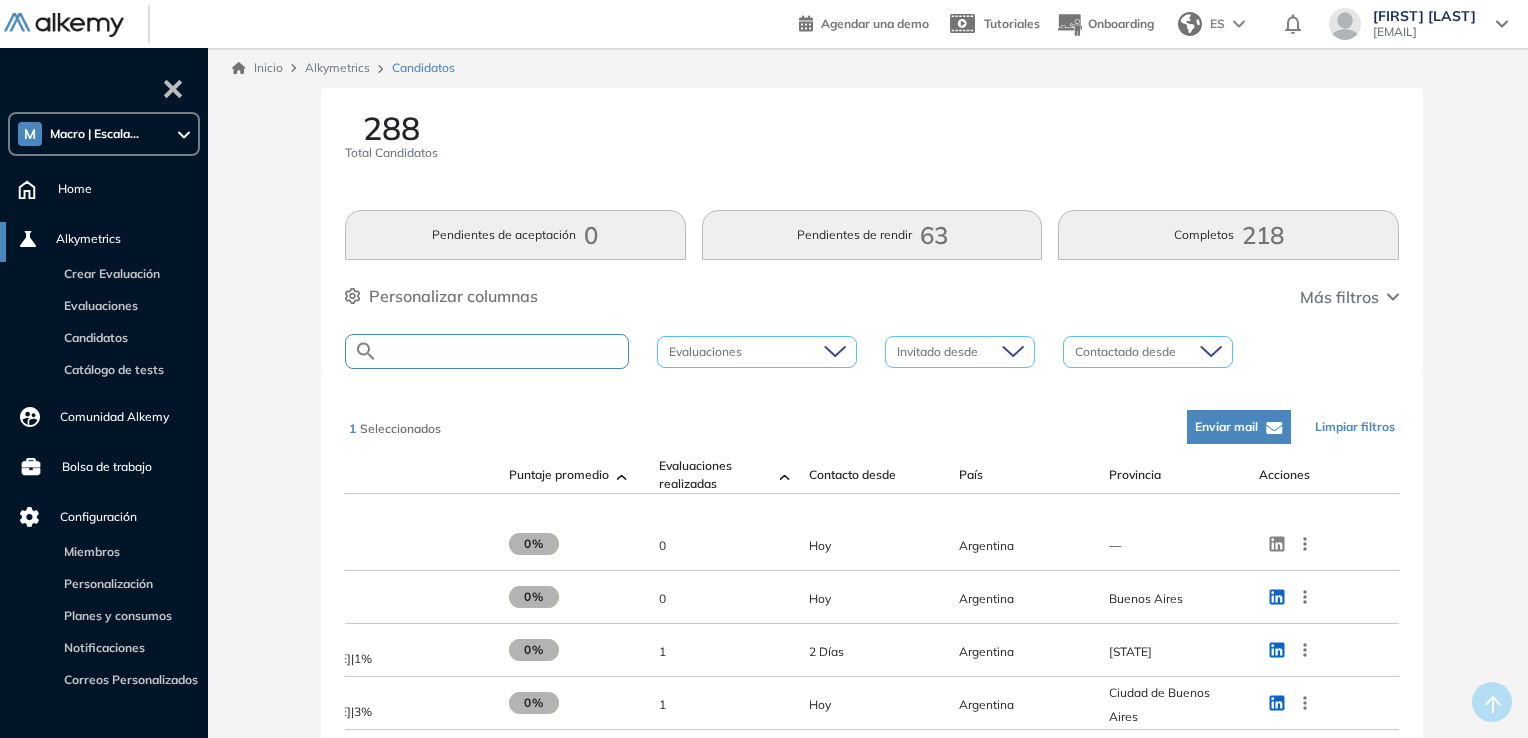 click at bounding box center [503, 351] 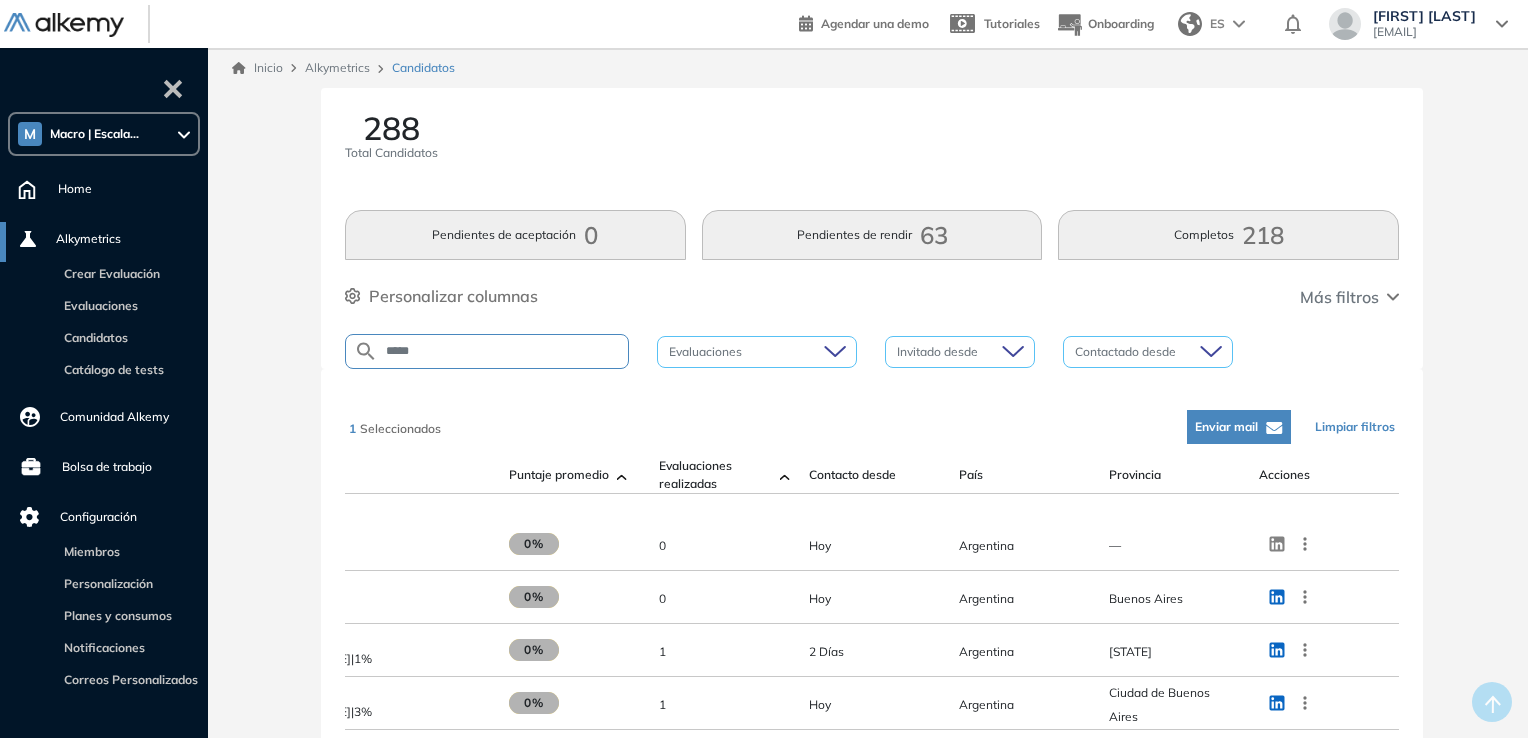 click at bounding box center (366, 351) 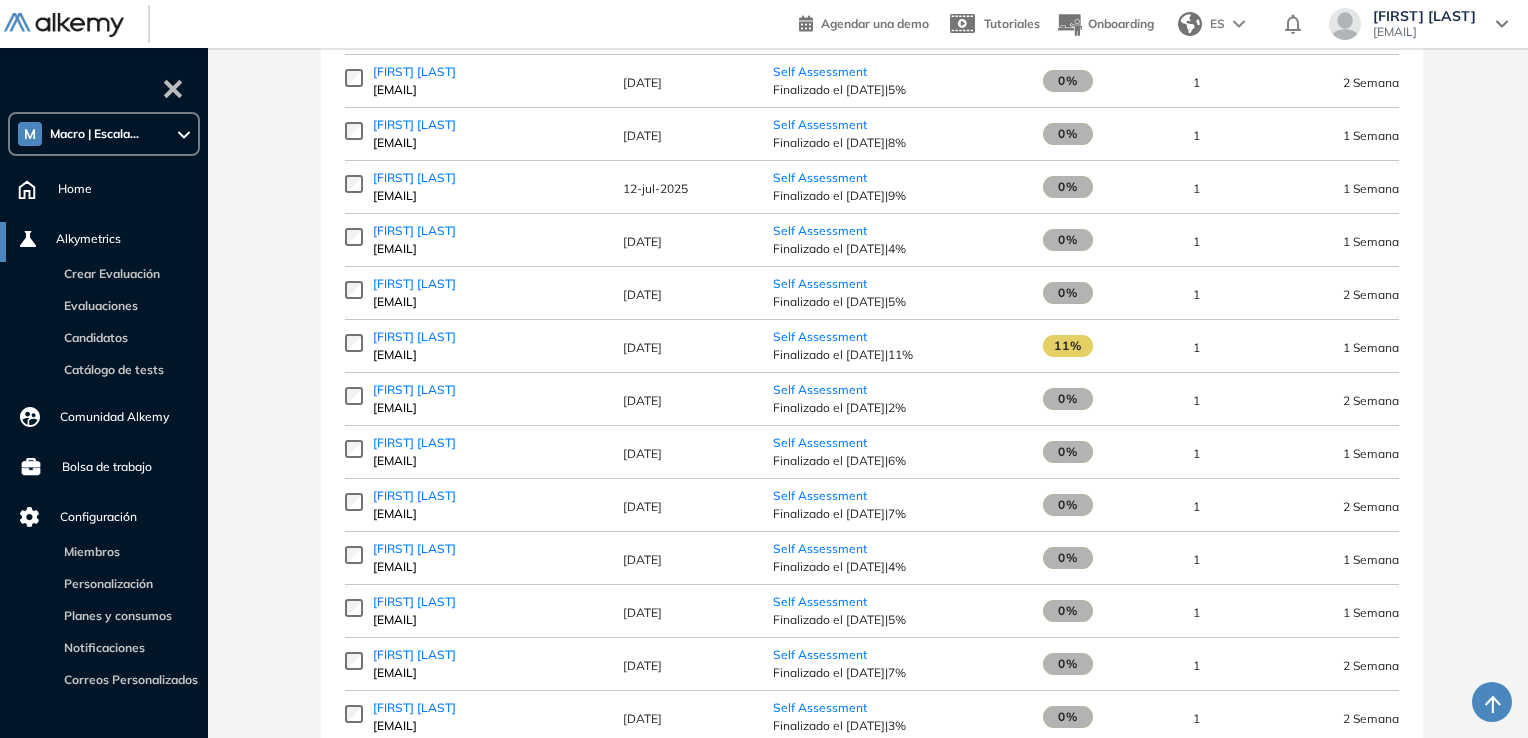 scroll, scrollTop: 6900, scrollLeft: 0, axis: vertical 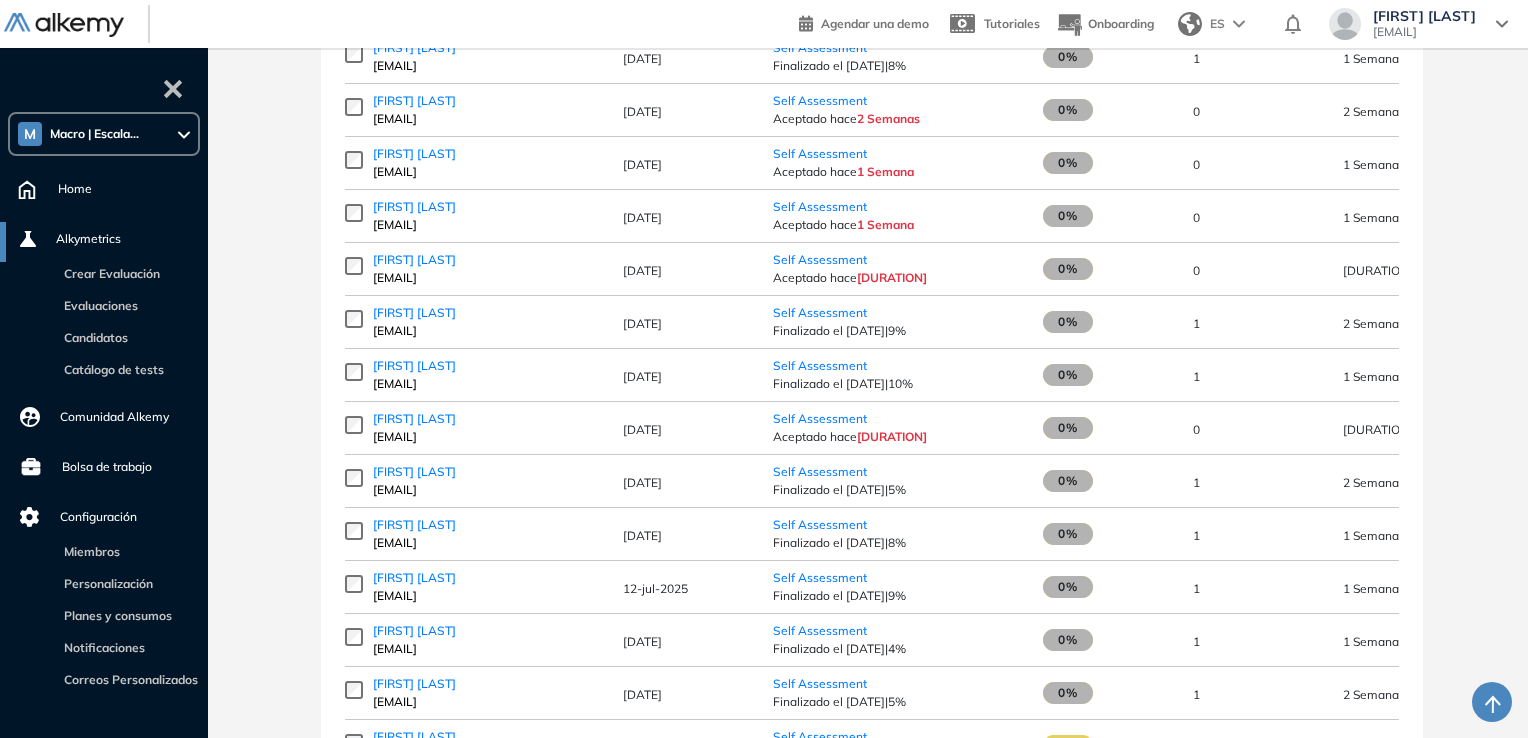 click on "1 Semana" at bounding box center (1371, 164) 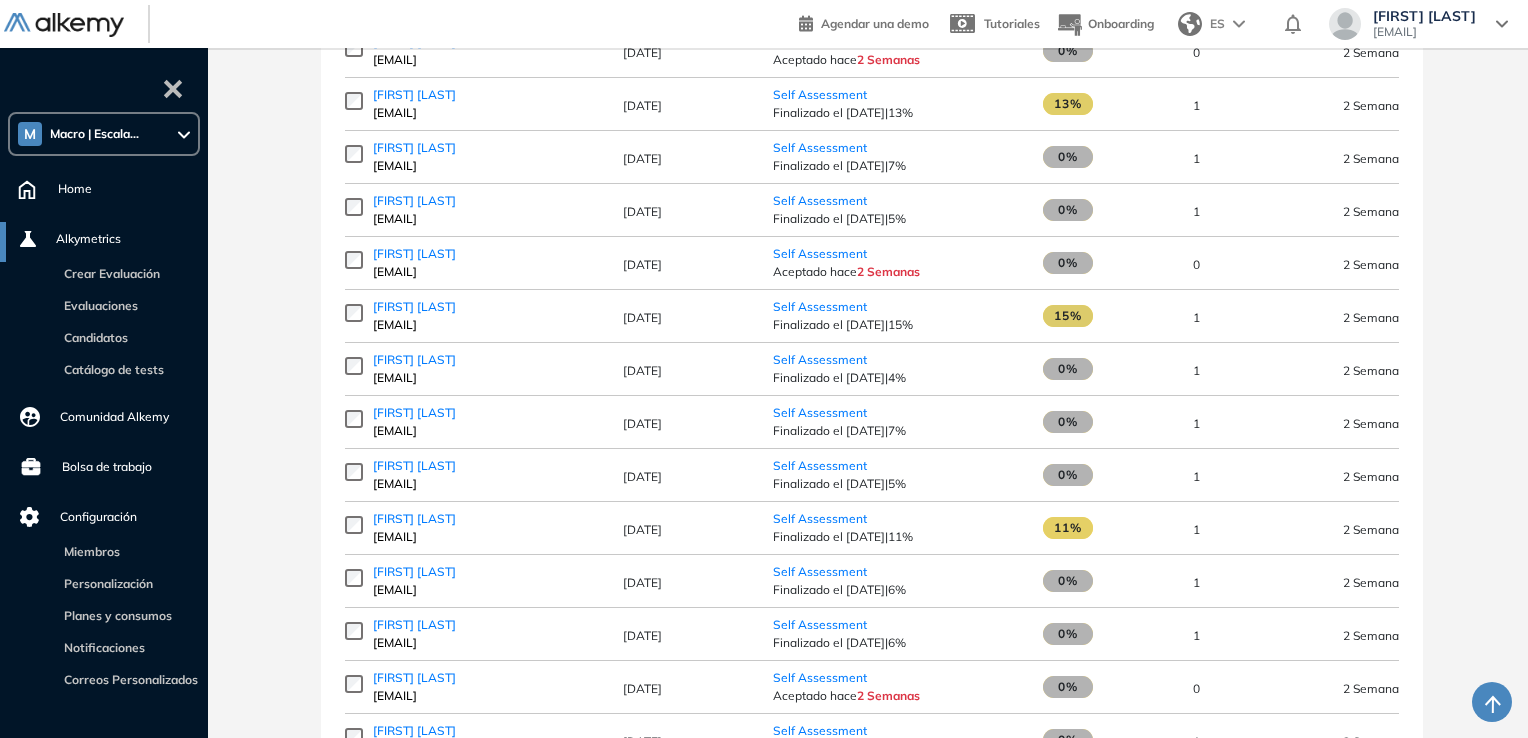 scroll, scrollTop: 12300, scrollLeft: 0, axis: vertical 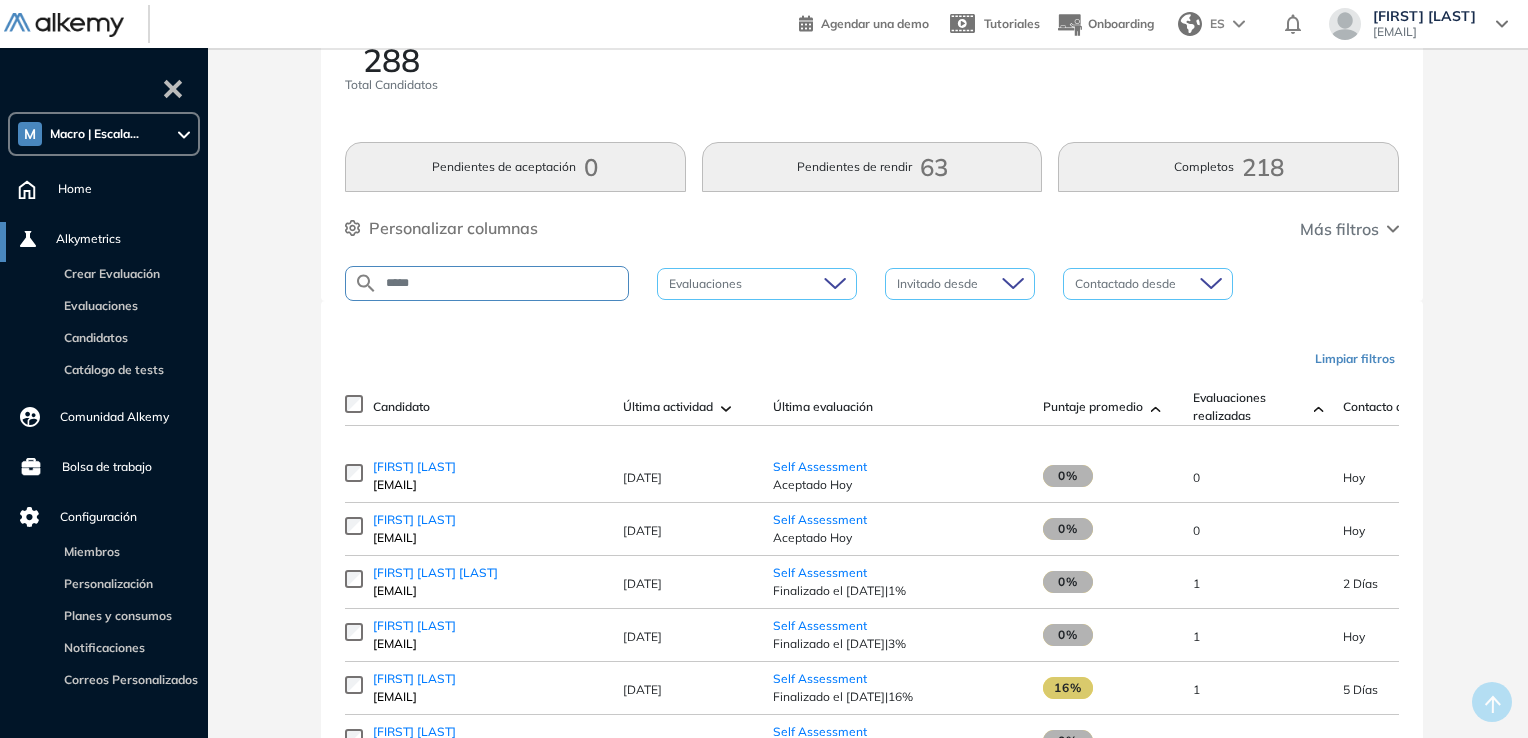 click on "*****" at bounding box center (503, 283) 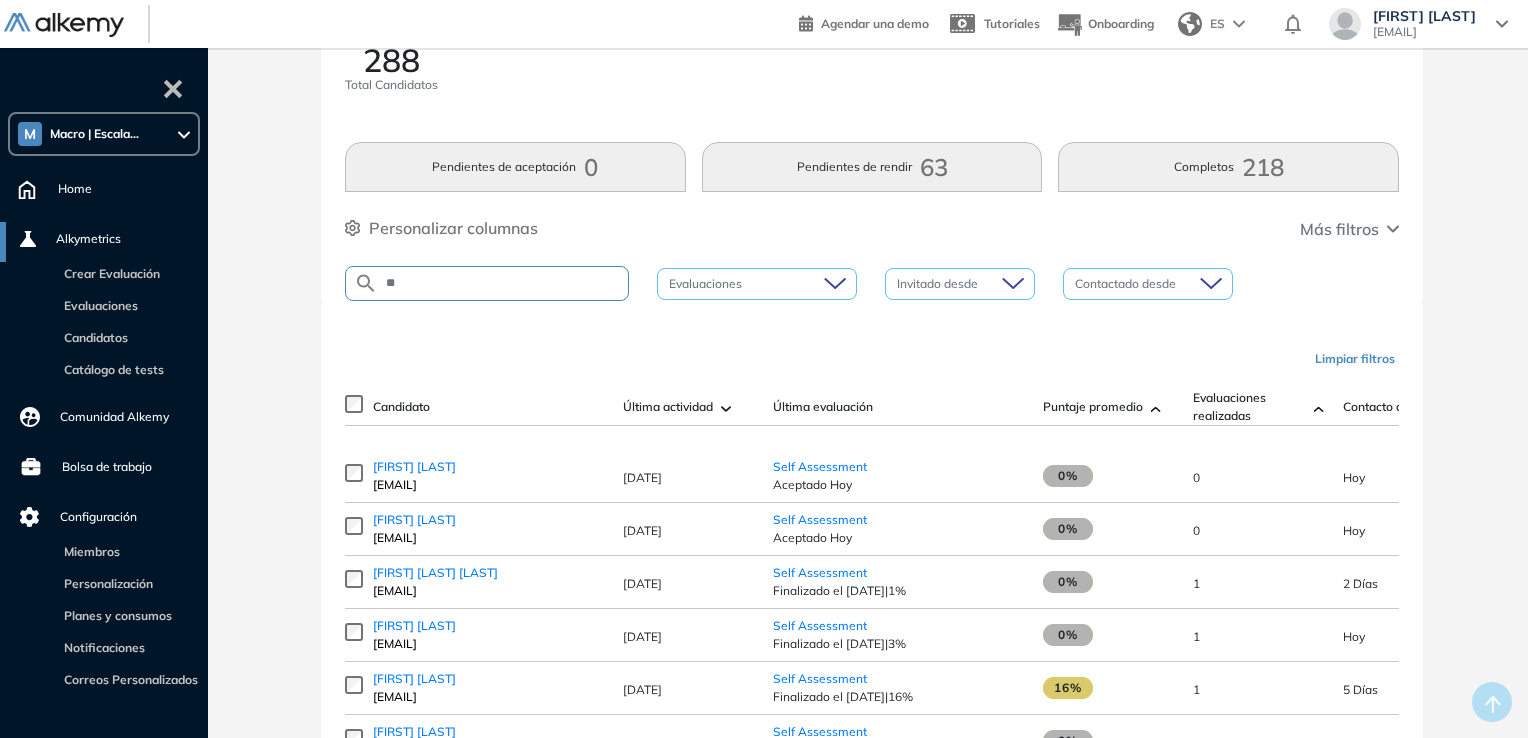 type on "*" 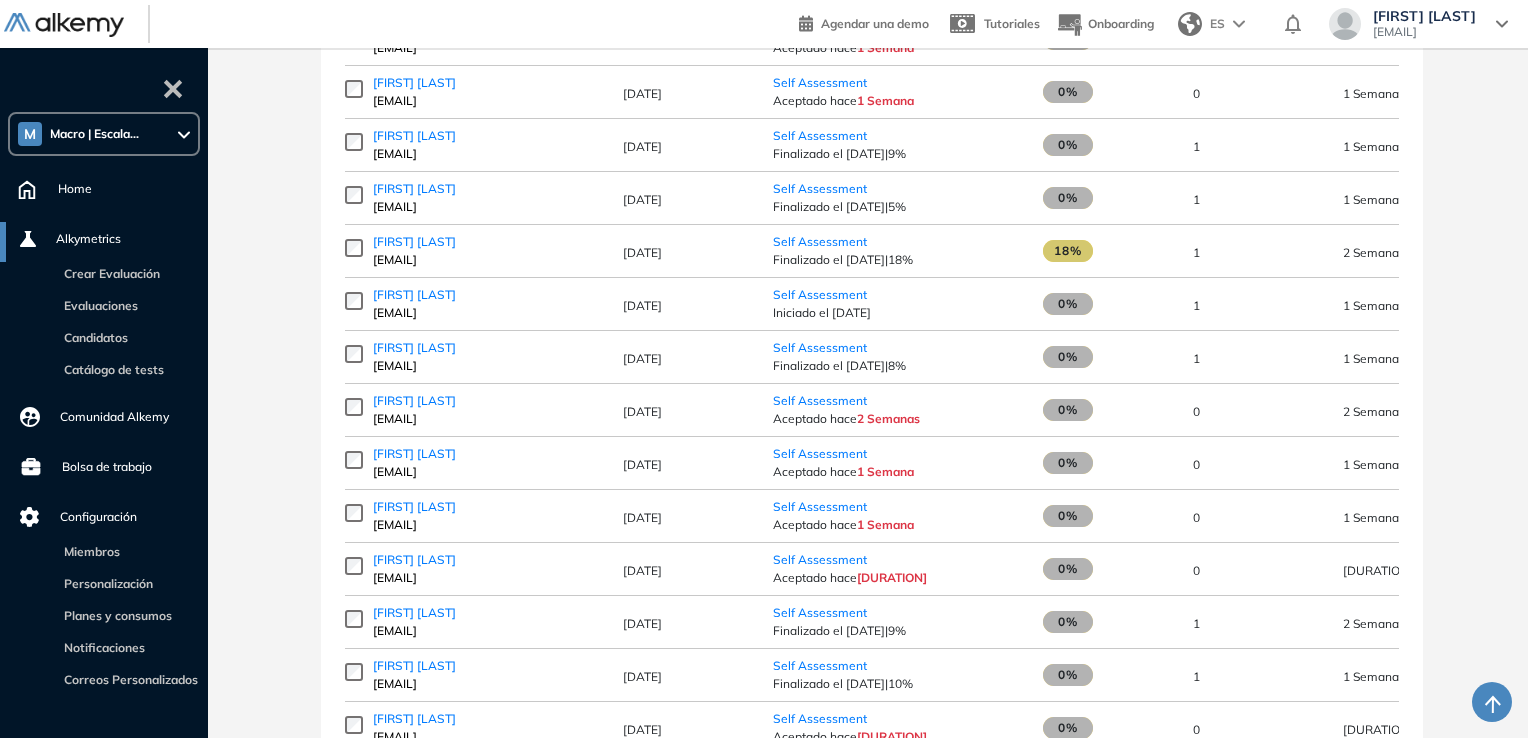 scroll, scrollTop: 6700, scrollLeft: 0, axis: vertical 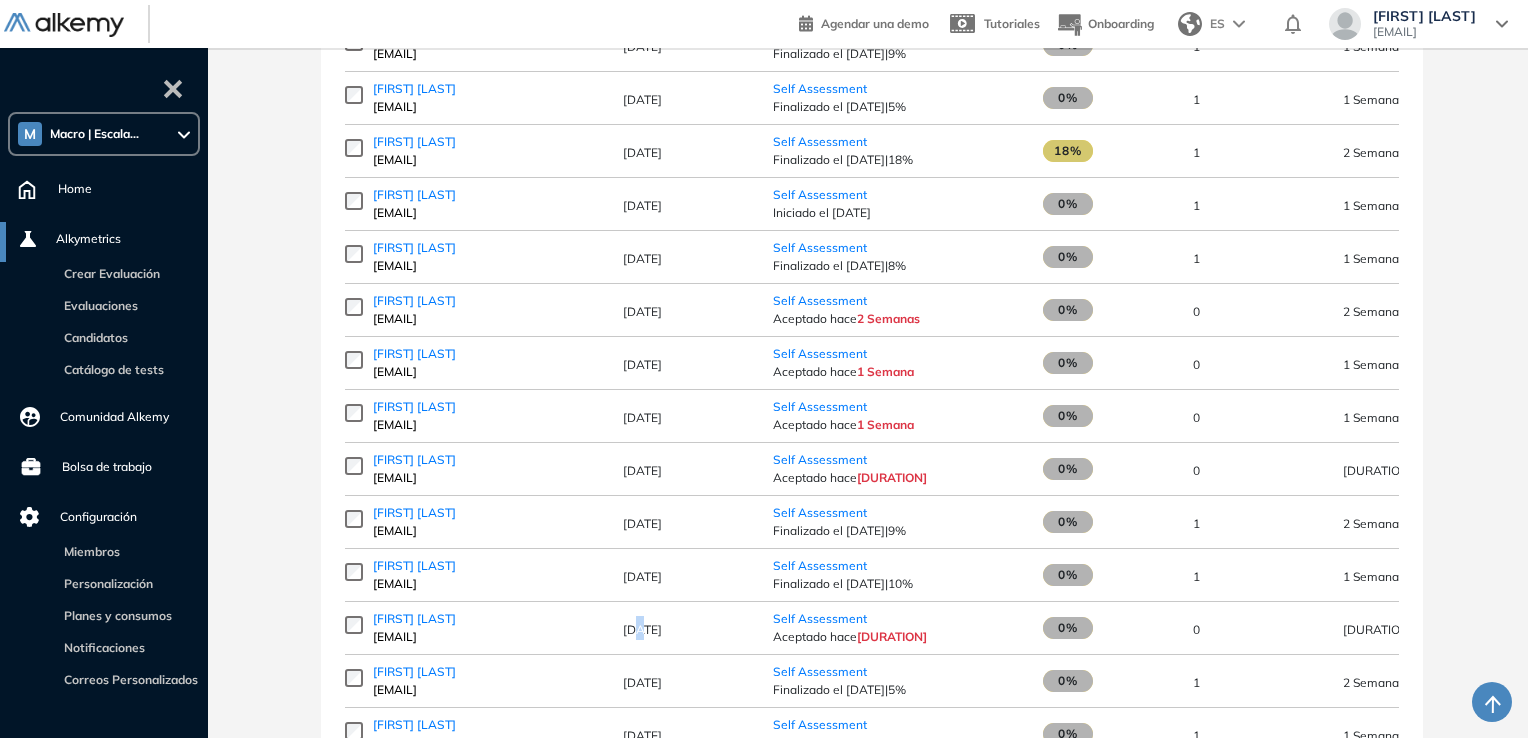 click on "[DATE]" at bounding box center [642, 629] 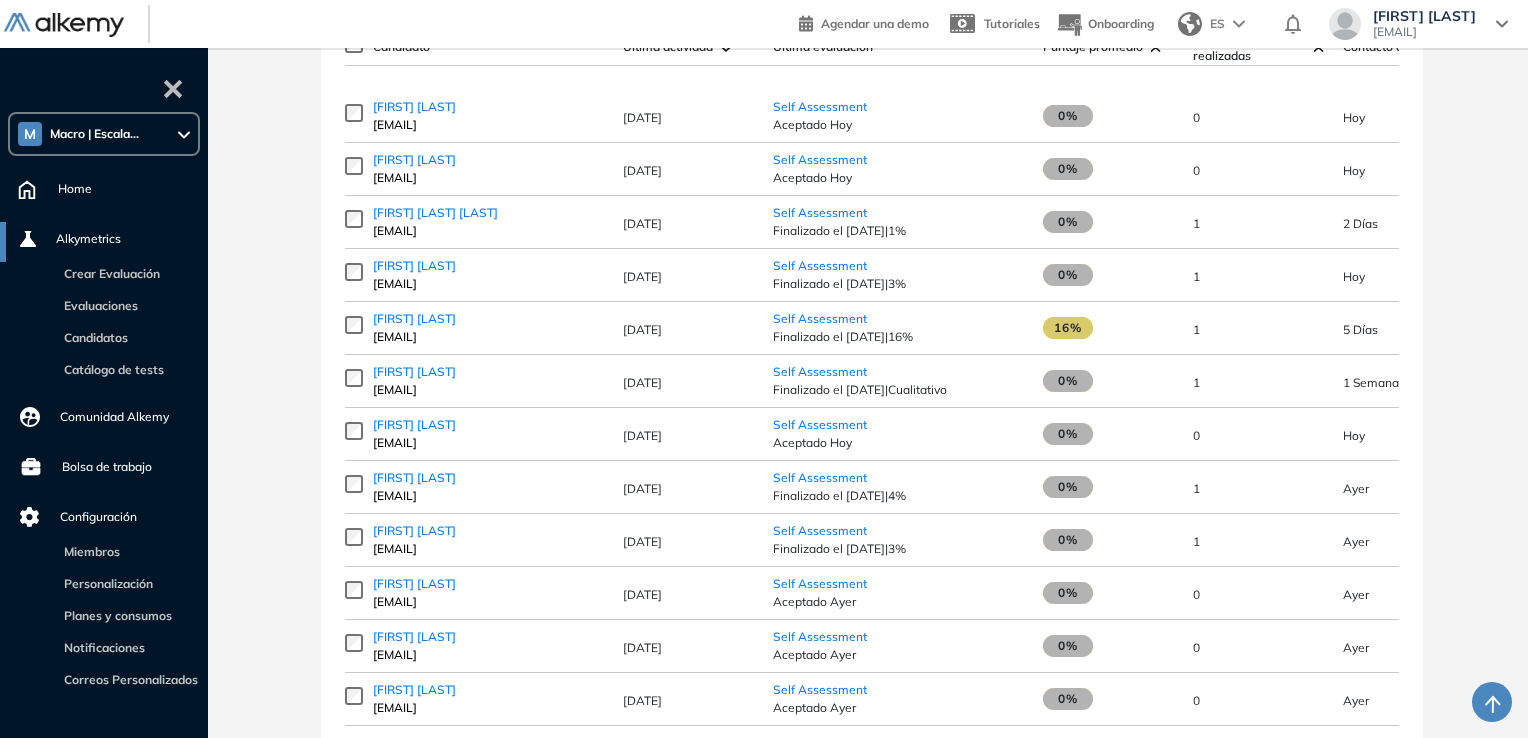 scroll, scrollTop: 0, scrollLeft: 0, axis: both 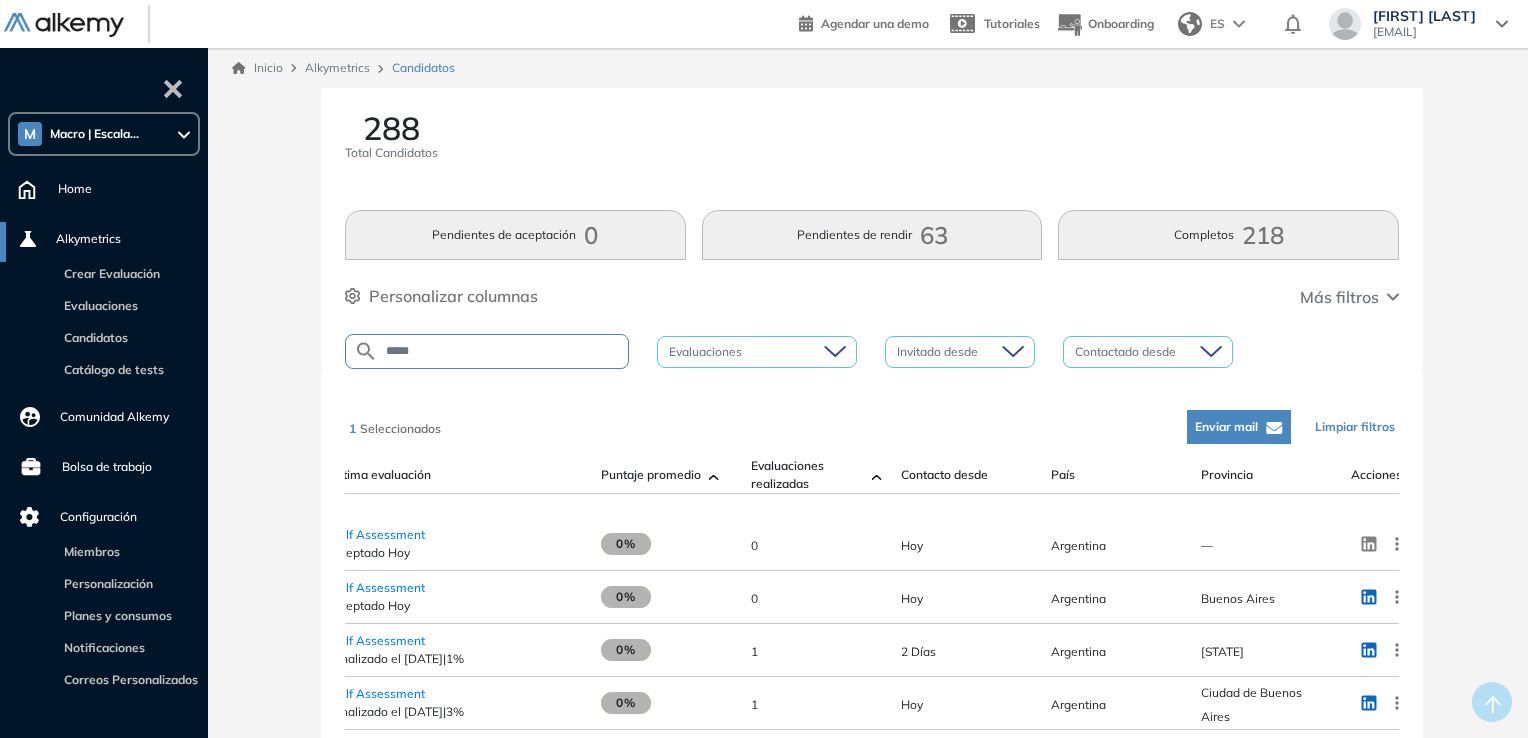 click on "Más filtros" at bounding box center [1339, 297] 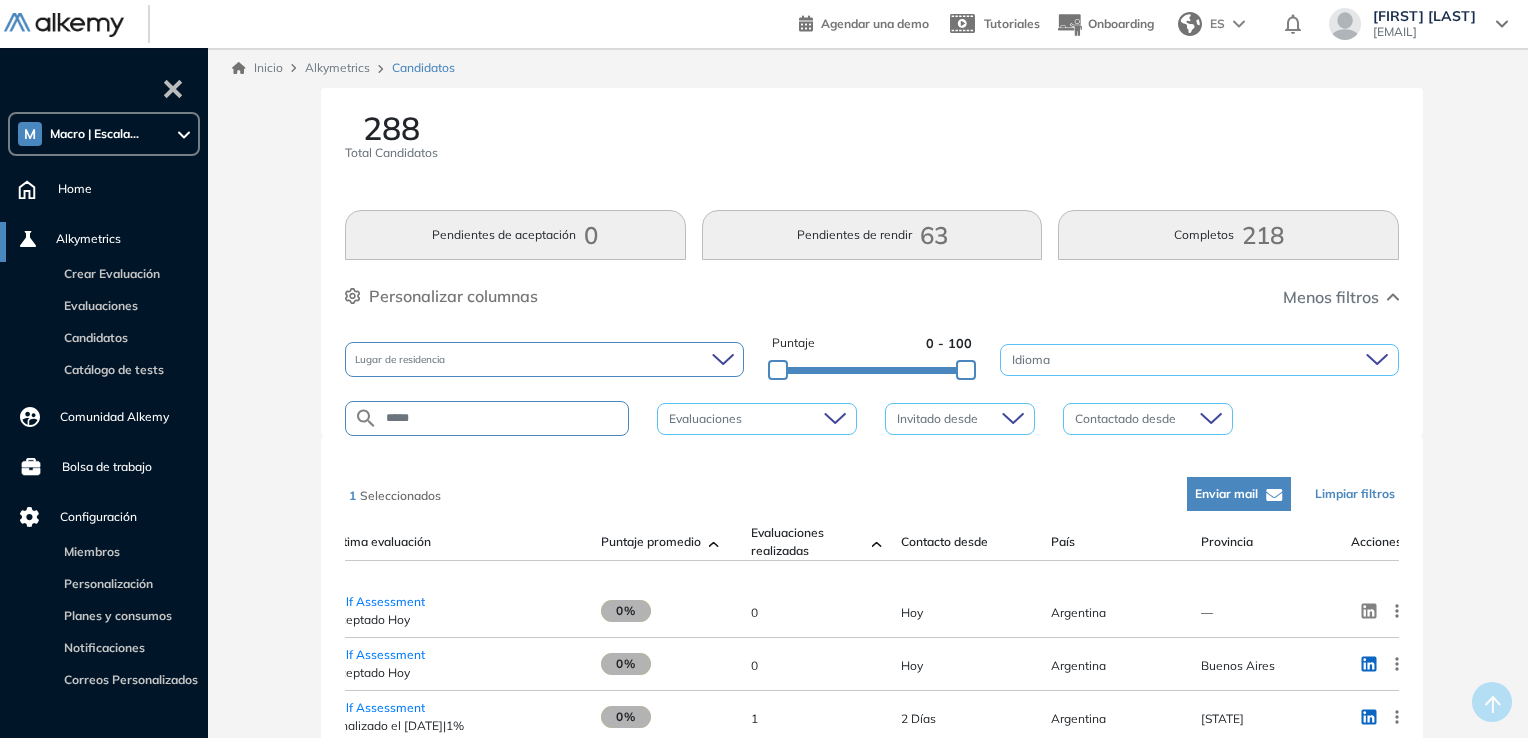 click on "Menos filtros" at bounding box center [1331, 297] 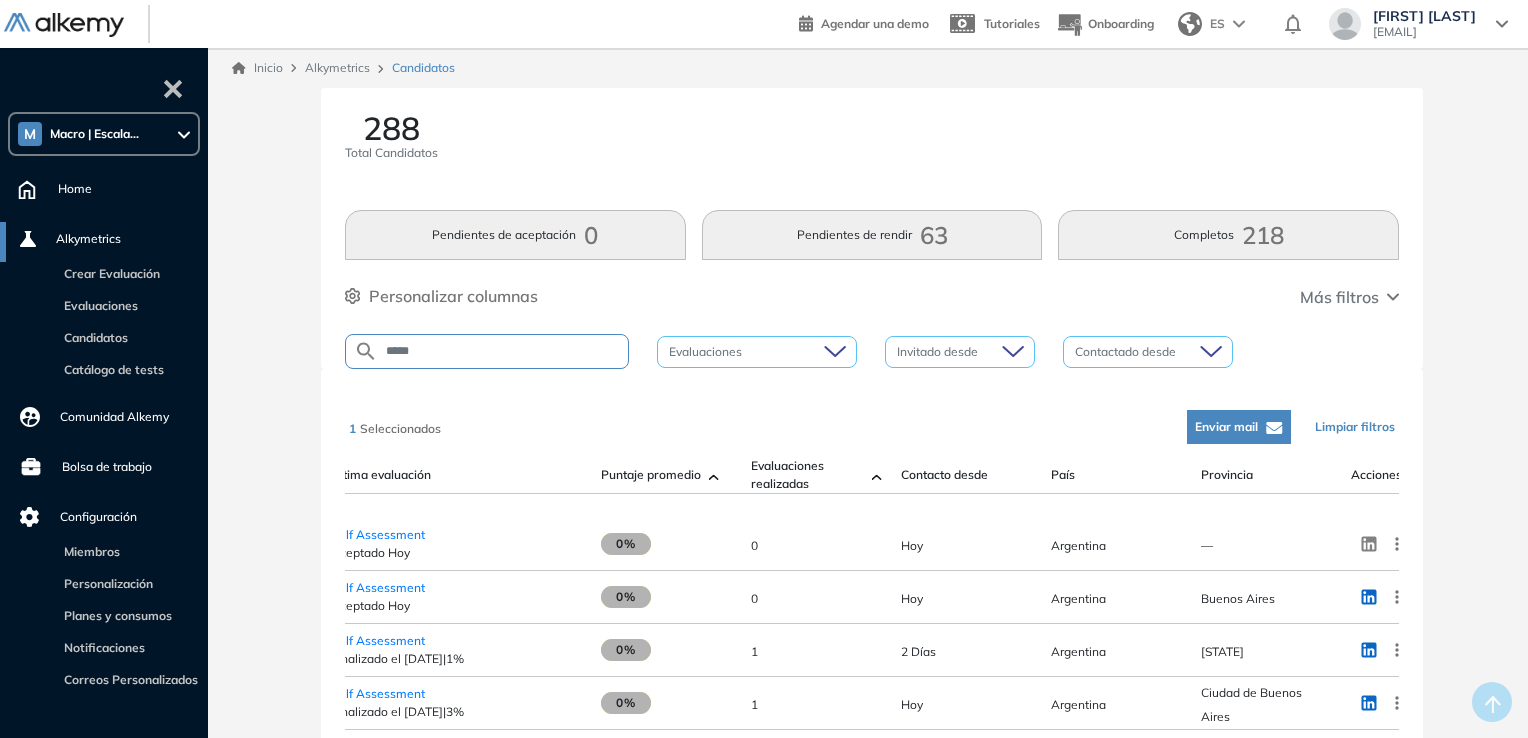 scroll, scrollTop: 0, scrollLeft: 436, axis: horizontal 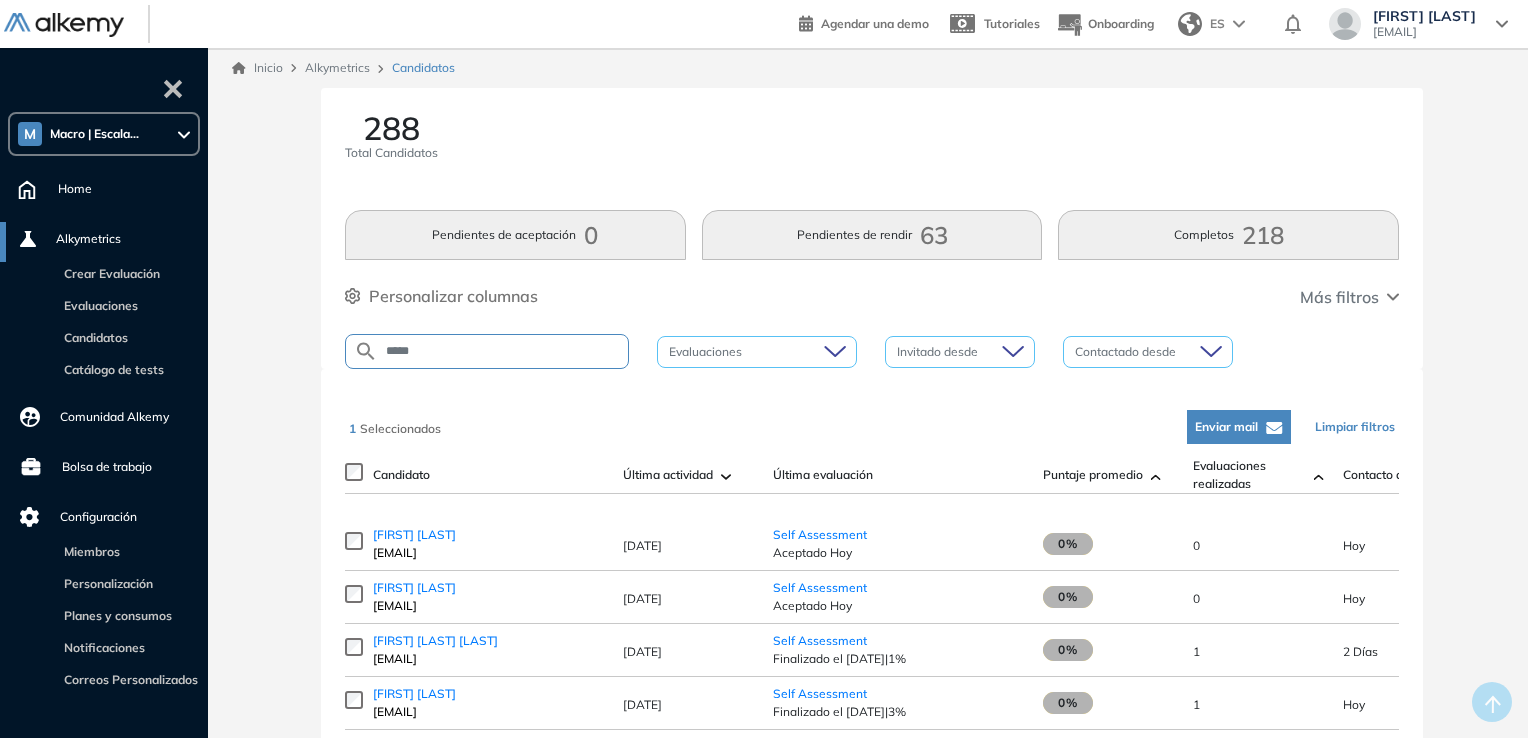 click on "*****" at bounding box center [503, 351] 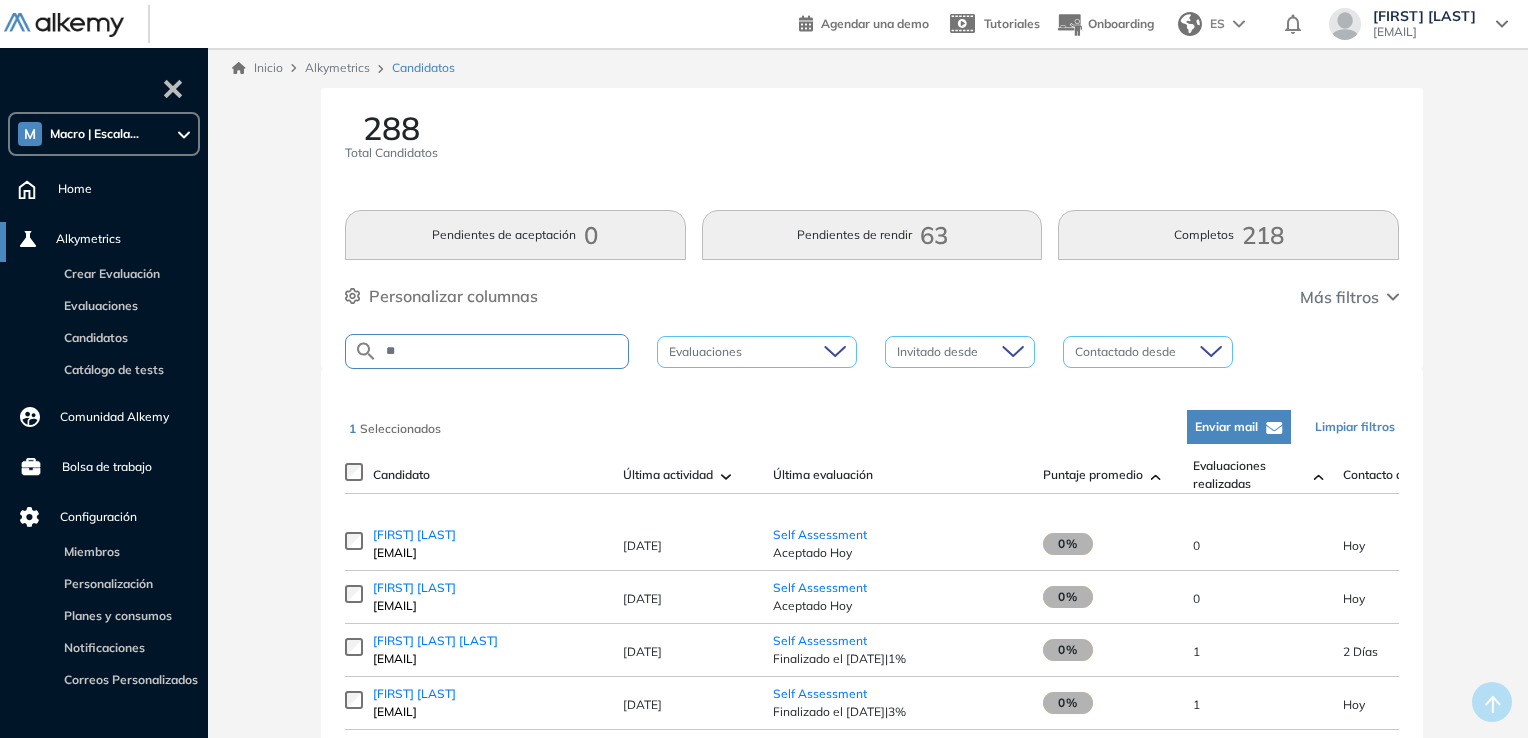 type on "*" 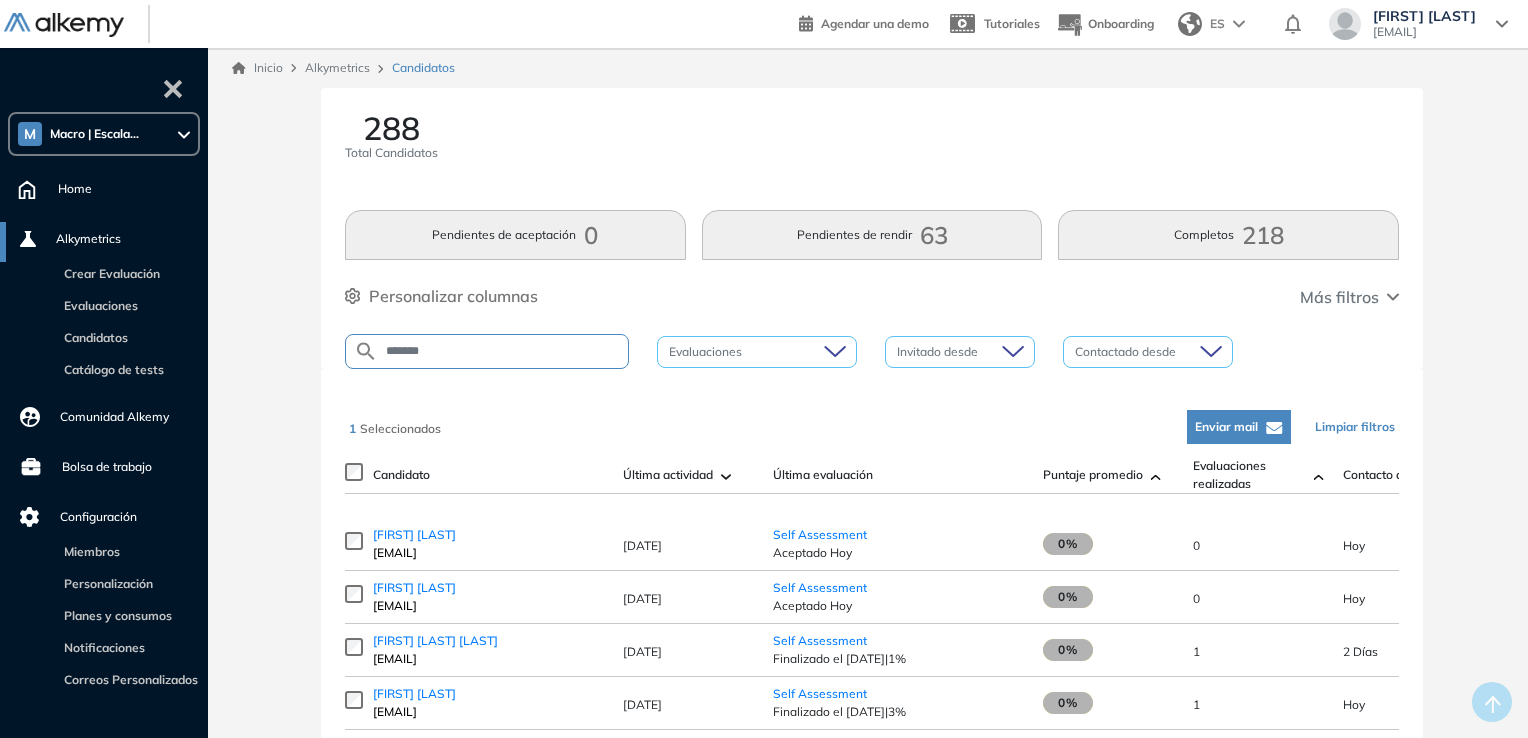 type on "*******" 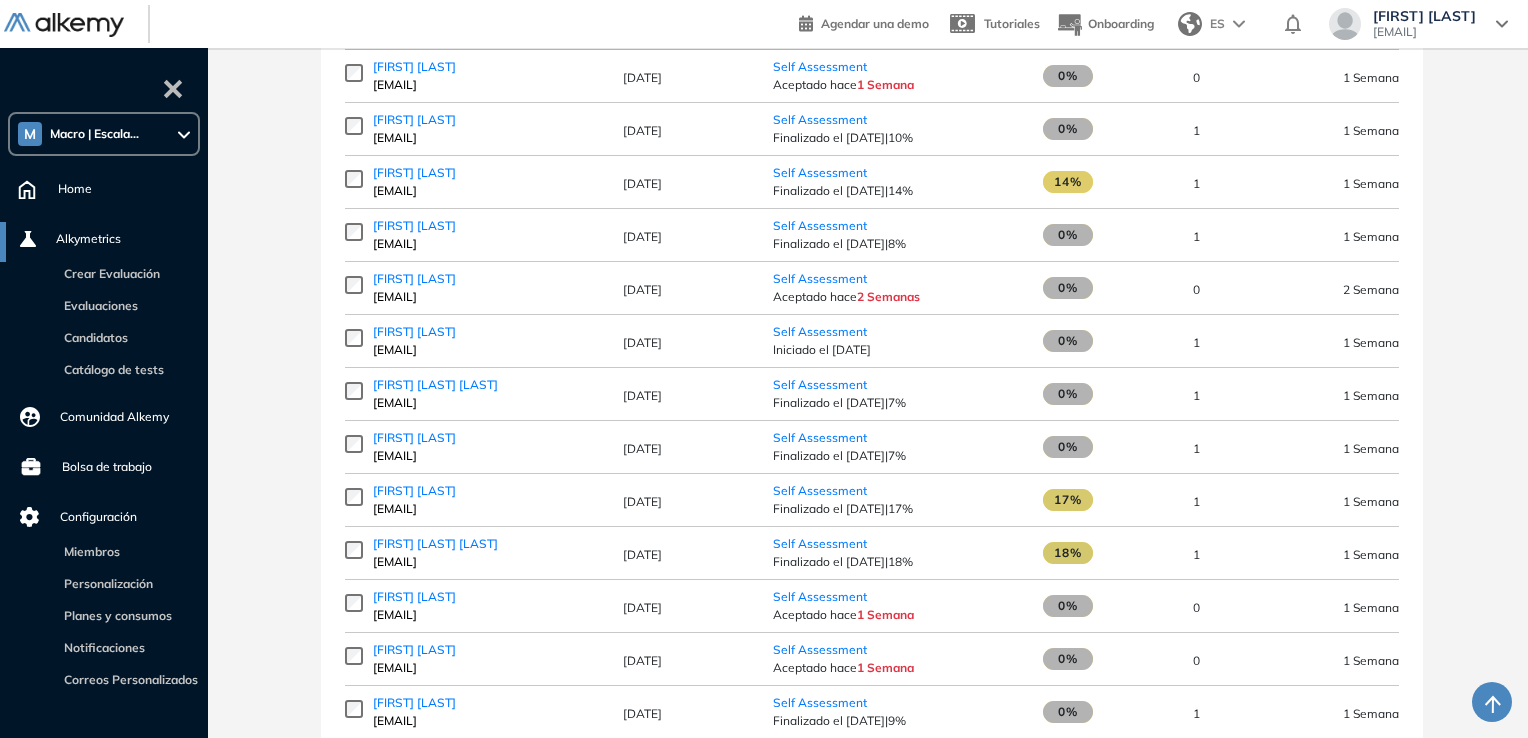 scroll, scrollTop: 5639, scrollLeft: 0, axis: vertical 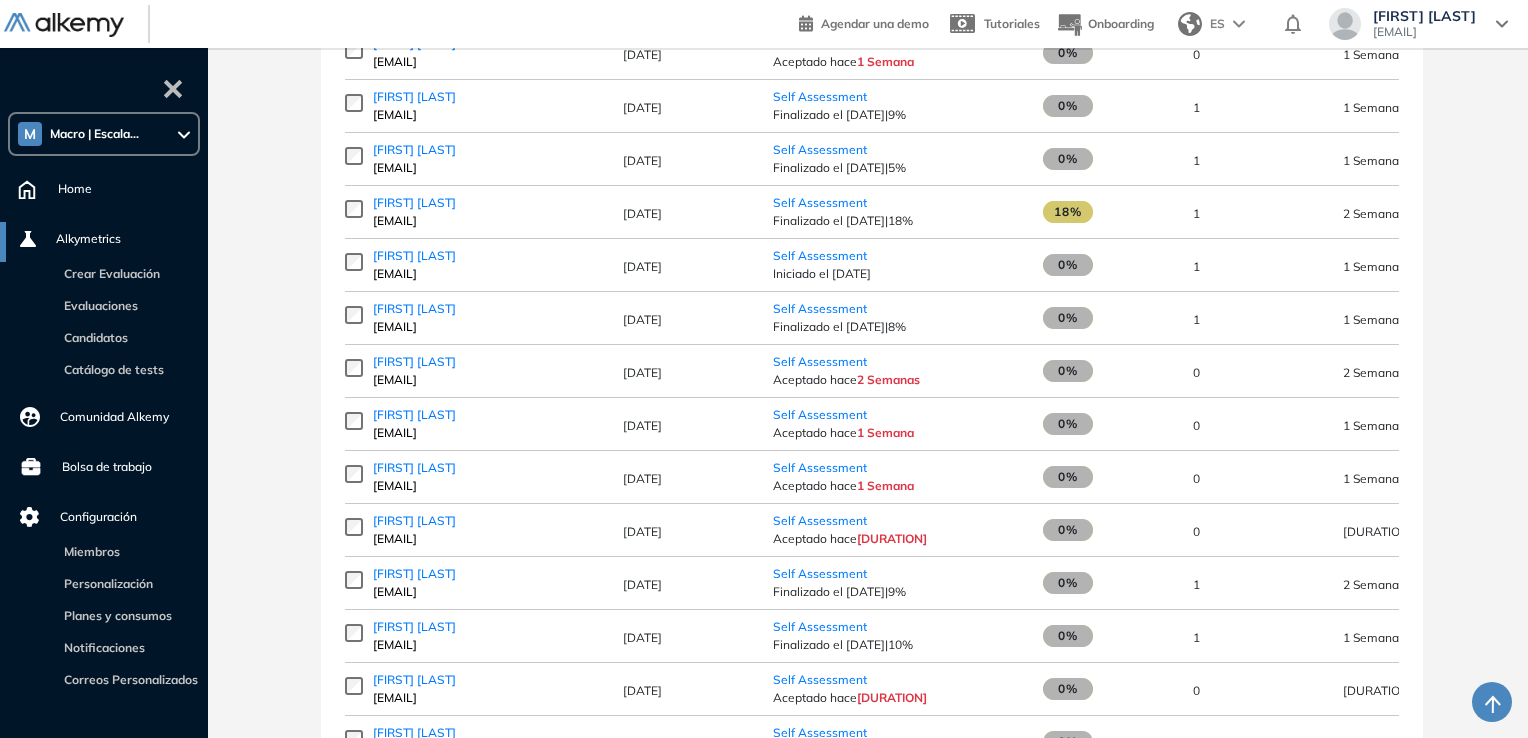 click on "[FIRST] [LAST]" at bounding box center (414, 679) 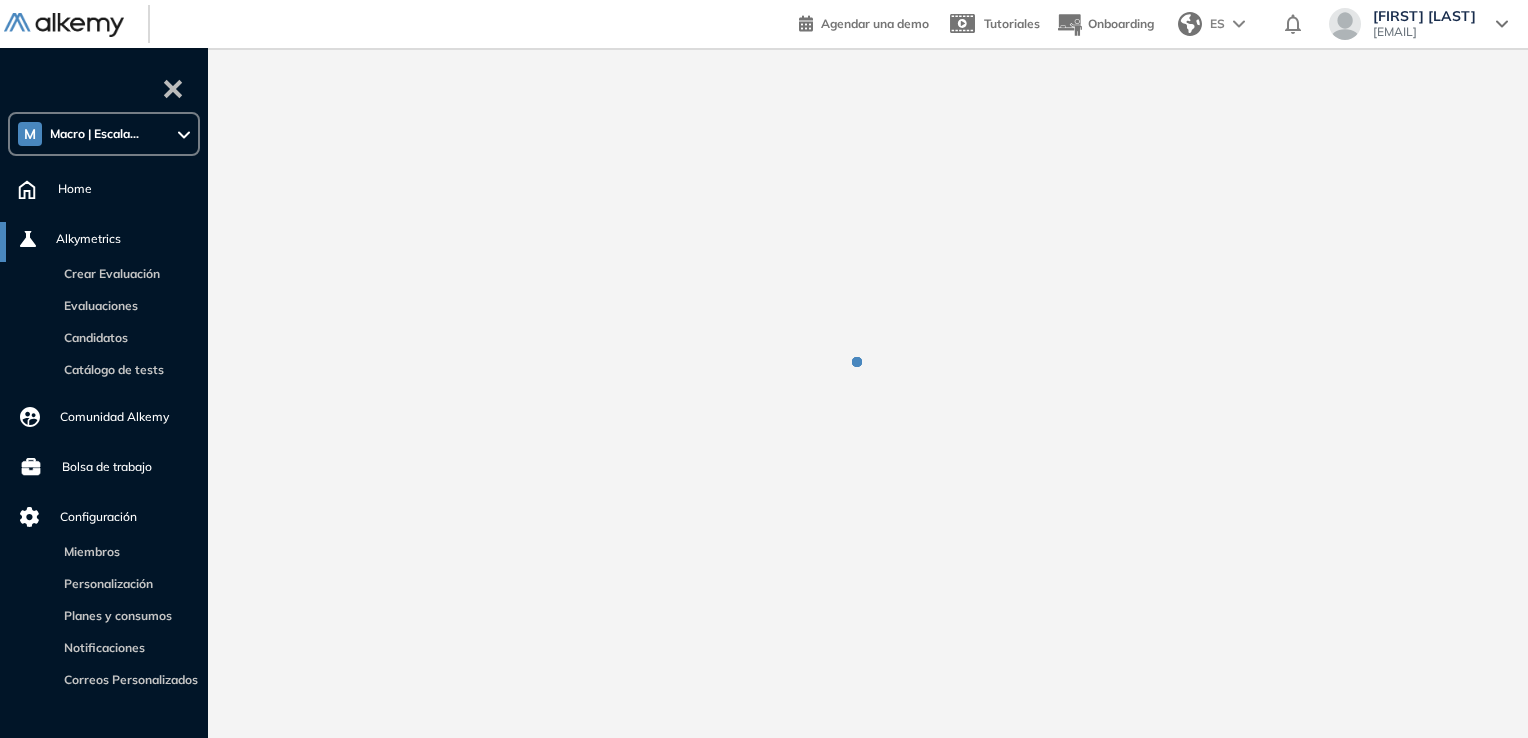scroll, scrollTop: 0, scrollLeft: 0, axis: both 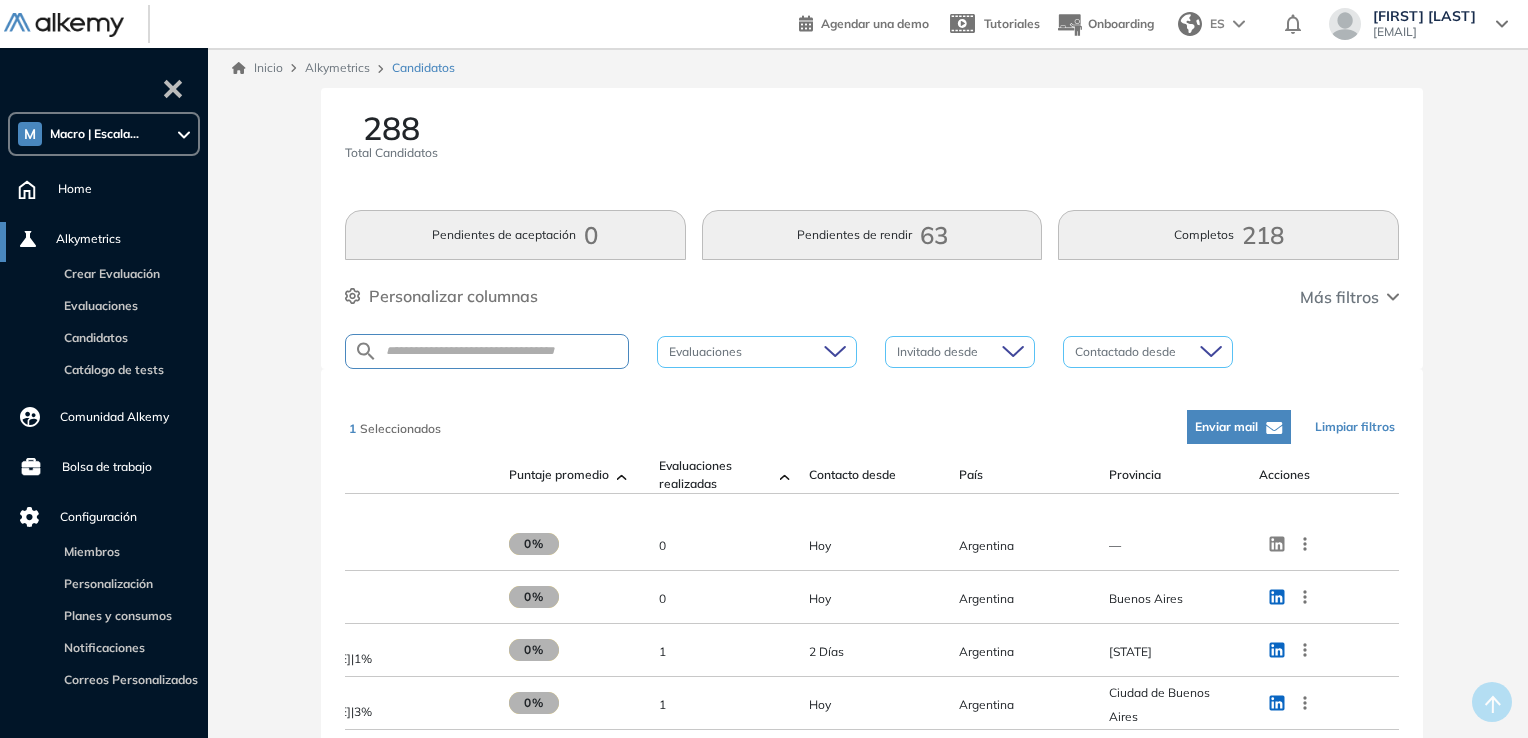click on "Más filtros" at bounding box center [1339, 297] 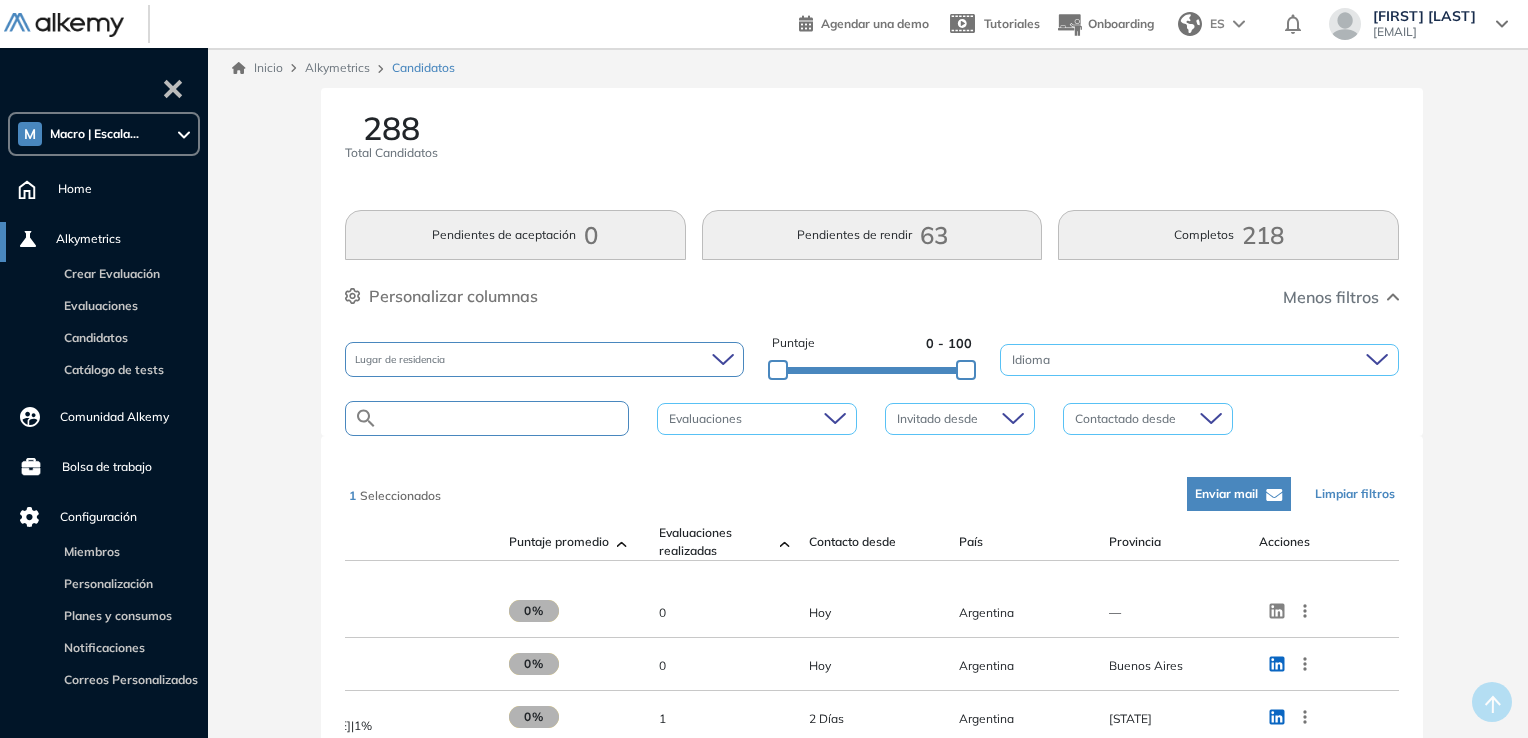click at bounding box center [503, 418] 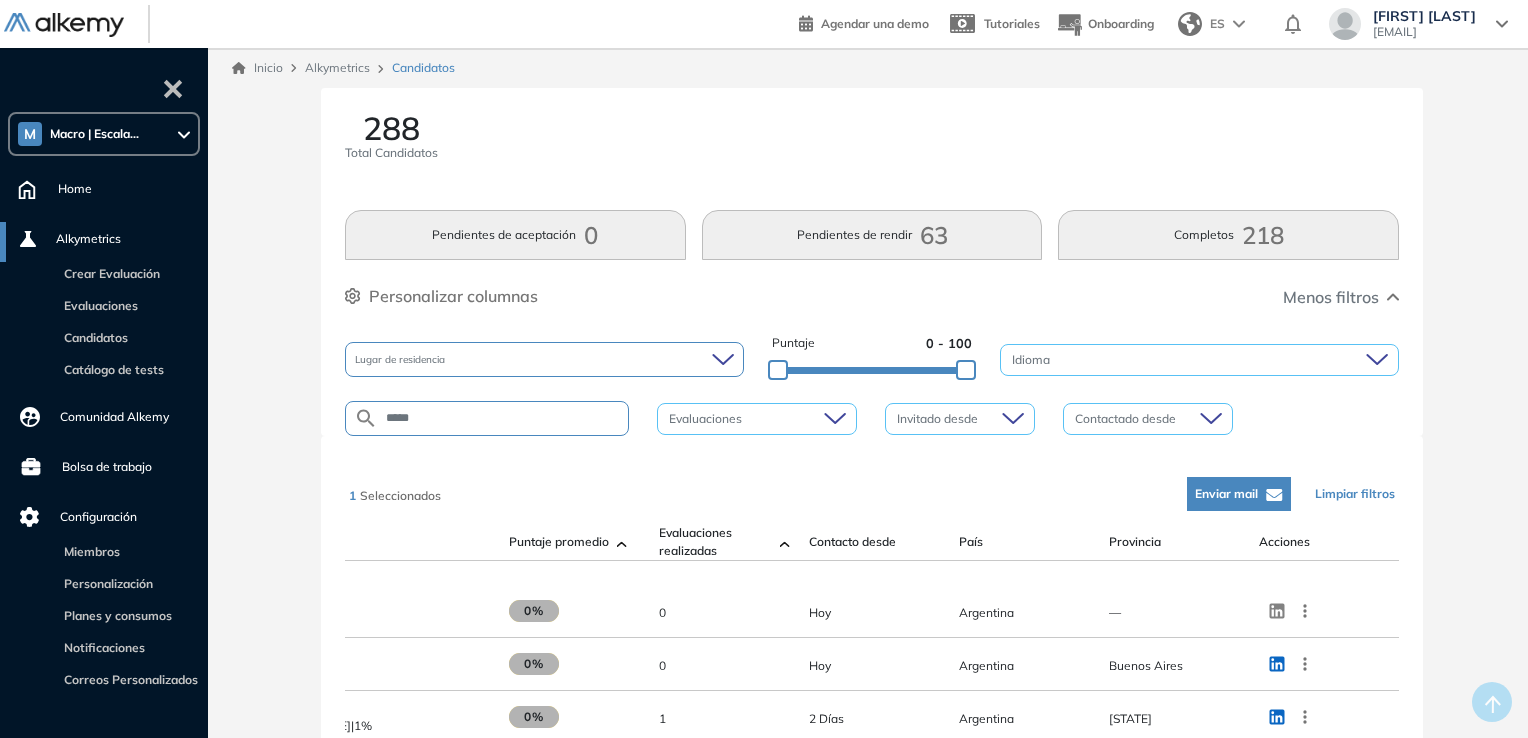 type on "*****" 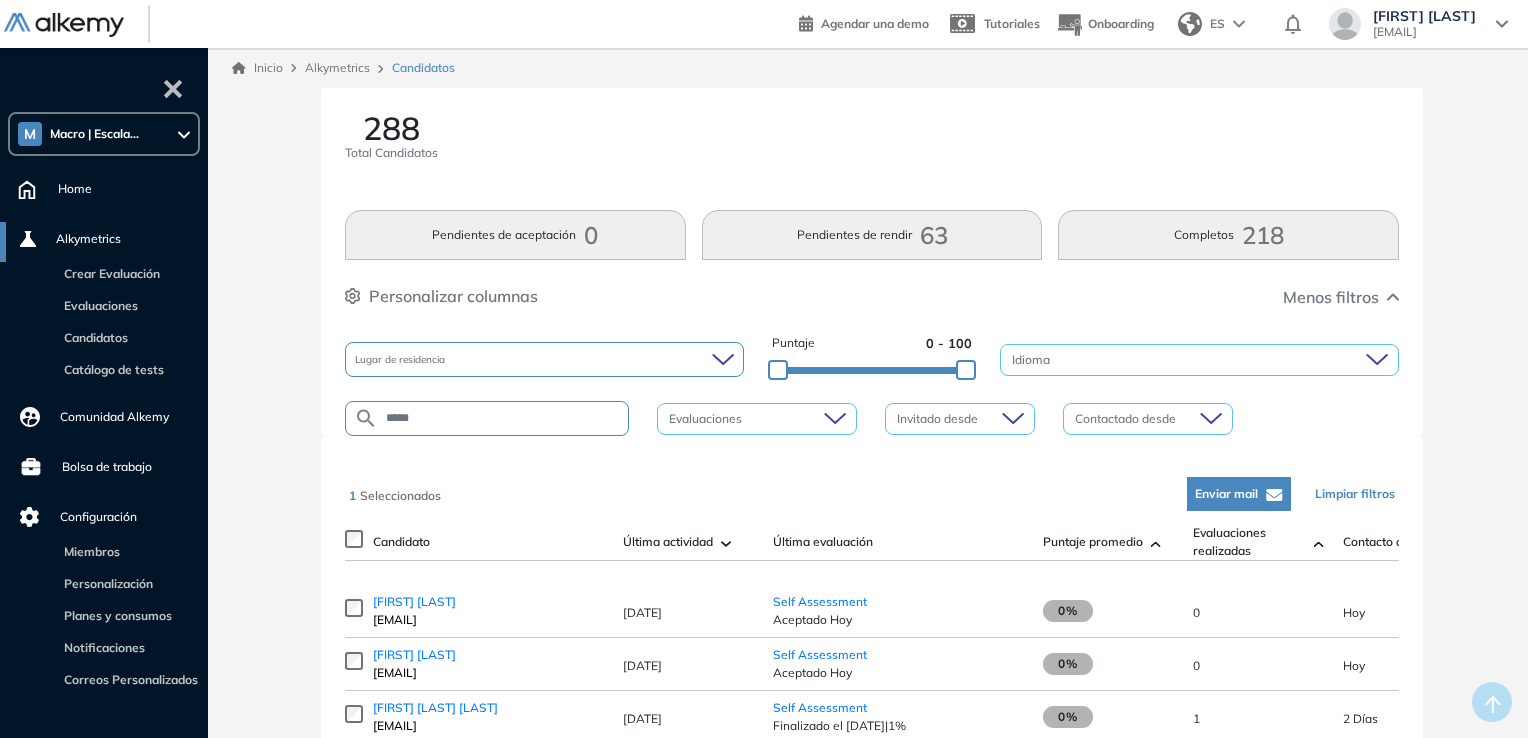 click at bounding box center (1156, 542) 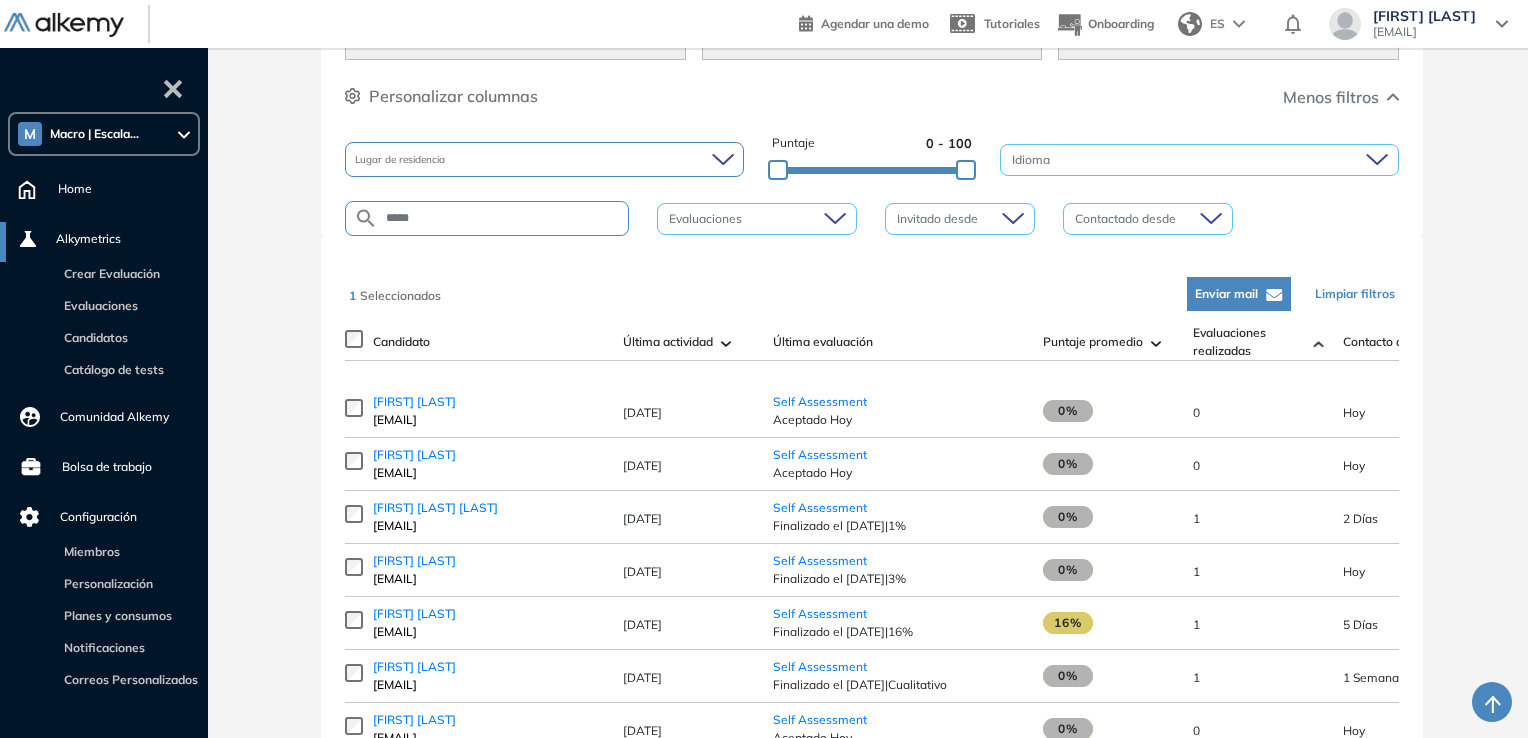 scroll, scrollTop: 0, scrollLeft: 0, axis: both 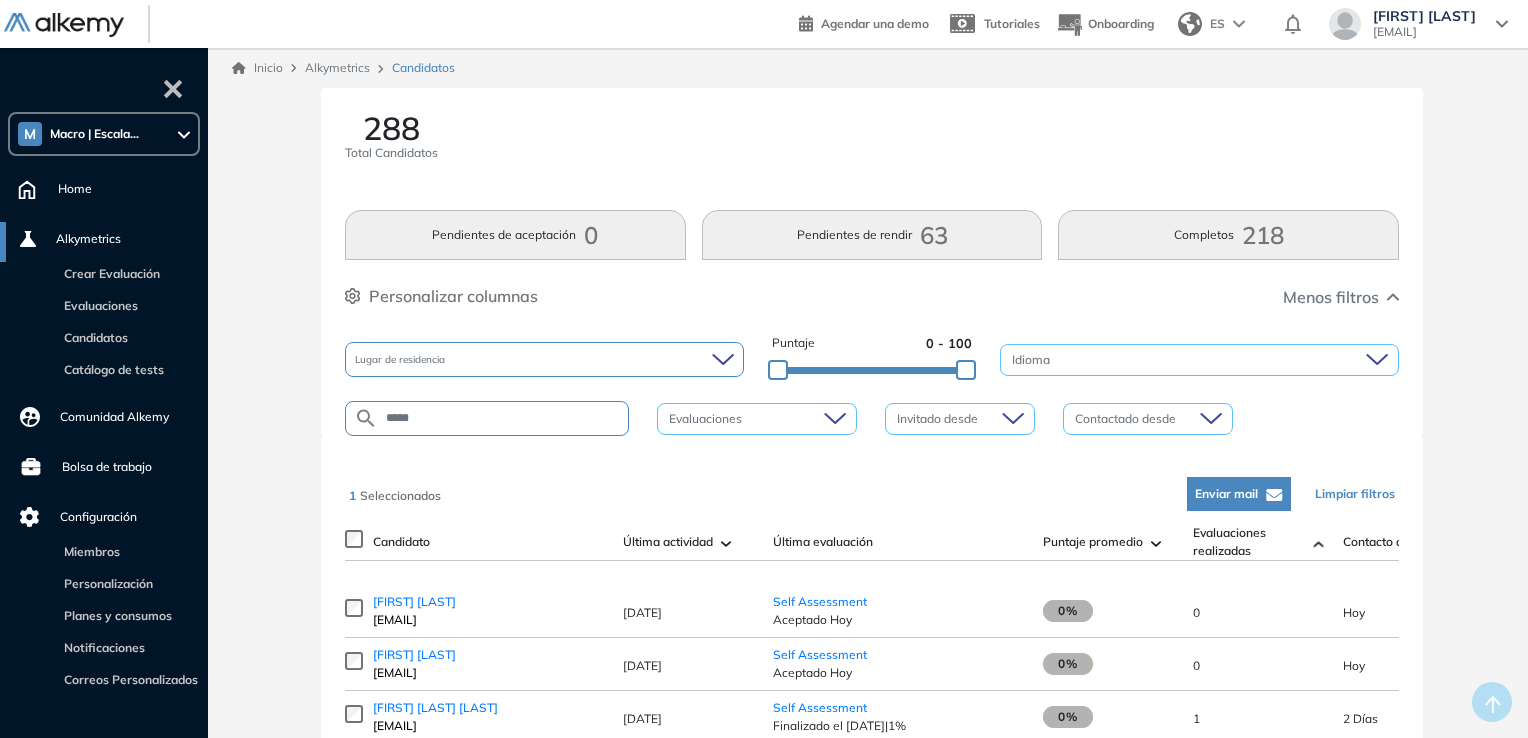 click at bounding box center (1156, 542) 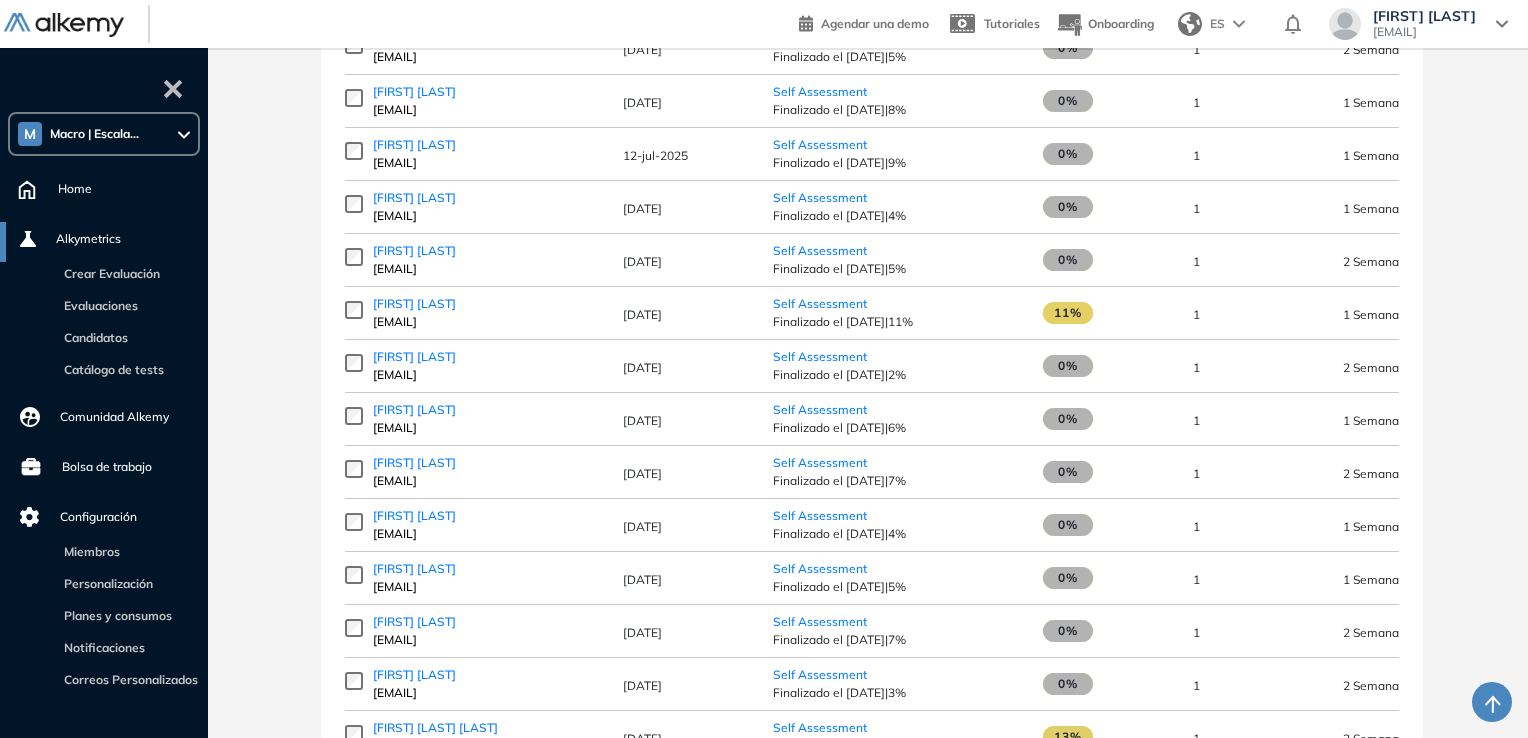 scroll, scrollTop: 7200, scrollLeft: 0, axis: vertical 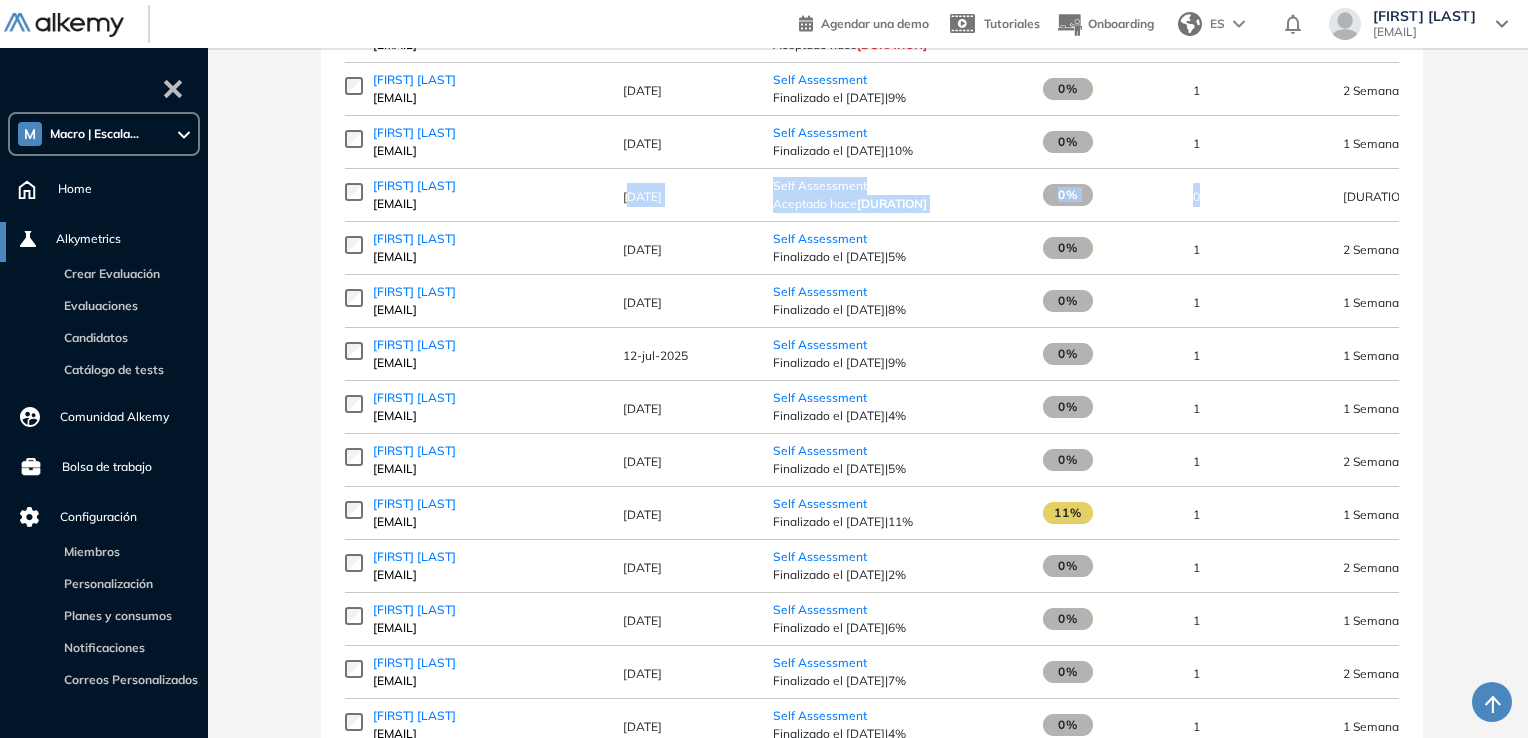 drag, startPoint x: 630, startPoint y: 173, endPoint x: 1253, endPoint y: 183, distance: 623.08026 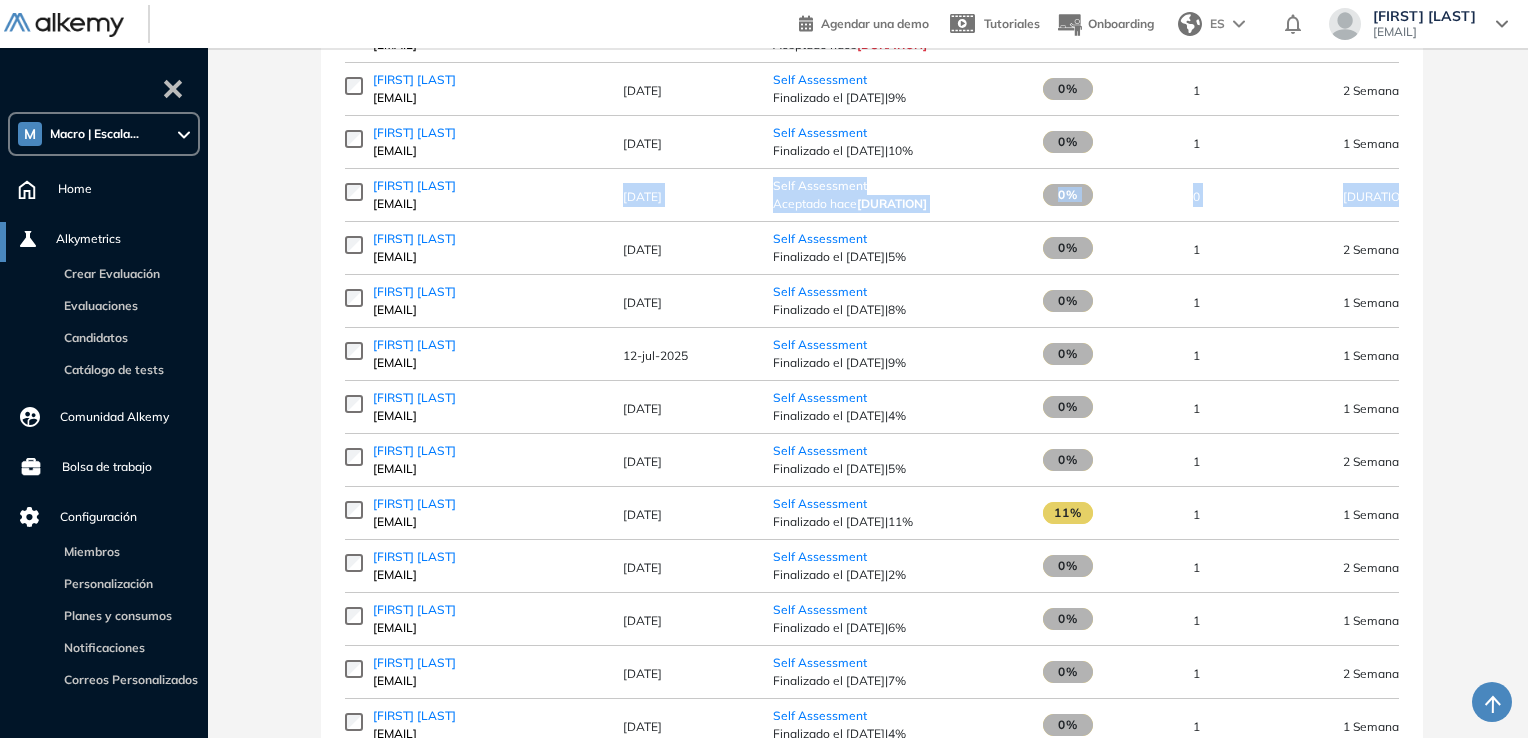 drag, startPoint x: 625, startPoint y: 173, endPoint x: 1535, endPoint y: 174, distance: 910.00055 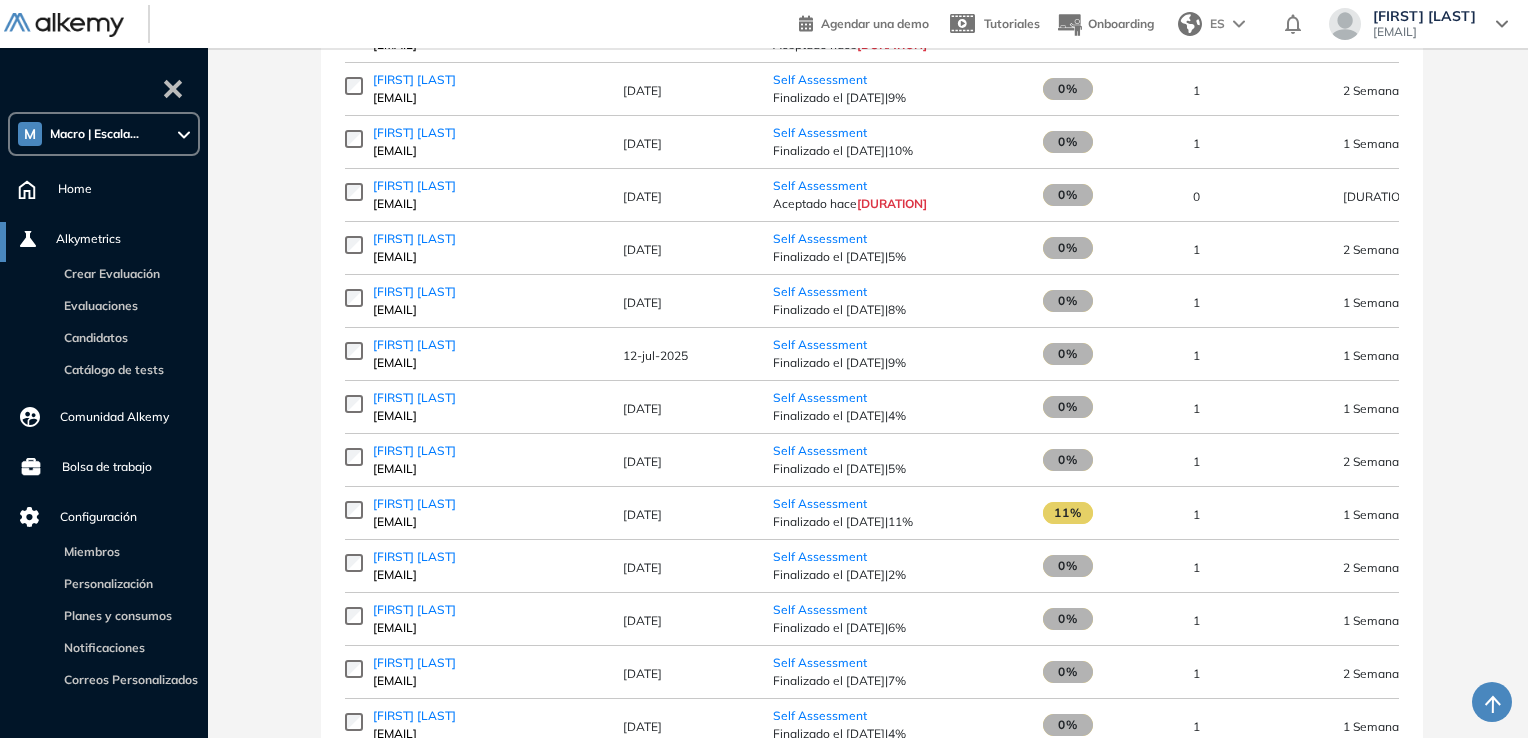 click on "0" at bounding box center [1196, 196] 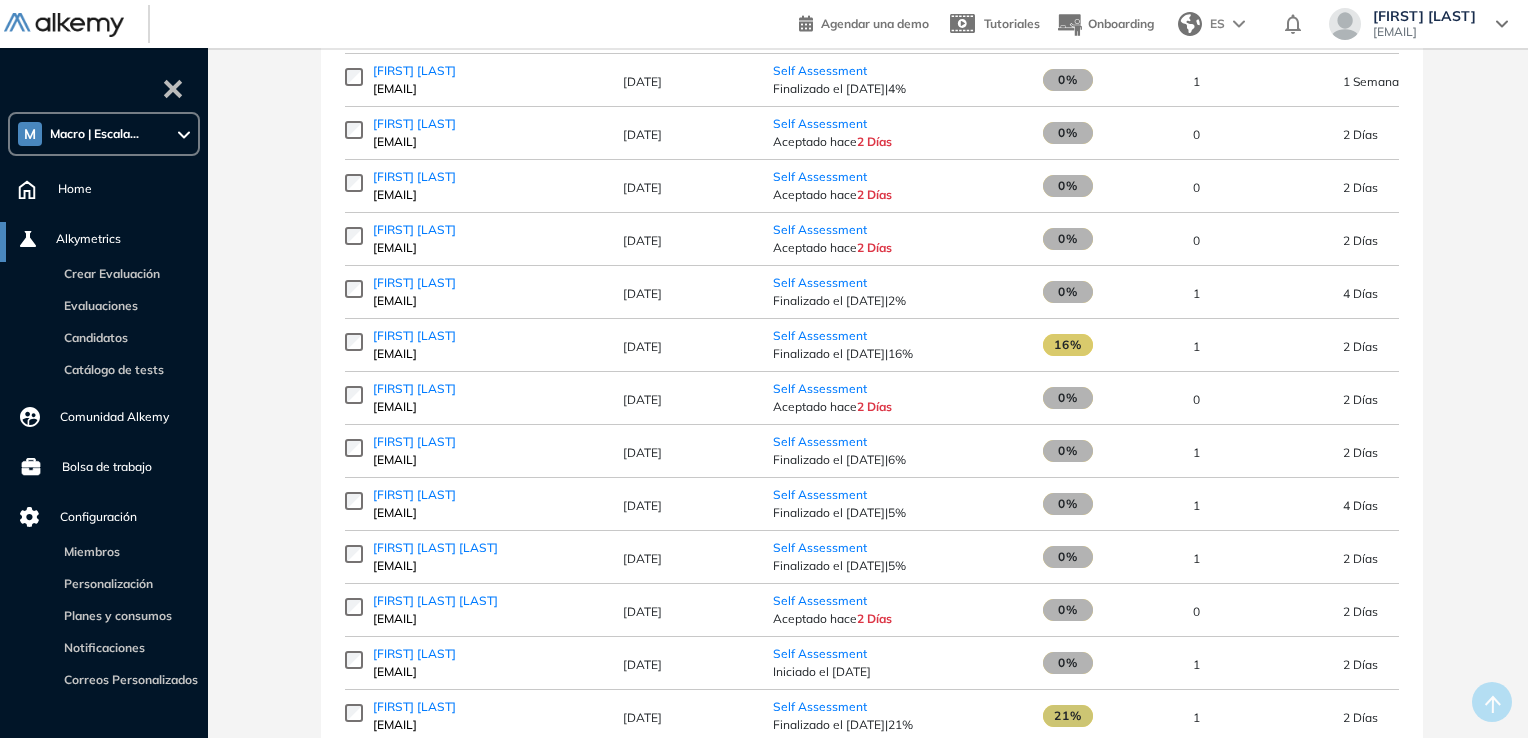 scroll, scrollTop: 0, scrollLeft: 0, axis: both 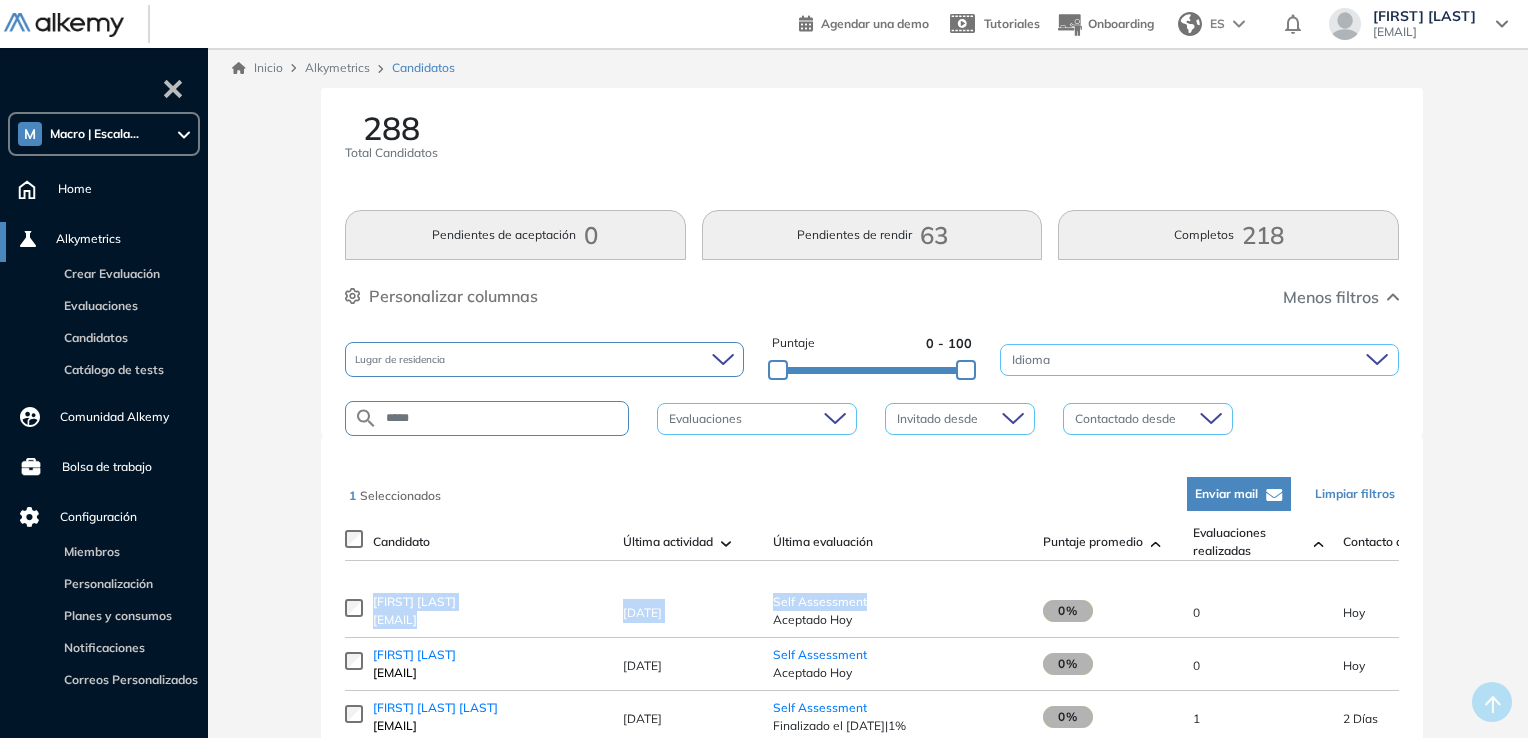click on "Candidato Última actividad Última evaluación Último correo Puntaje promedio Evaluaciones realizadas Contacto desde País Provincia Acciones Walter Oscar Cabrera Dyna [EMAIL] [DATE] Self Assessment Aceptado Hoy — 0% 0 Hoy Argentina — linkedin Enviar email MARIA CECILIA RAÑA [EMAIL] [DATE] Self Assessment Aceptado Hoy — 0% 0 Hoy Argentina Buenos Aires linkedin Enviar email Federico Hartwig Bernardez [EMAIL] [DATE] Self Assessment Finalizado el [DATE] | 1% — 0% 1 2 Días Argentina Entre Ríos linkedin Enviar email Guido comesana [EMAIL] [DATE] Self Assessment Finalizado el [DATE] | 3% — 0% 1 Hoy Argentina Ciudad de Buenos Aires linkedin Enviar email Daniela Soledad Marrero [EMAIL] [DATE] Self Assessment Finalizado el [DATE] | 16% — 16% 1 5 Días Argentina — linkedin Enviar email Carla Bessega [EMAIL] [DATE] | — 0%" at bounding box center (872, 8186) 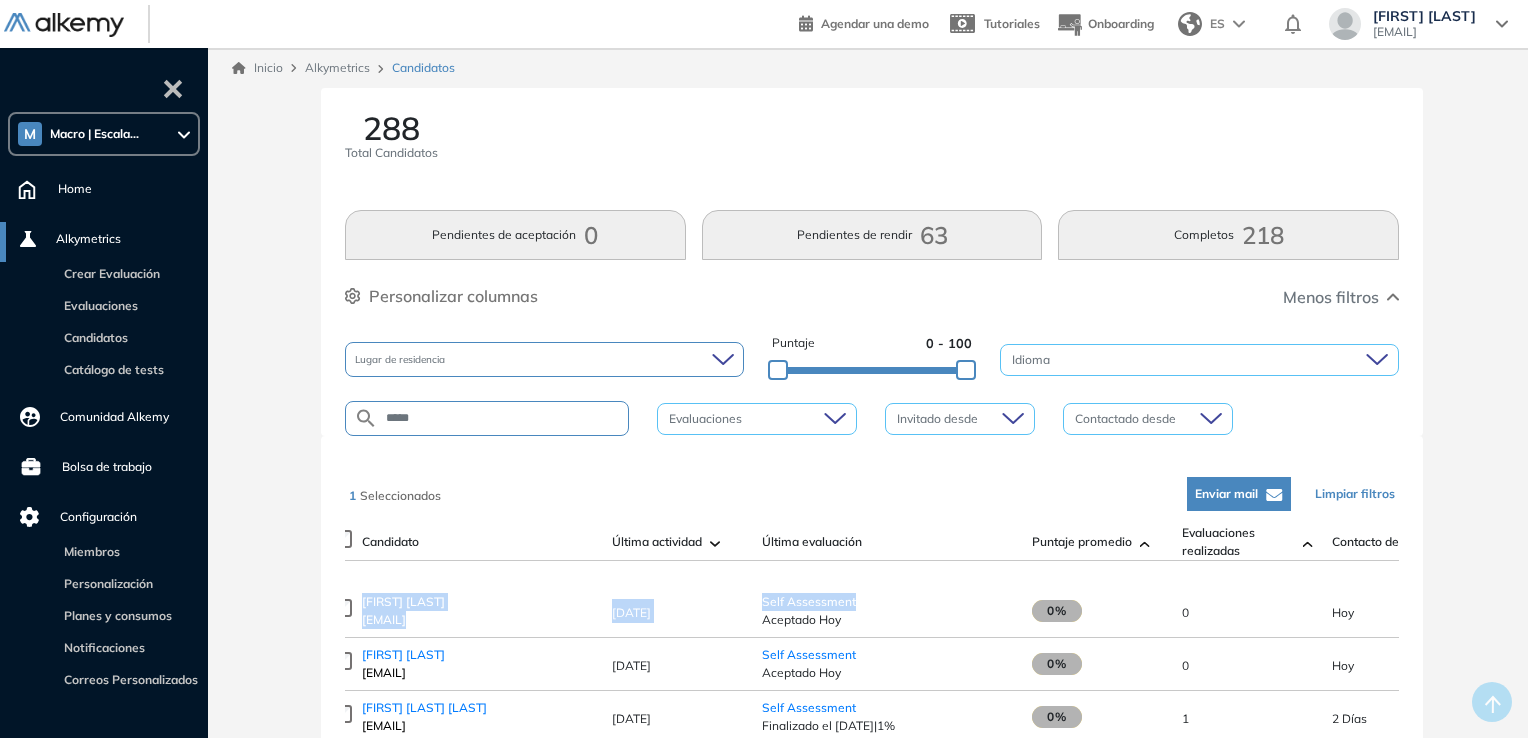 scroll, scrollTop: 0, scrollLeft: 24, axis: horizontal 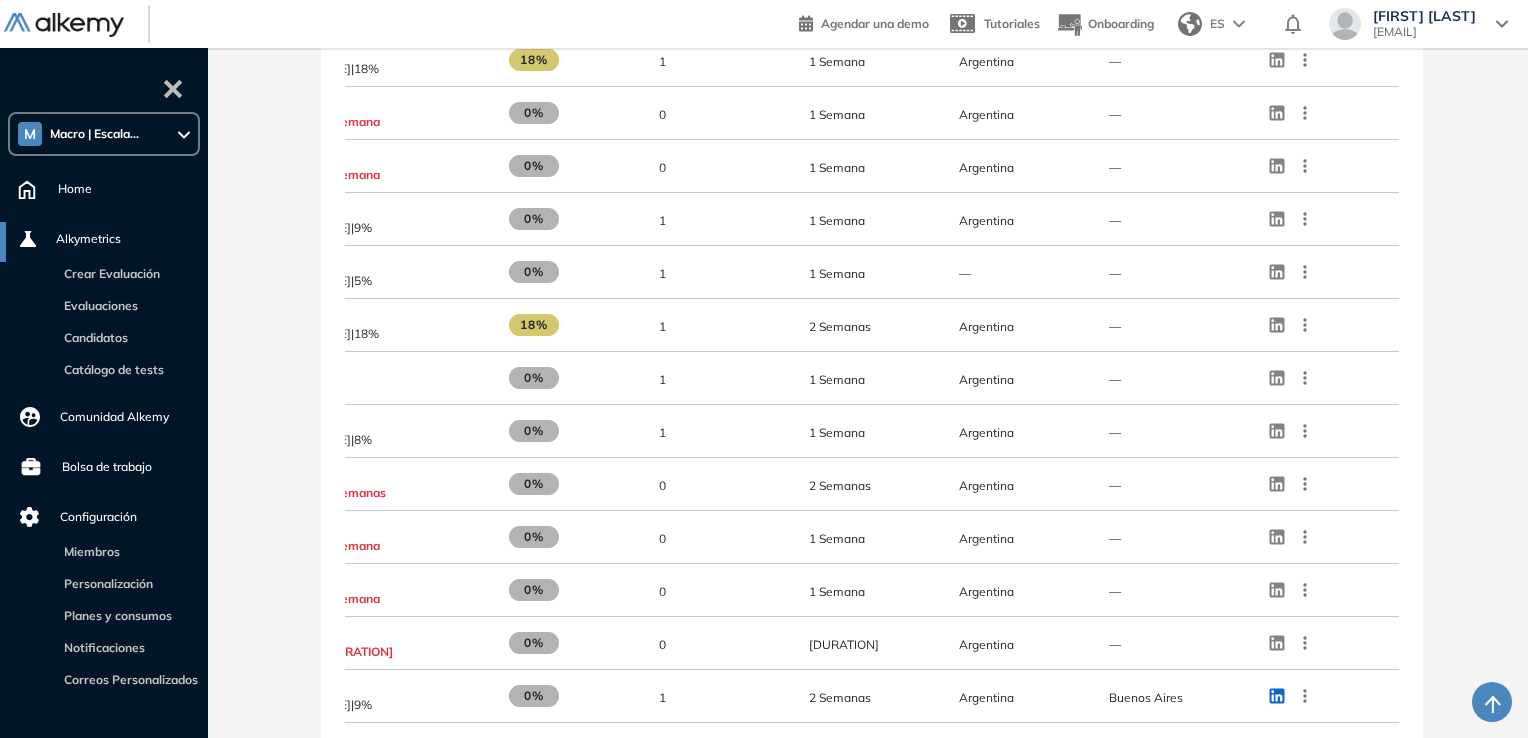 click on "[FIRST] [LAST] [LAST] [EMAIL] [DATE] Self Assessment Aceptado Hoy — 0% 0 Hoy Argentina — linkedin Enviar email [FIRST] [LAST] [EMAIL] [DATE] Self Assessment Aceptado Hoy — 0% 0 Hoy Argentina Buenos Aires linkedin Enviar email [DATE]  |" at bounding box center [872, 1411] 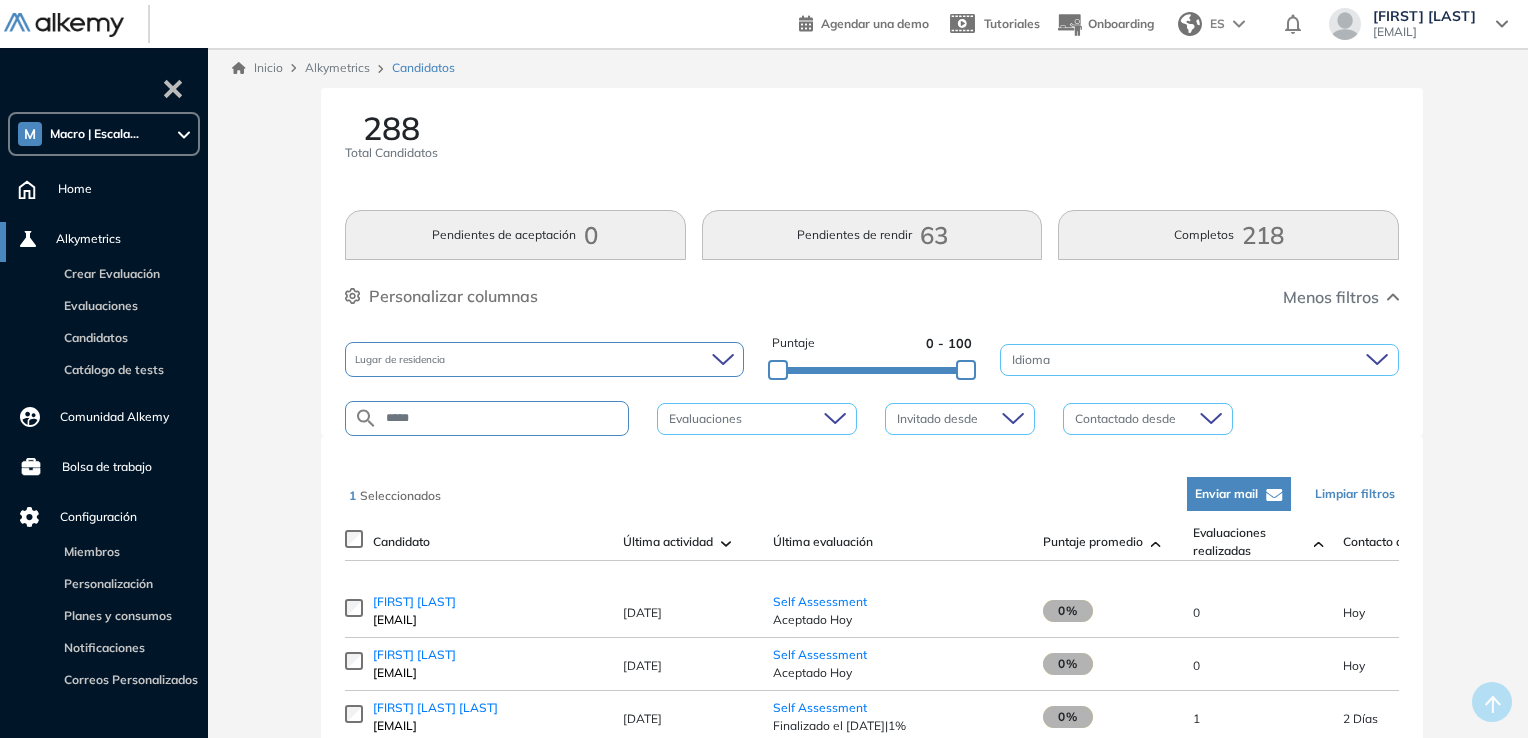 click on "*****" at bounding box center (503, 418) 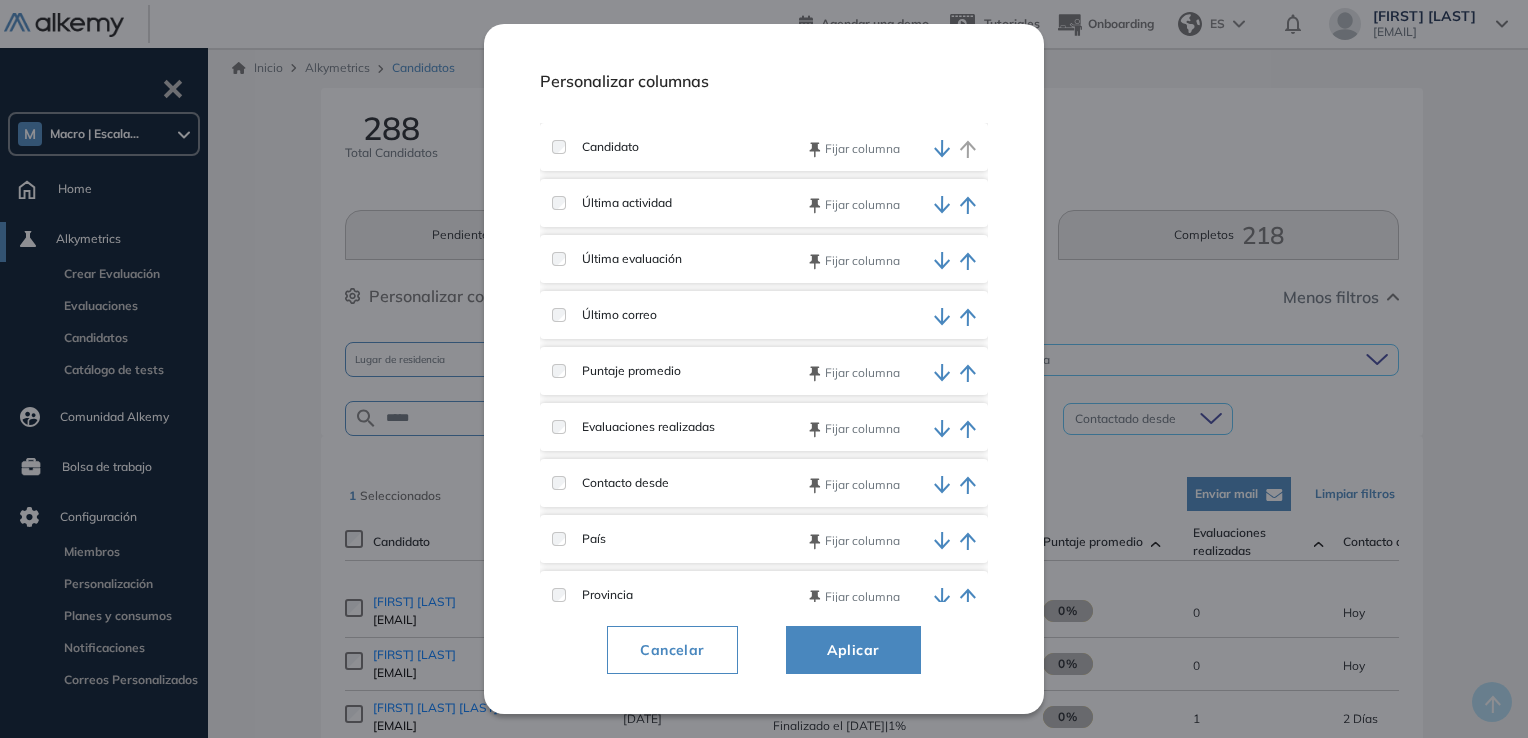 click on "Fijar columna" at bounding box center [854, 149] 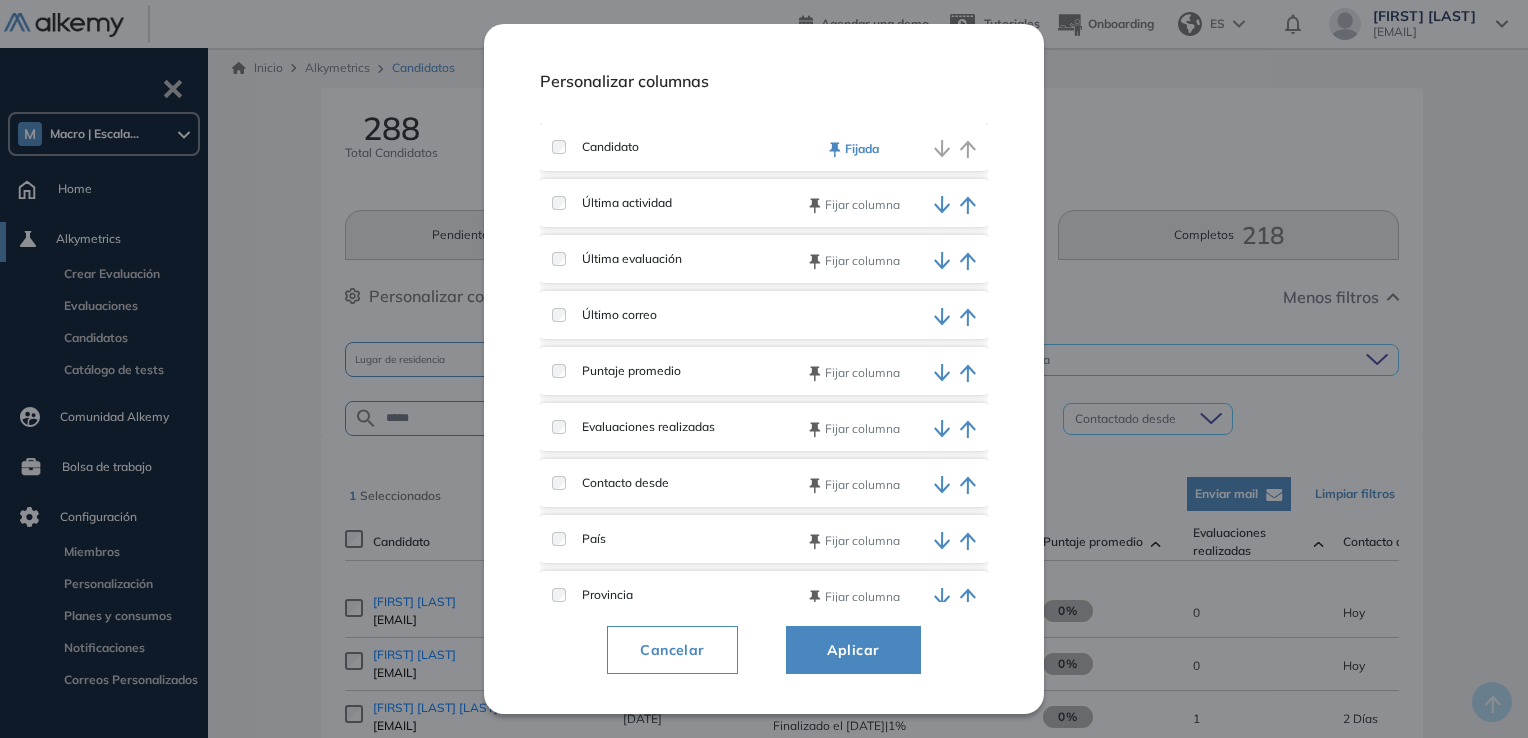 click on "Aplicar" at bounding box center (853, 650) 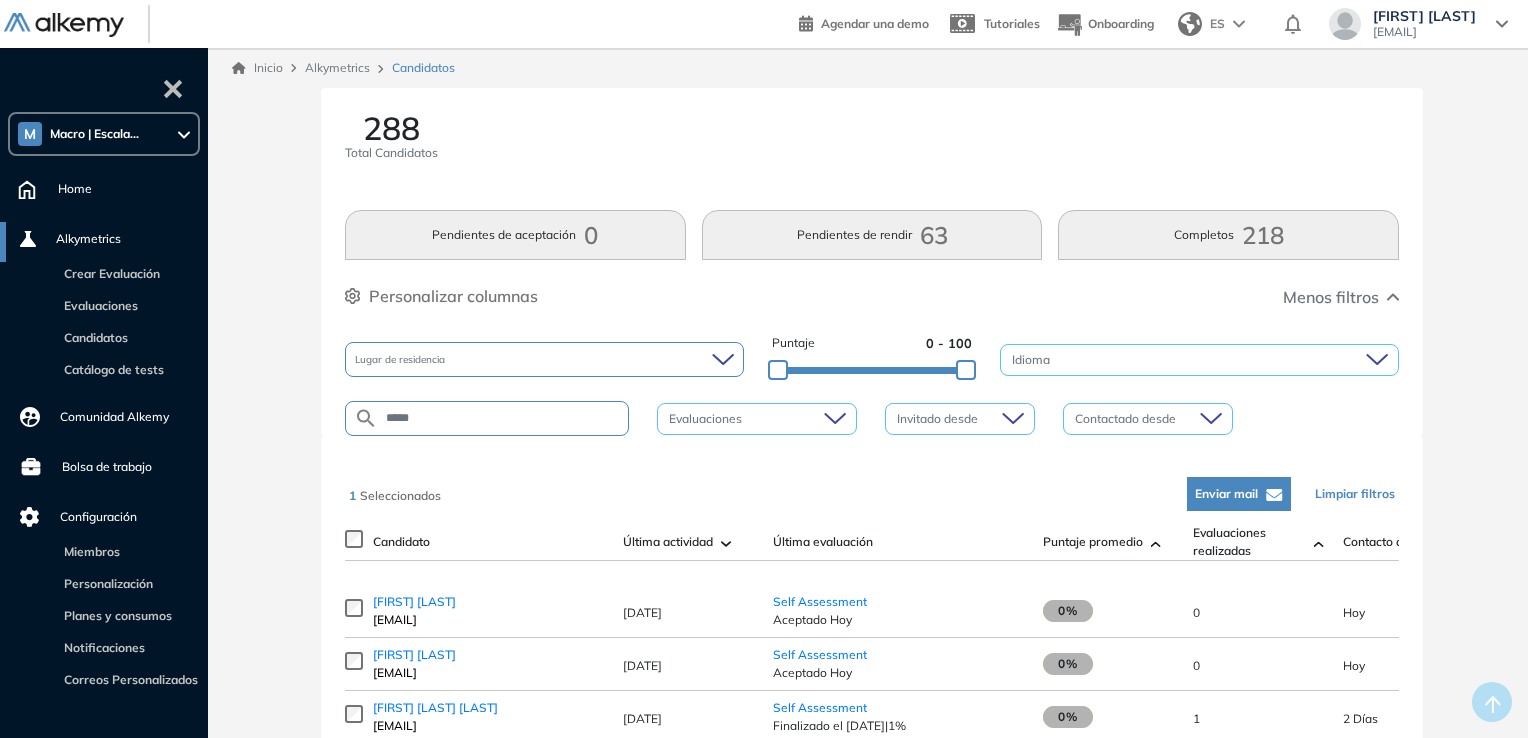 scroll, scrollTop: 0, scrollLeft: 106, axis: horizontal 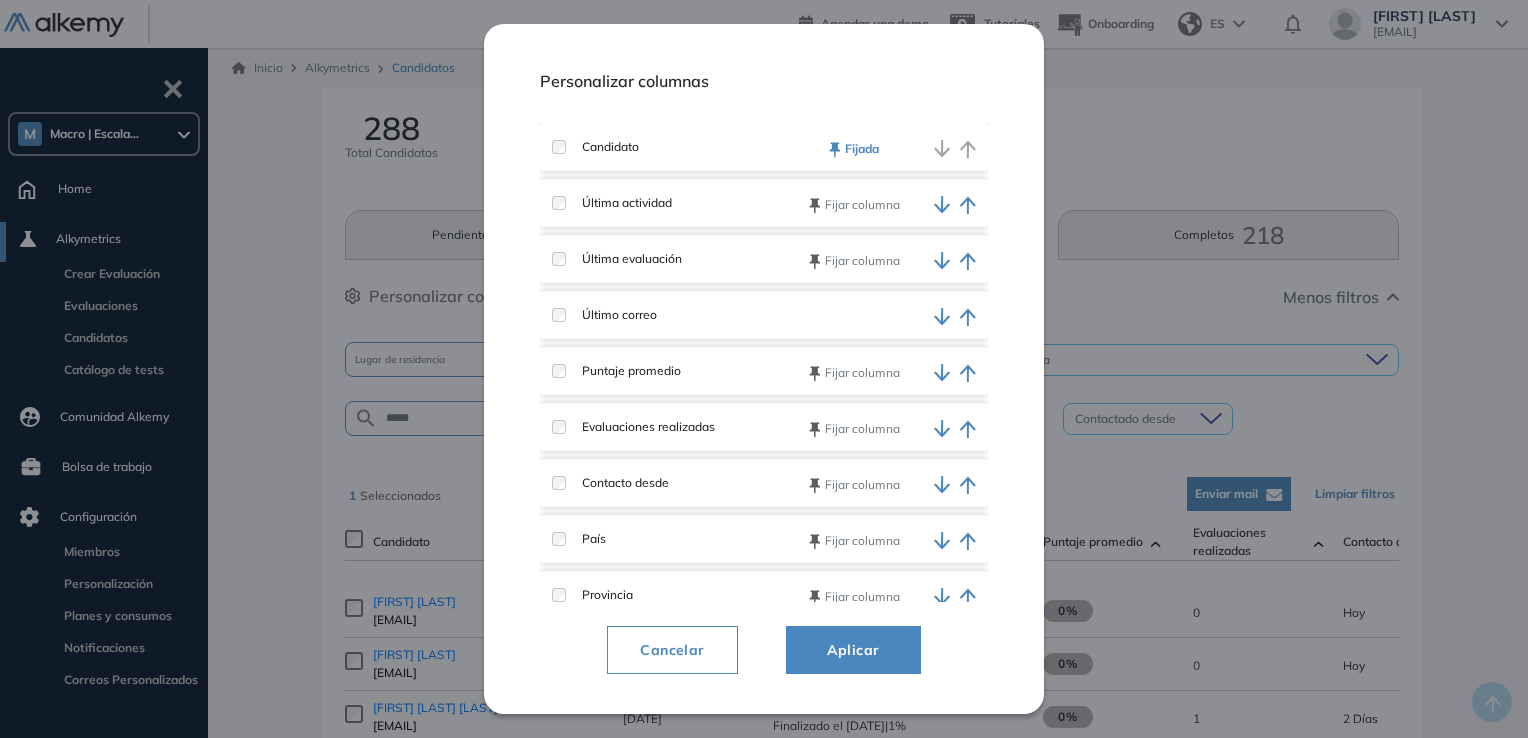 drag, startPoint x: 994, startPoint y: 360, endPoint x: 995, endPoint y: 377, distance: 17.029387 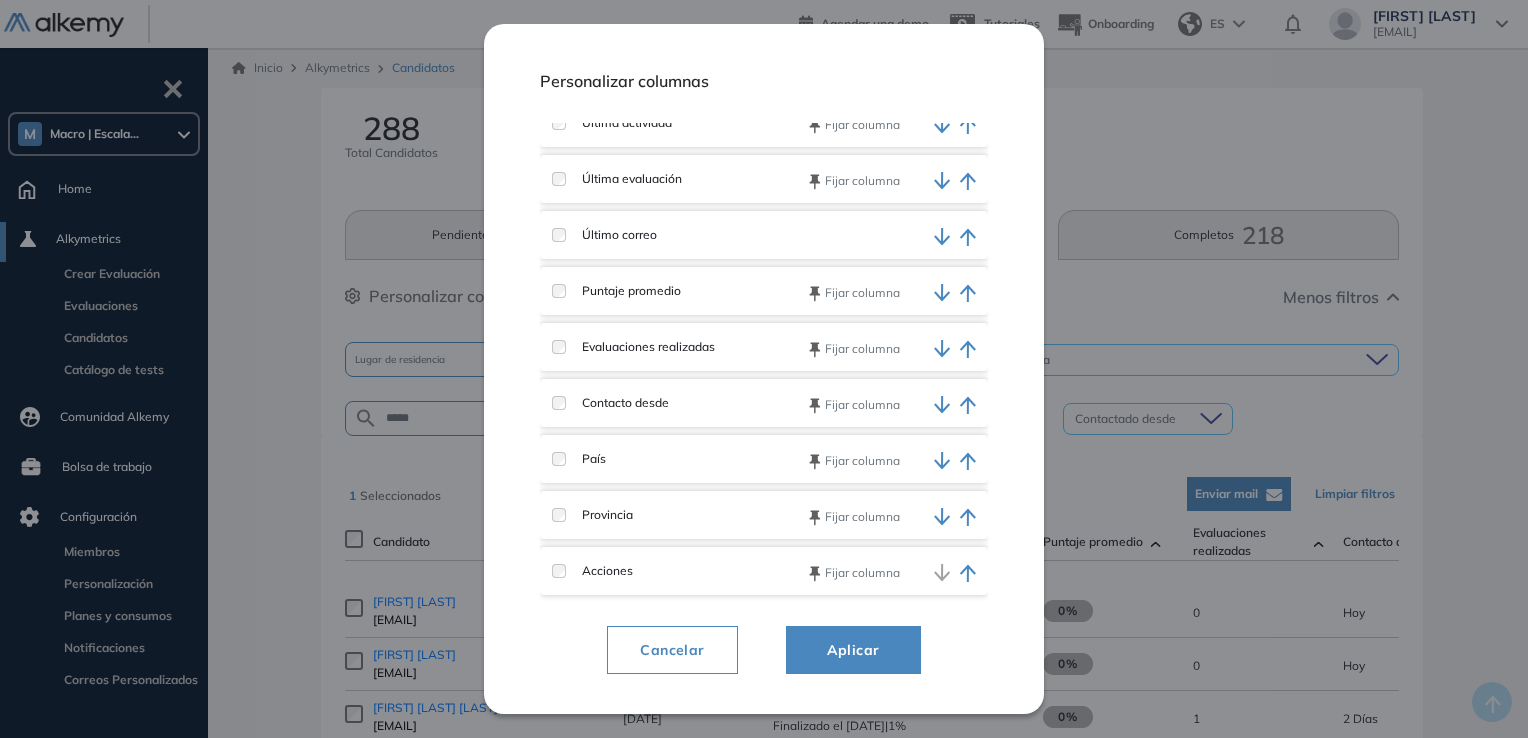 click on "Aplicar" at bounding box center [853, 650] 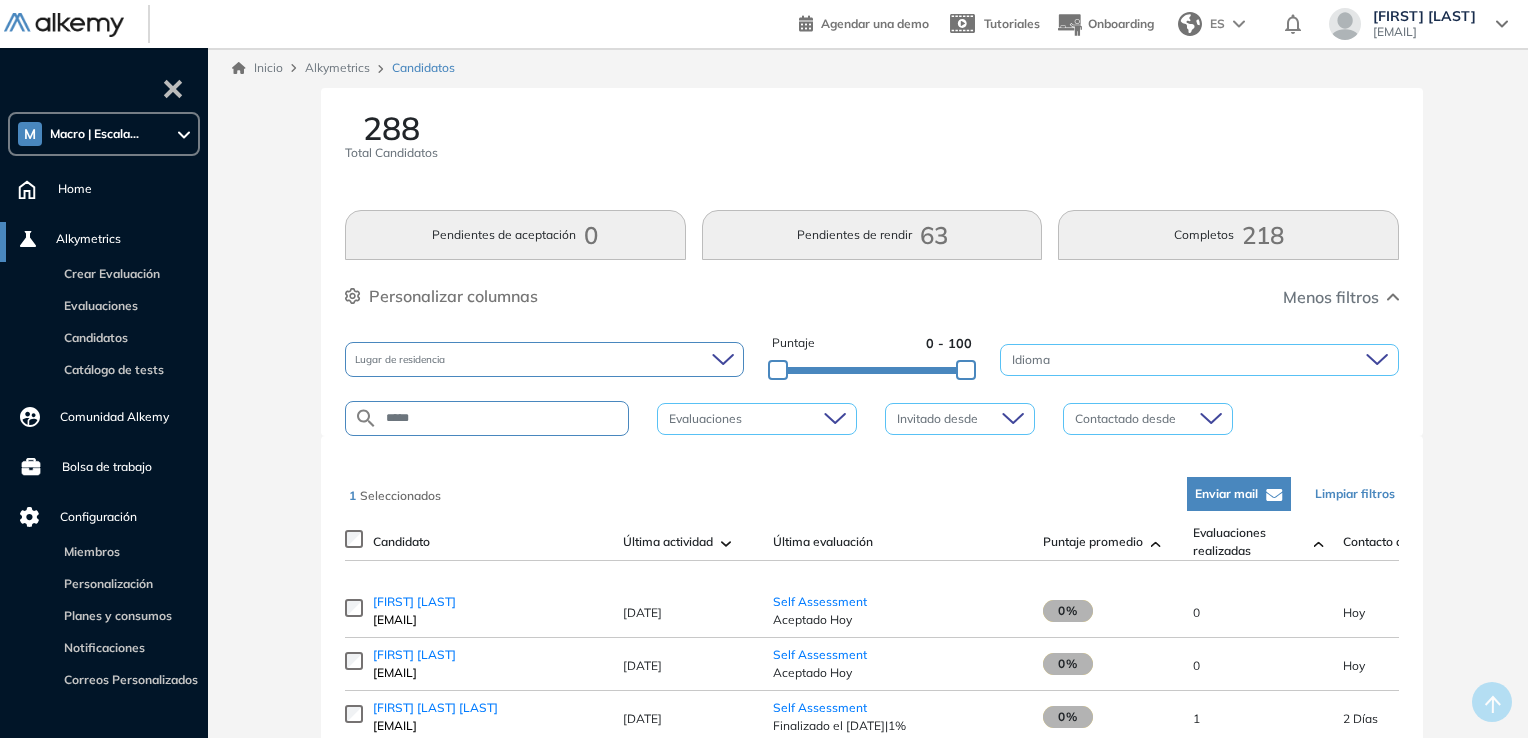 click on "[DATE]" at bounding box center [688, 611] 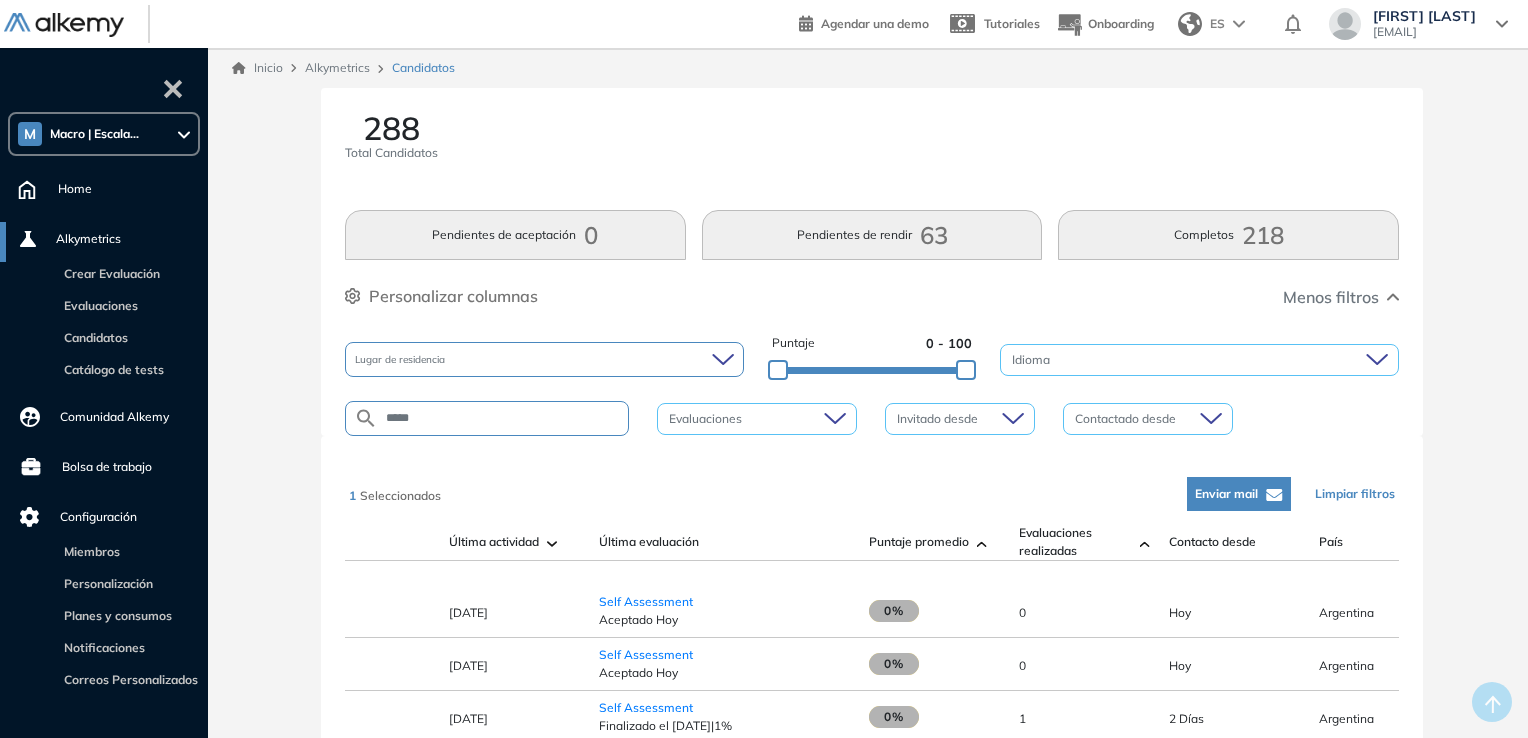 scroll, scrollTop: 0, scrollLeft: 0, axis: both 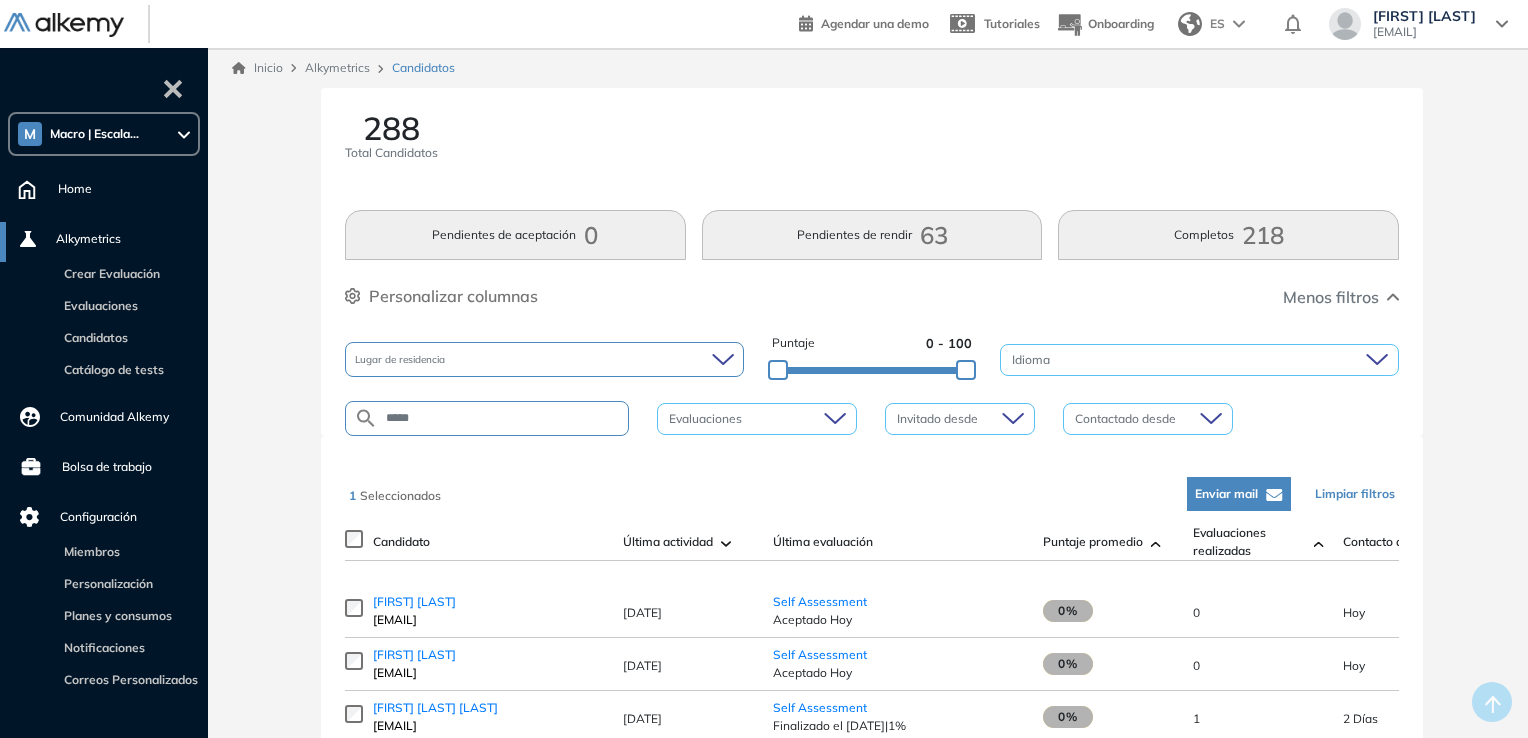 click on "[FIRST] [LAST] [LAST] [EMAIL]" at bounding box center (488, 611) 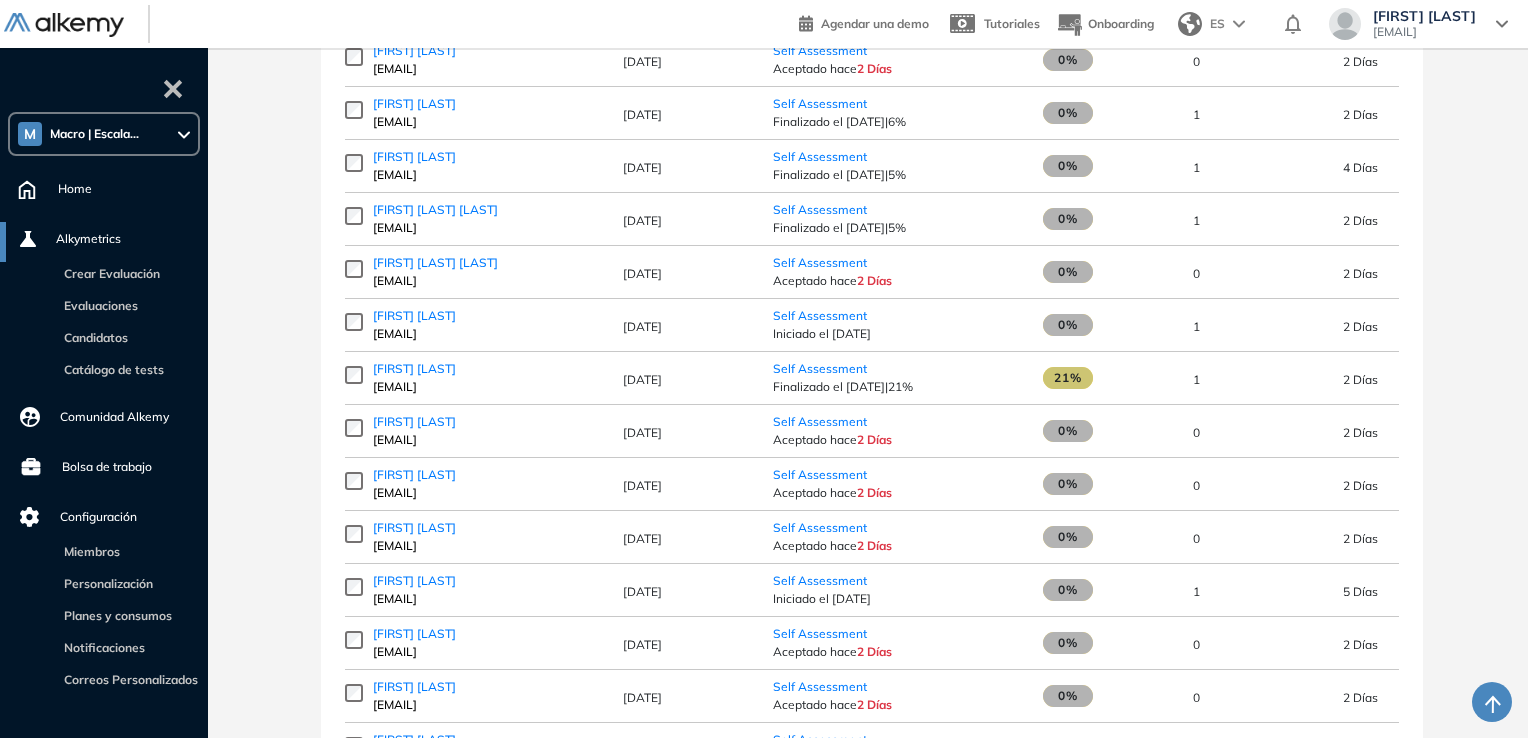 scroll, scrollTop: 1700, scrollLeft: 0, axis: vertical 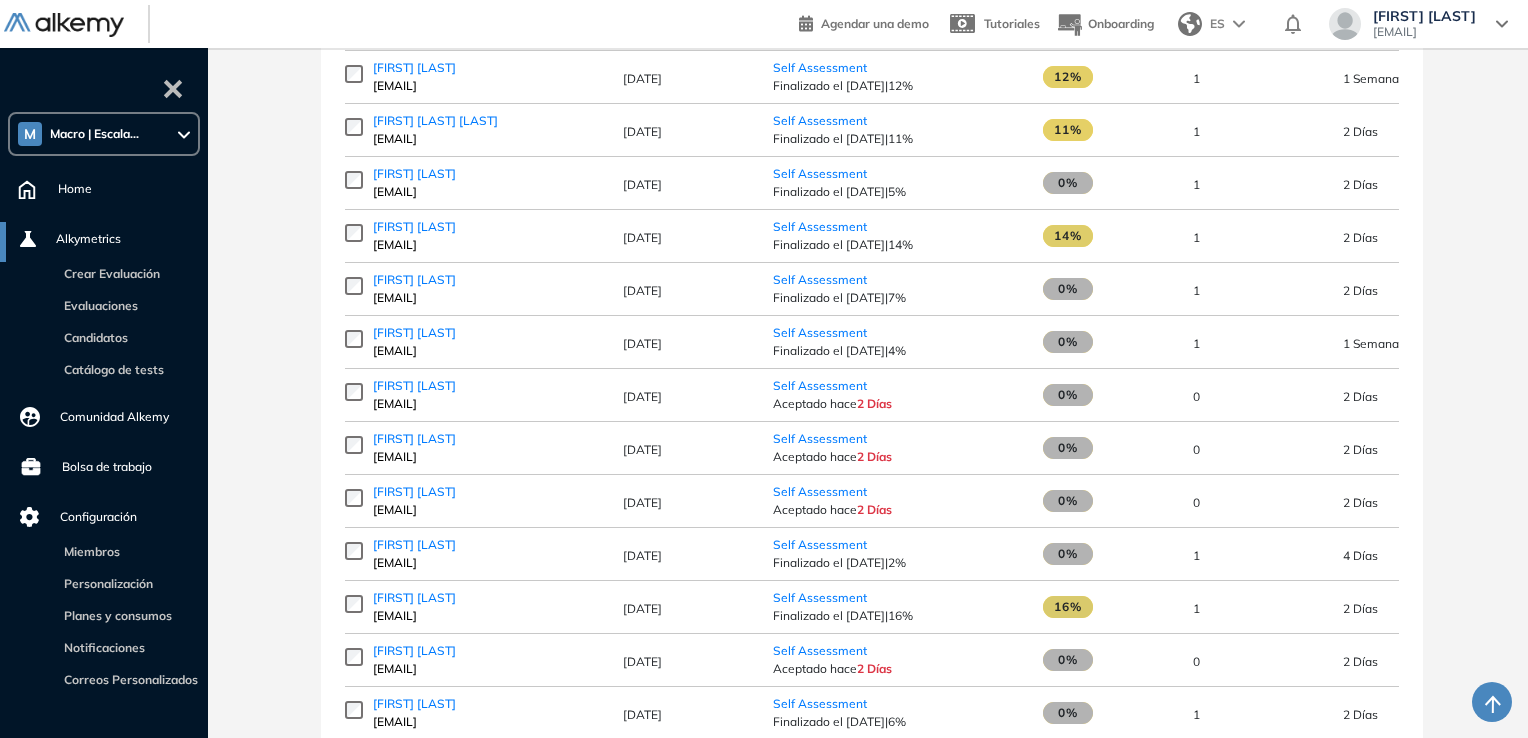 click on "Alkymetrics" at bounding box center (88, 239) 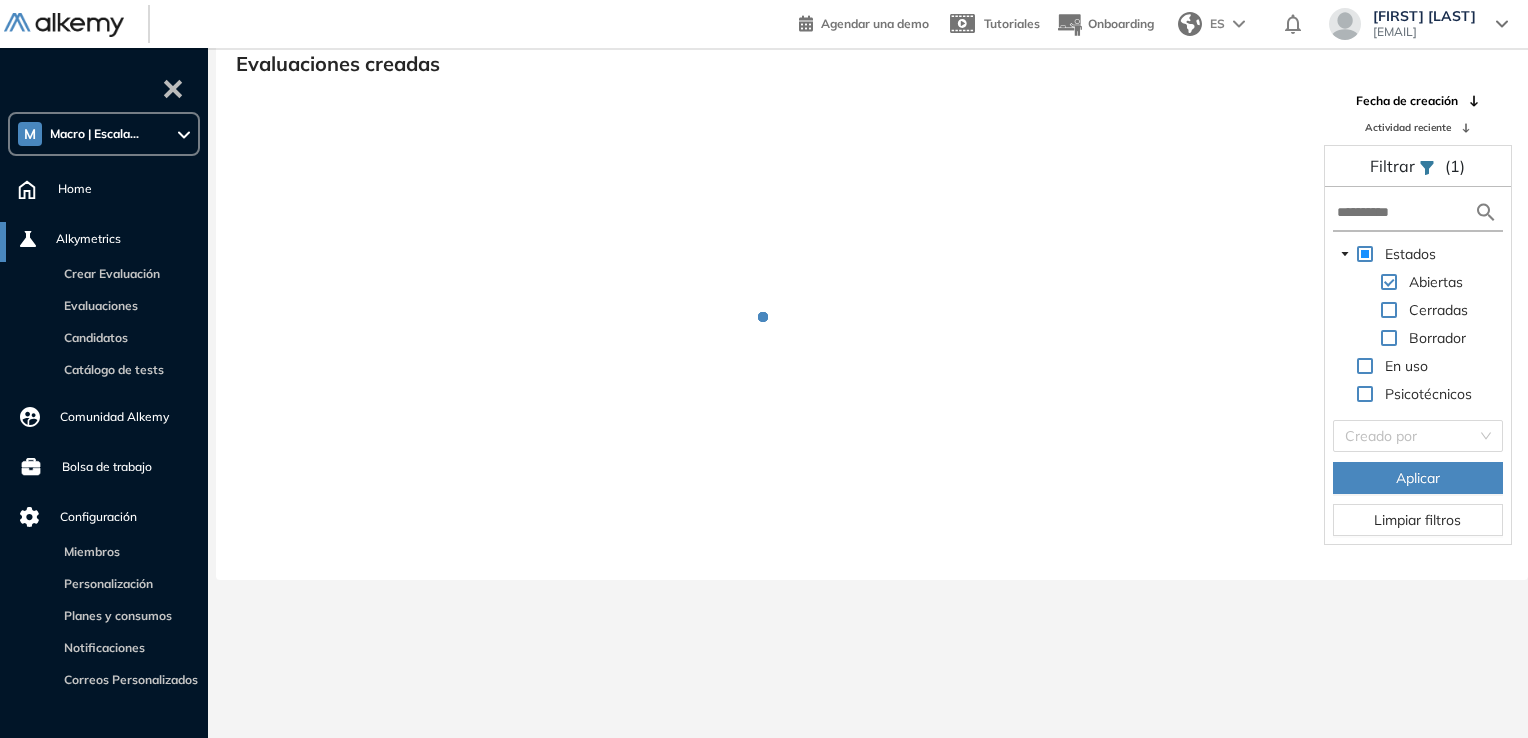 scroll, scrollTop: 48, scrollLeft: 0, axis: vertical 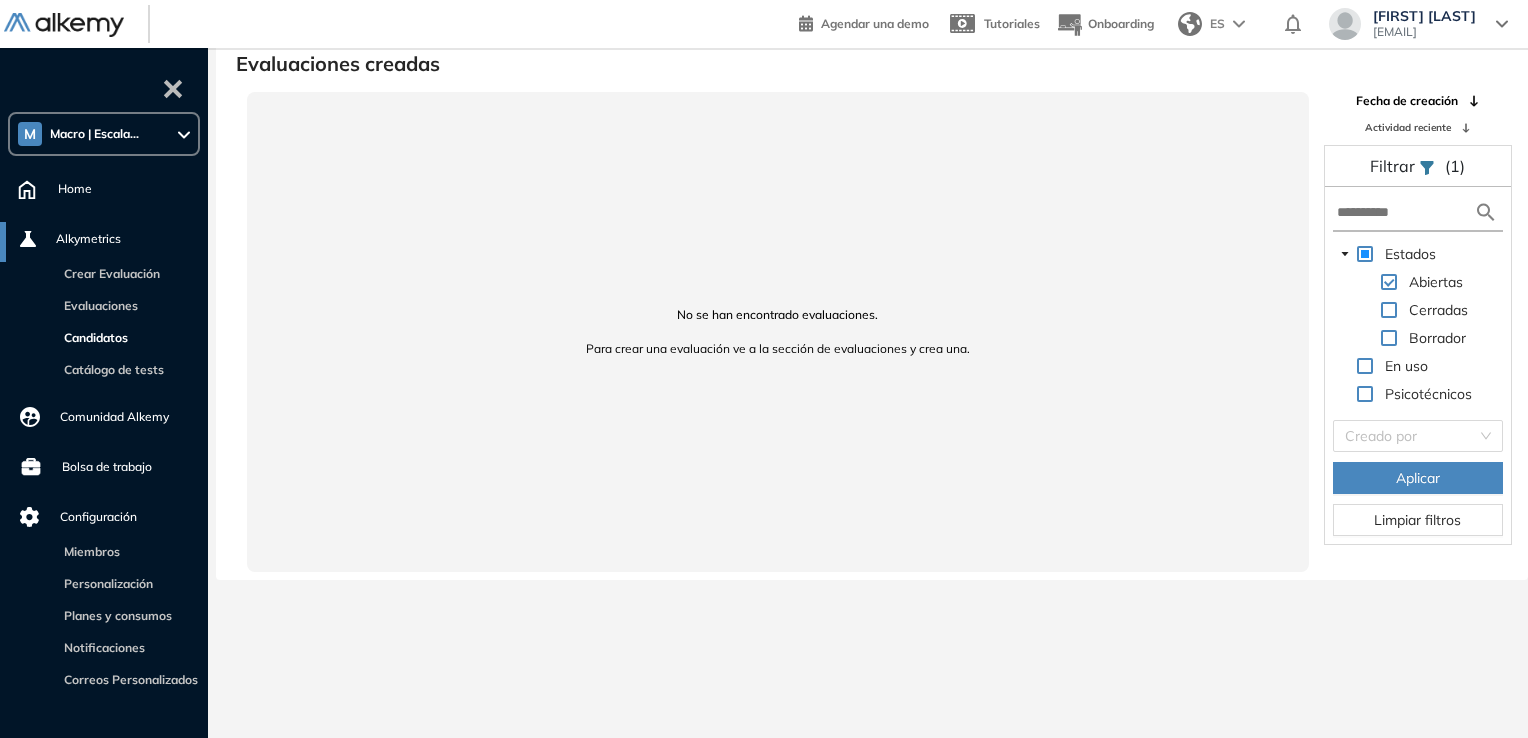click on "Candidatos" at bounding box center [96, 336] 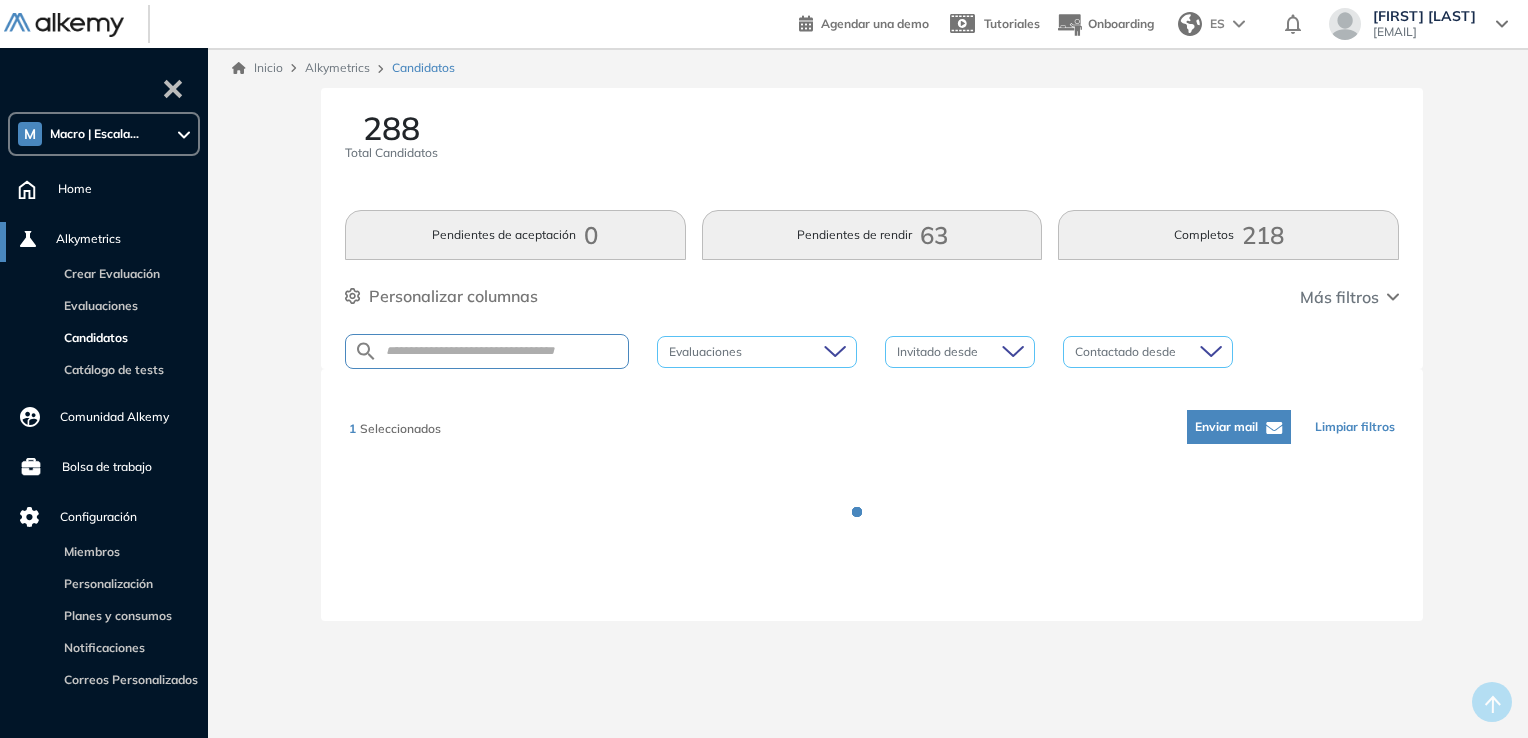 scroll, scrollTop: 0, scrollLeft: 0, axis: both 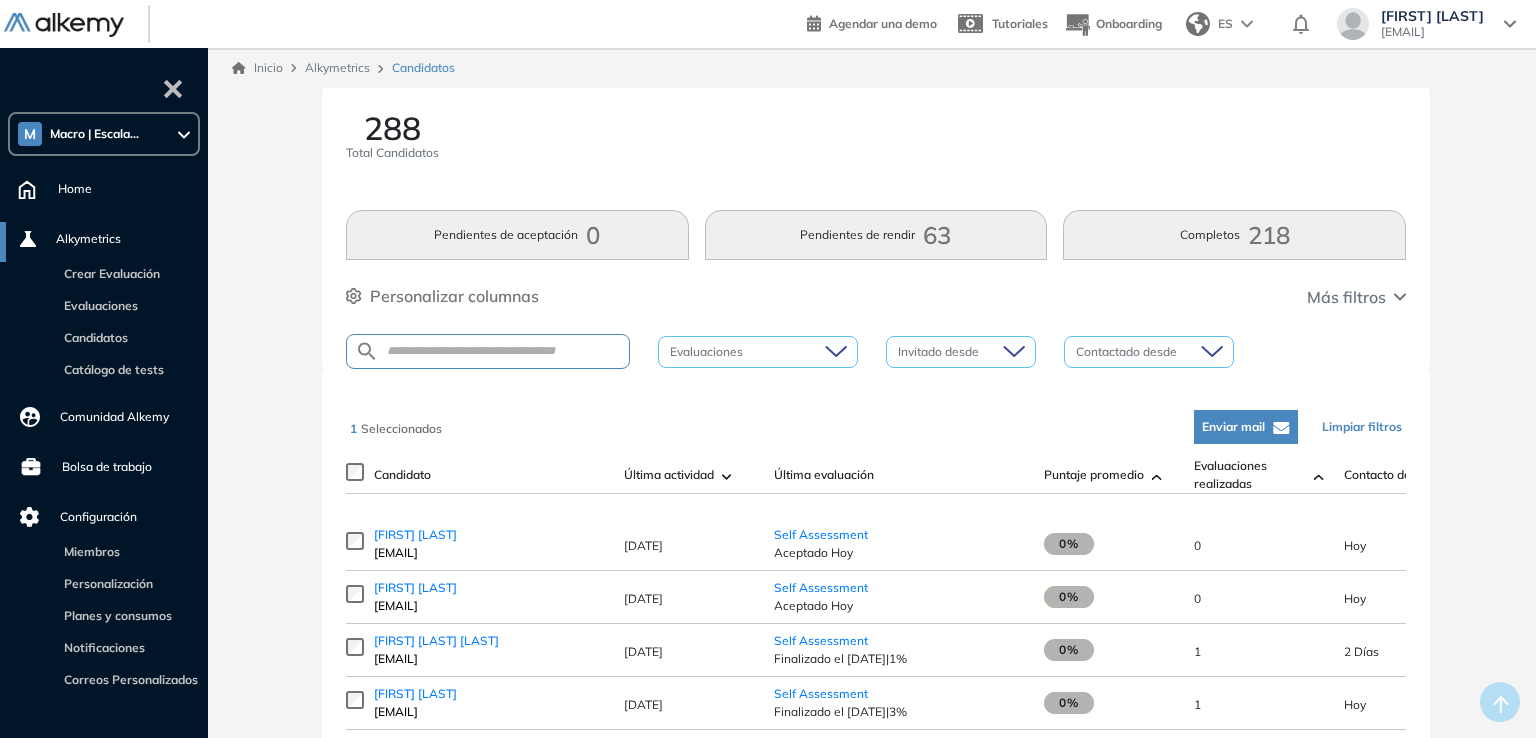 click at bounding box center [488, 351] 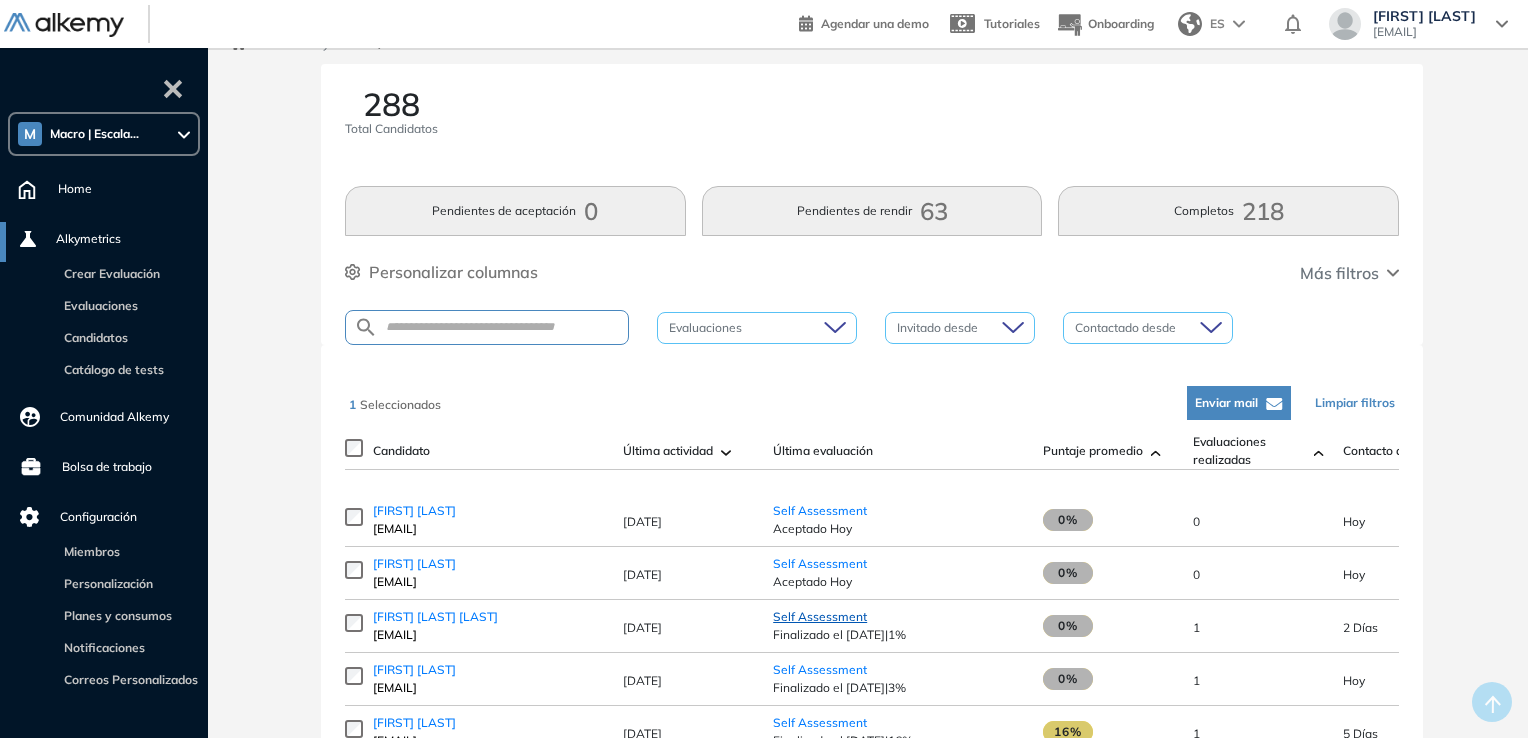 scroll, scrollTop: 0, scrollLeft: 0, axis: both 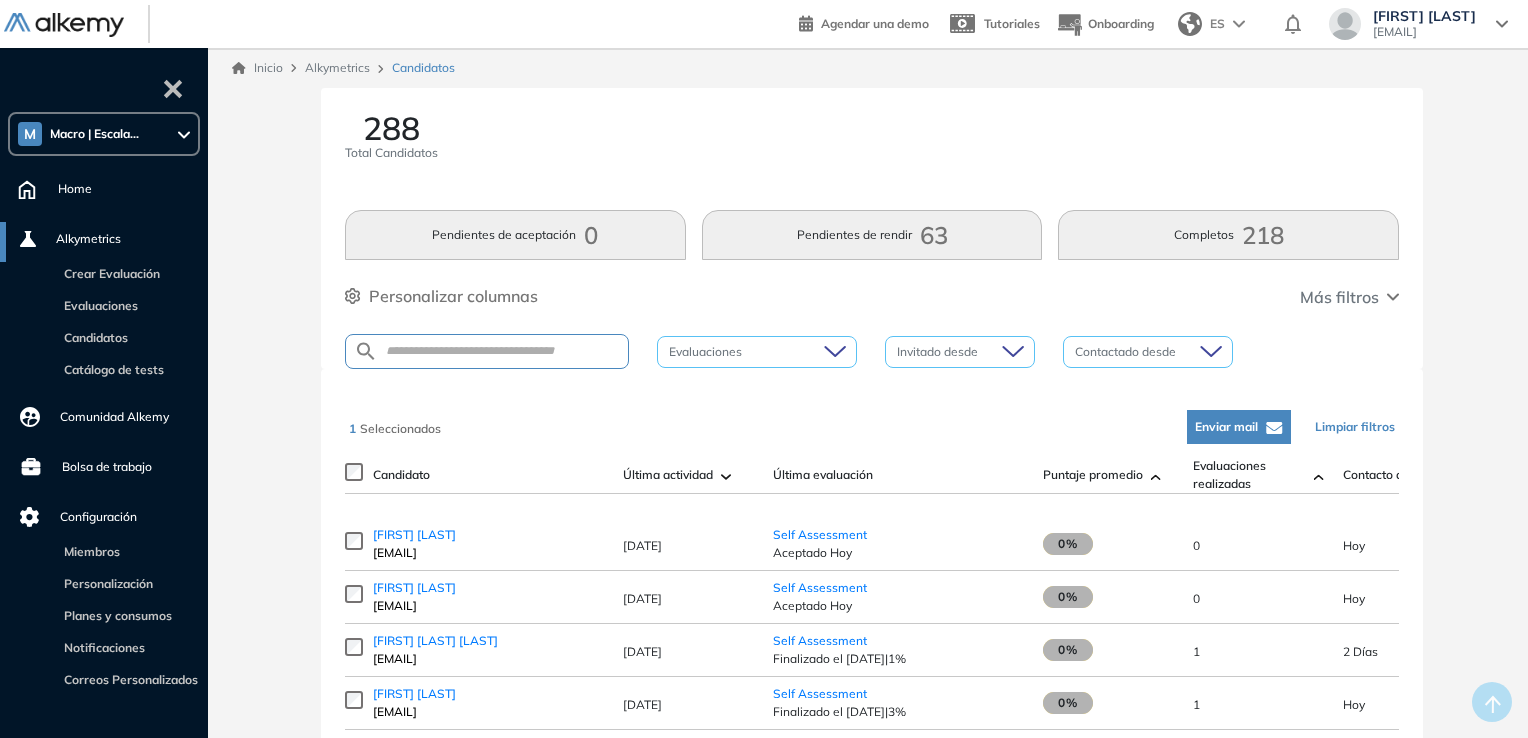 click on "Candidato" at bounding box center (401, 475) 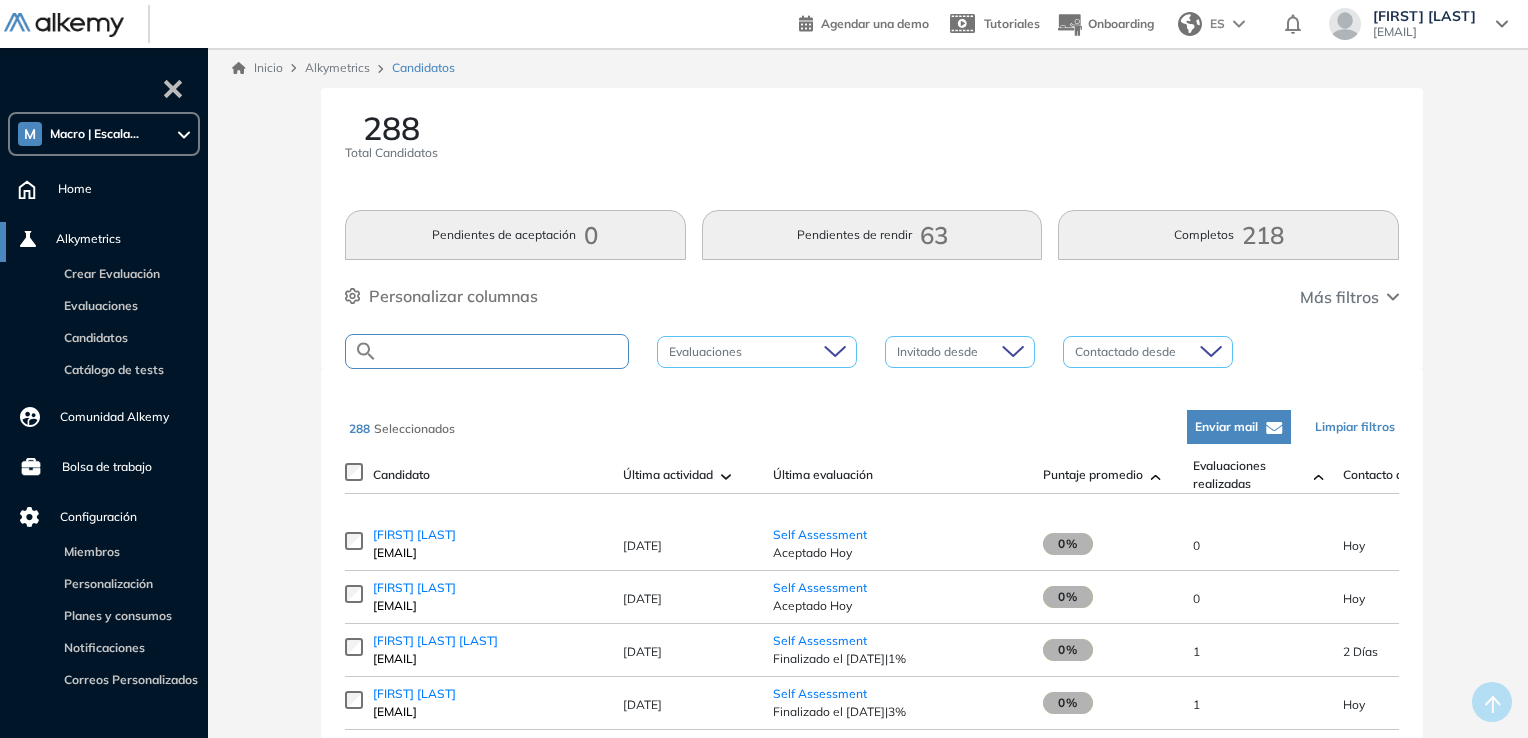 click at bounding box center [503, 351] 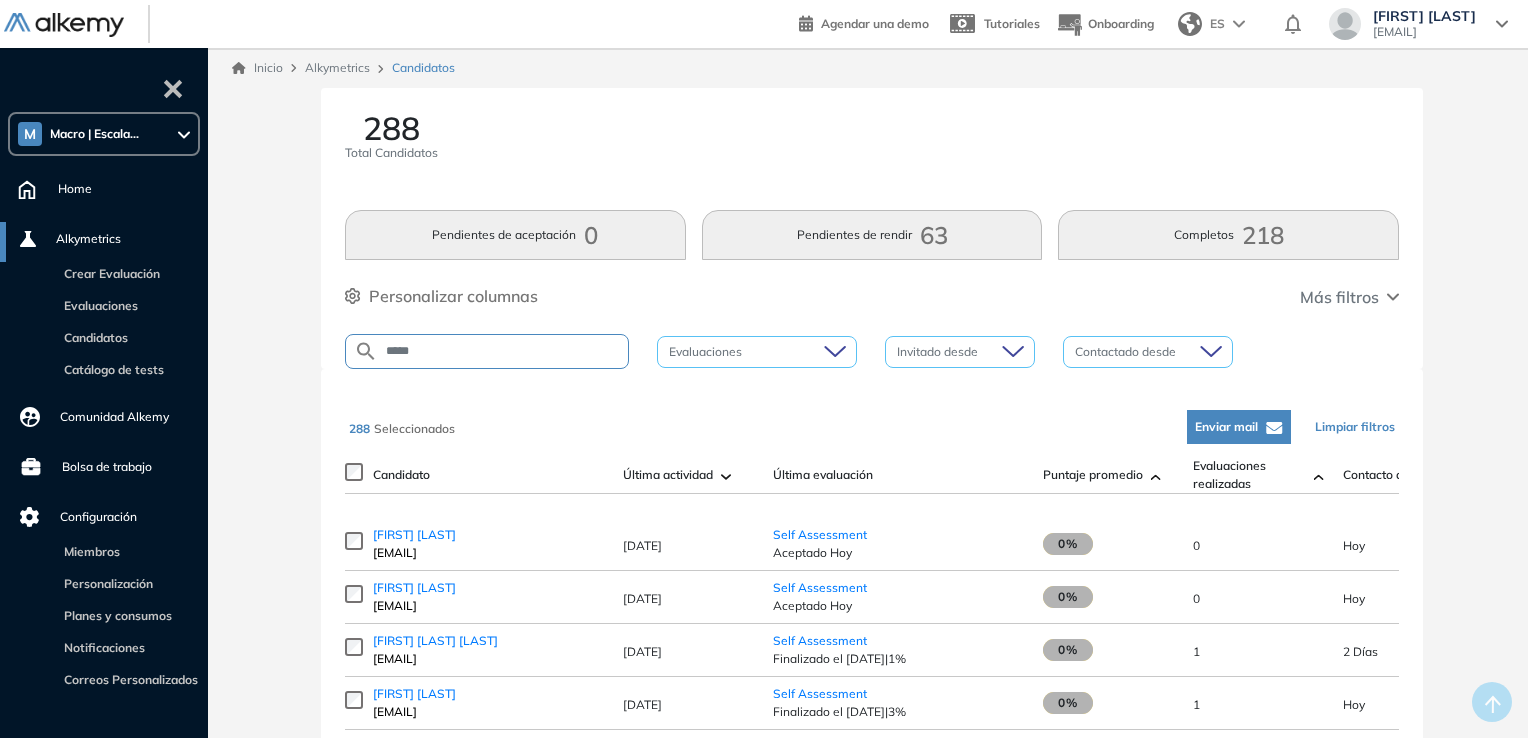 type on "*****" 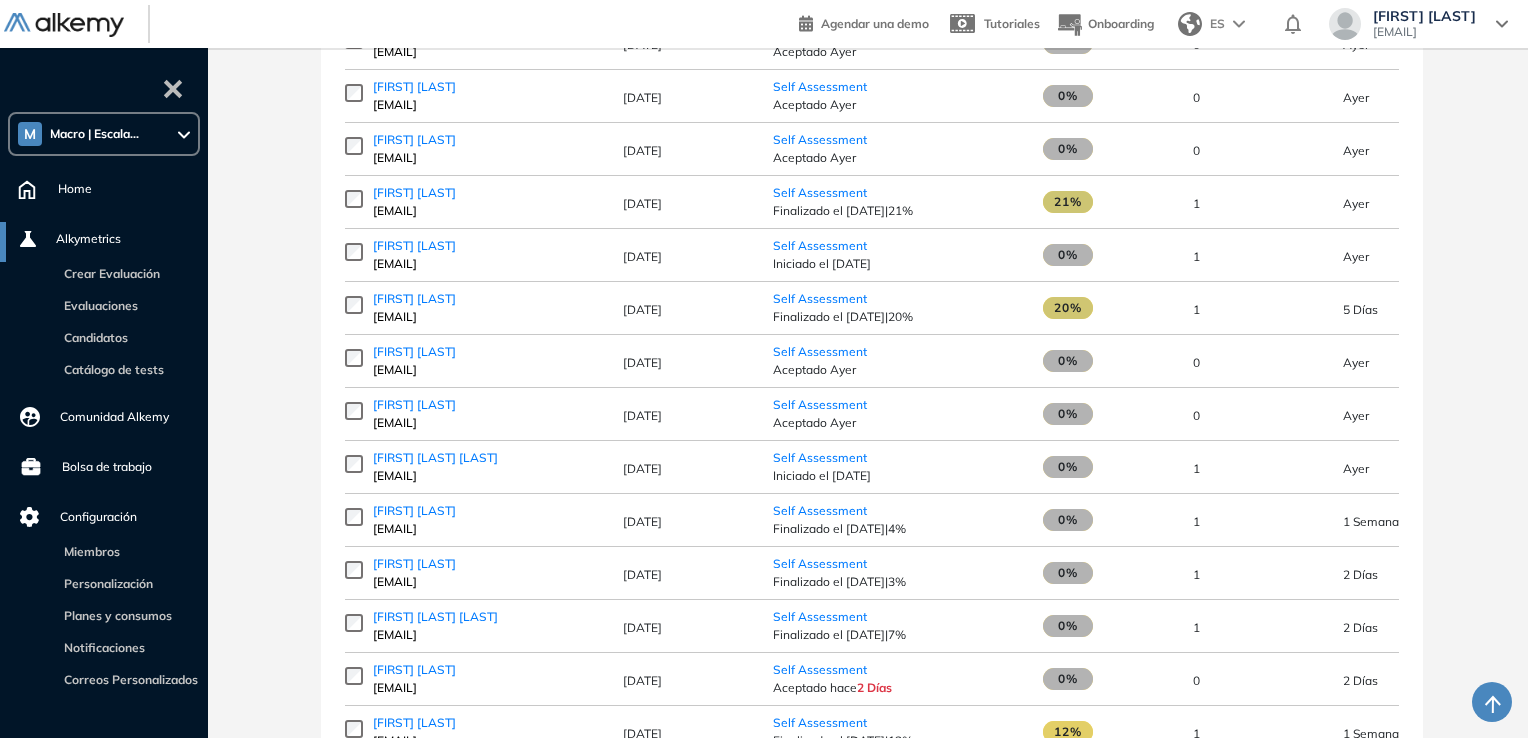 scroll, scrollTop: 1000, scrollLeft: 0, axis: vertical 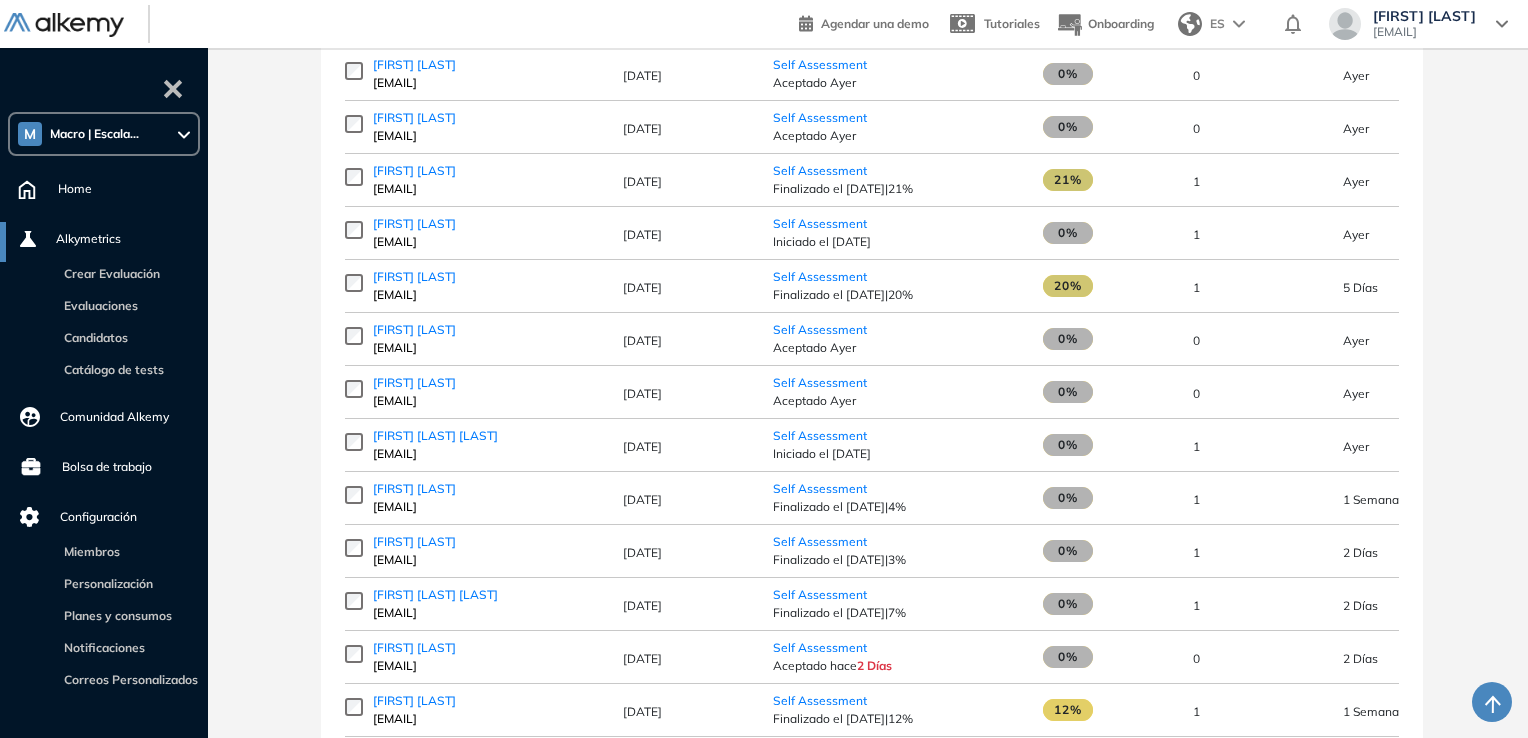 click on "Iniciado el [DATE]" at bounding box center (898, 454) 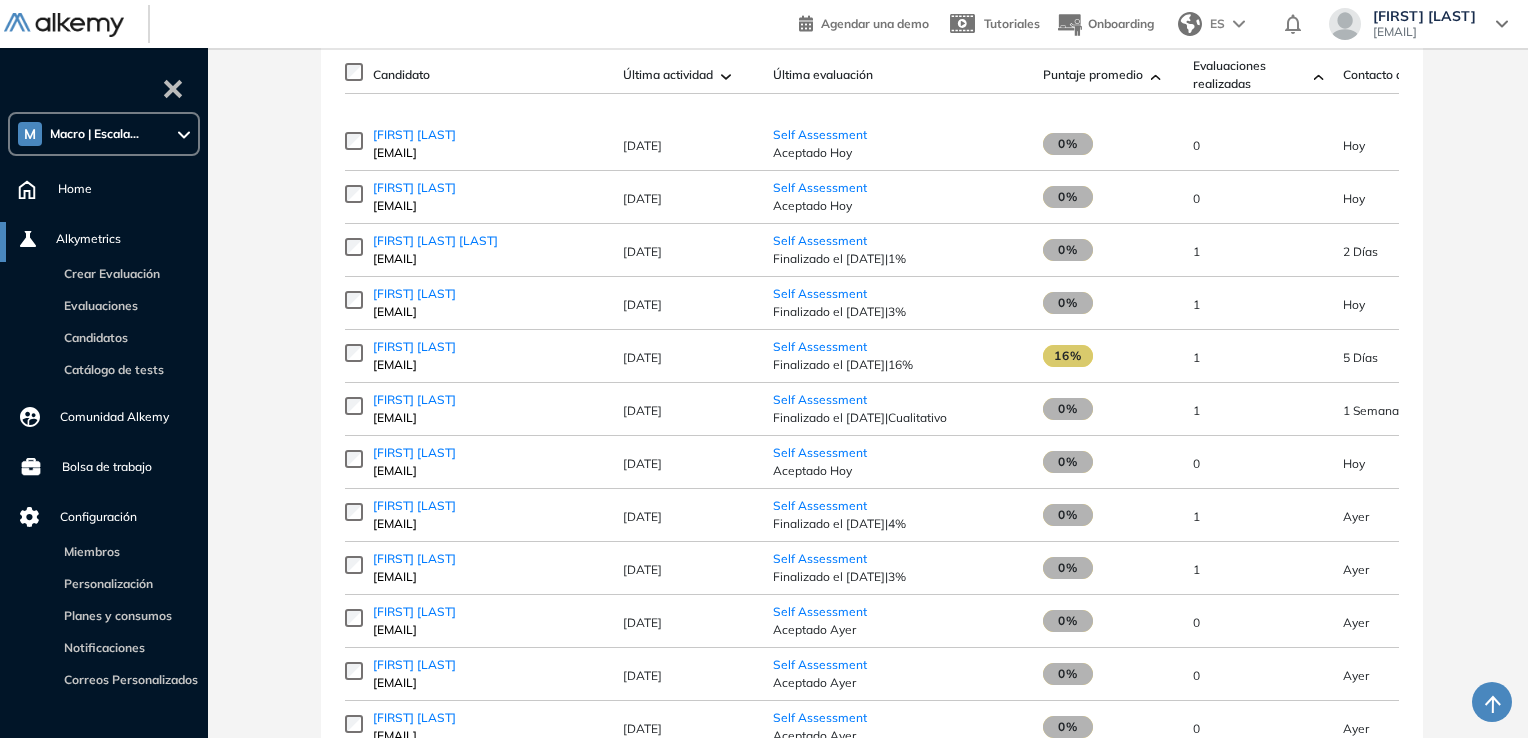 scroll, scrollTop: 0, scrollLeft: 0, axis: both 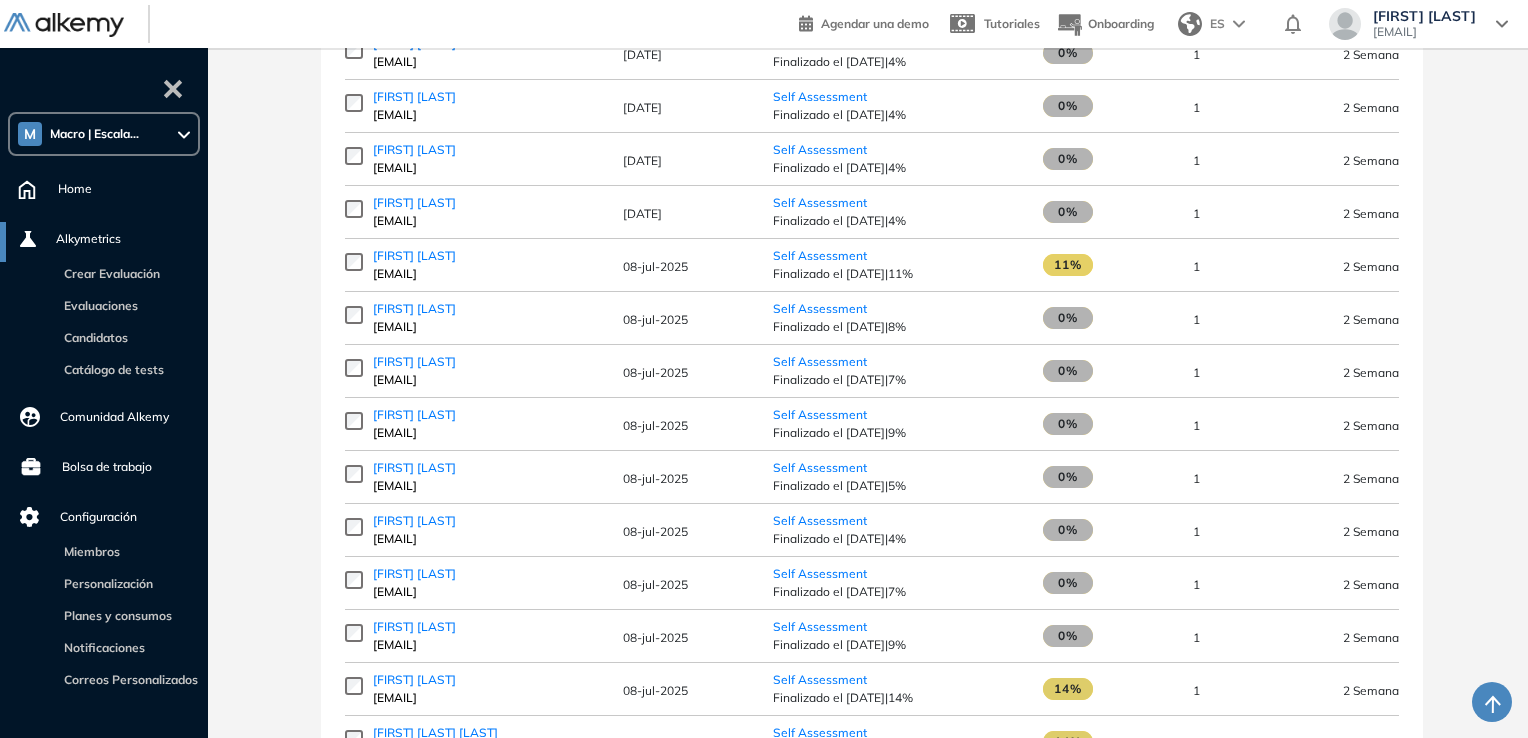 click on "[FIRST] [LAST] [LAST] [EMAIL] [DATE] Self Assessment Aceptado Hoy — 0% 0 Hoy Argentina — linkedin Enviar email [FIRST] [LAST] [EMAIL] [DATE] Self Assessment Aceptado Hoy — 0% 0 Hoy Argentina Buenos Aires linkedin Enviar email [FIRST] [LAST] [LAST] [EMAIL] [DATE] Self Assessment Finalizado el [DATE]  |  1% — 0% 1  2 Días Argentina Entre Ríos linkedin Enviar email [FIRST] [LAST] [EMAIL] [DATE] Self Assessment Finalizado el [DATE]  |  3% — 0% 1 Hoy Argentina Ciudad de Buenos Aires linkedin Enviar email [FIRST] [LAST] [EMAIL] [DATE] Self Assessment Finalizado el [DATE]  |  16% — 16% 1  5 Días Argentina — linkedin Enviar email [FIRST] [LAST] [EMAIL] [DATE] Self Assessment Finalizado el [DATE]  |  Cualitativo — 0% 1  1 Semana Argentina — linkedin Enviar email [FIRST] [LAST] [DATE] — 0% 0 1" at bounding box center [1139, -450] 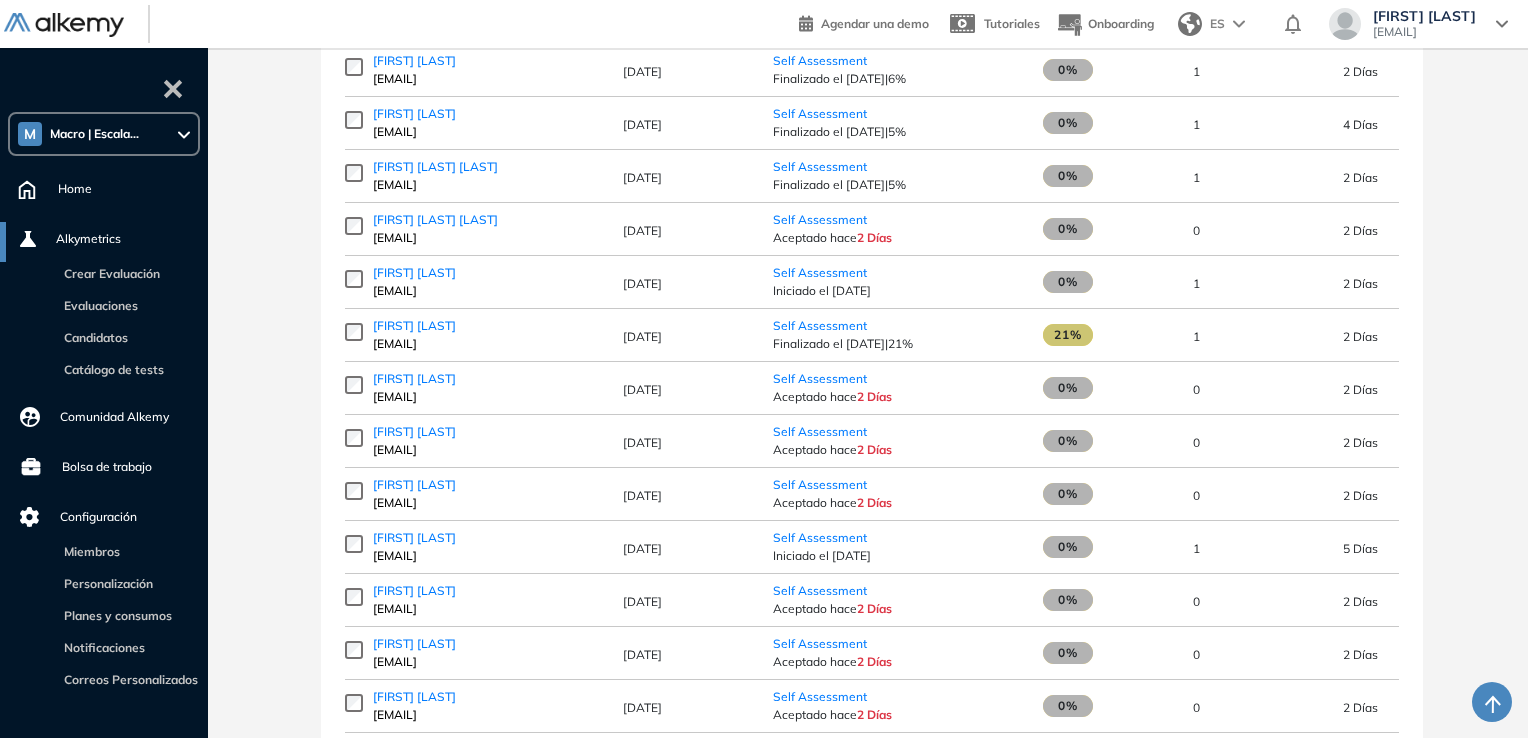 scroll, scrollTop: 1735, scrollLeft: 0, axis: vertical 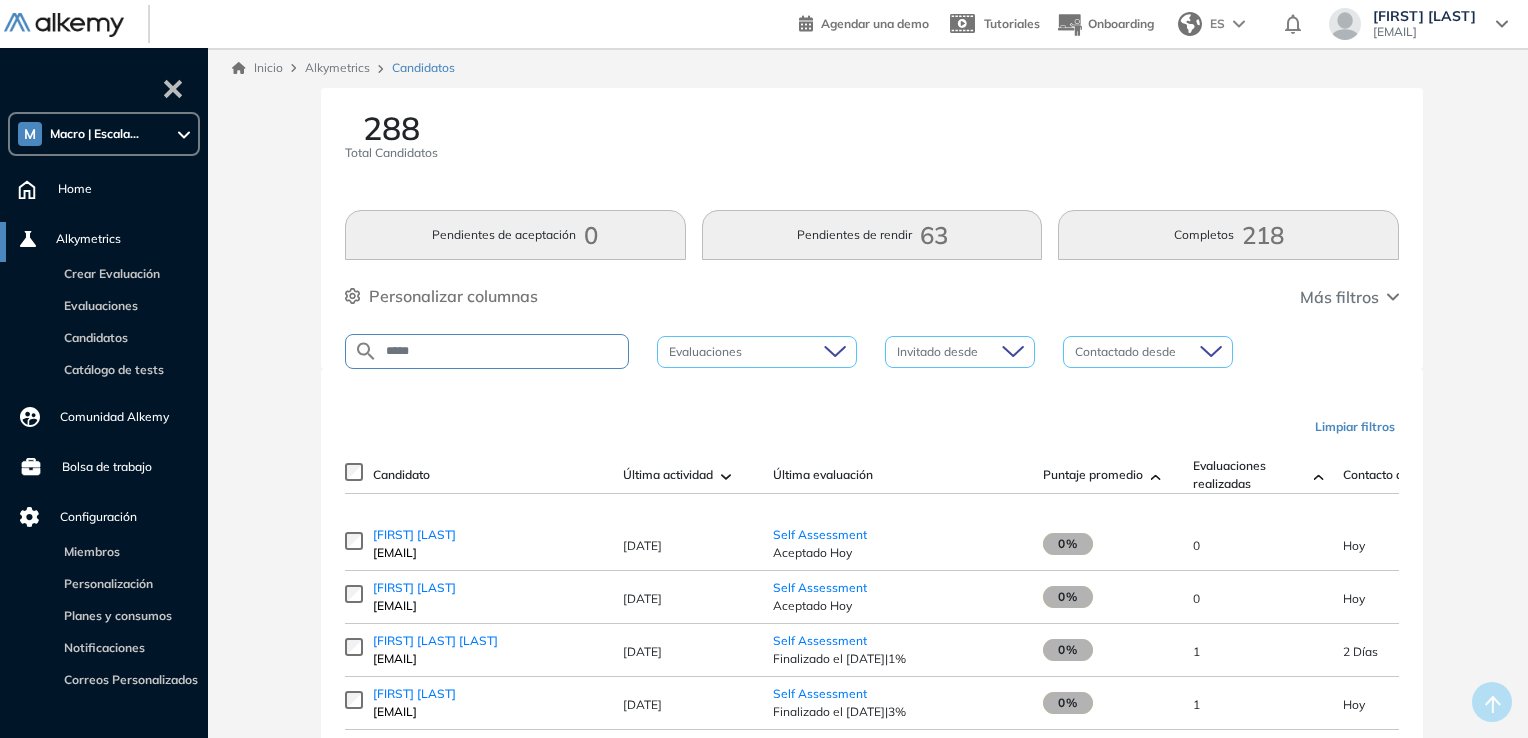 click on "*****" at bounding box center [503, 351] 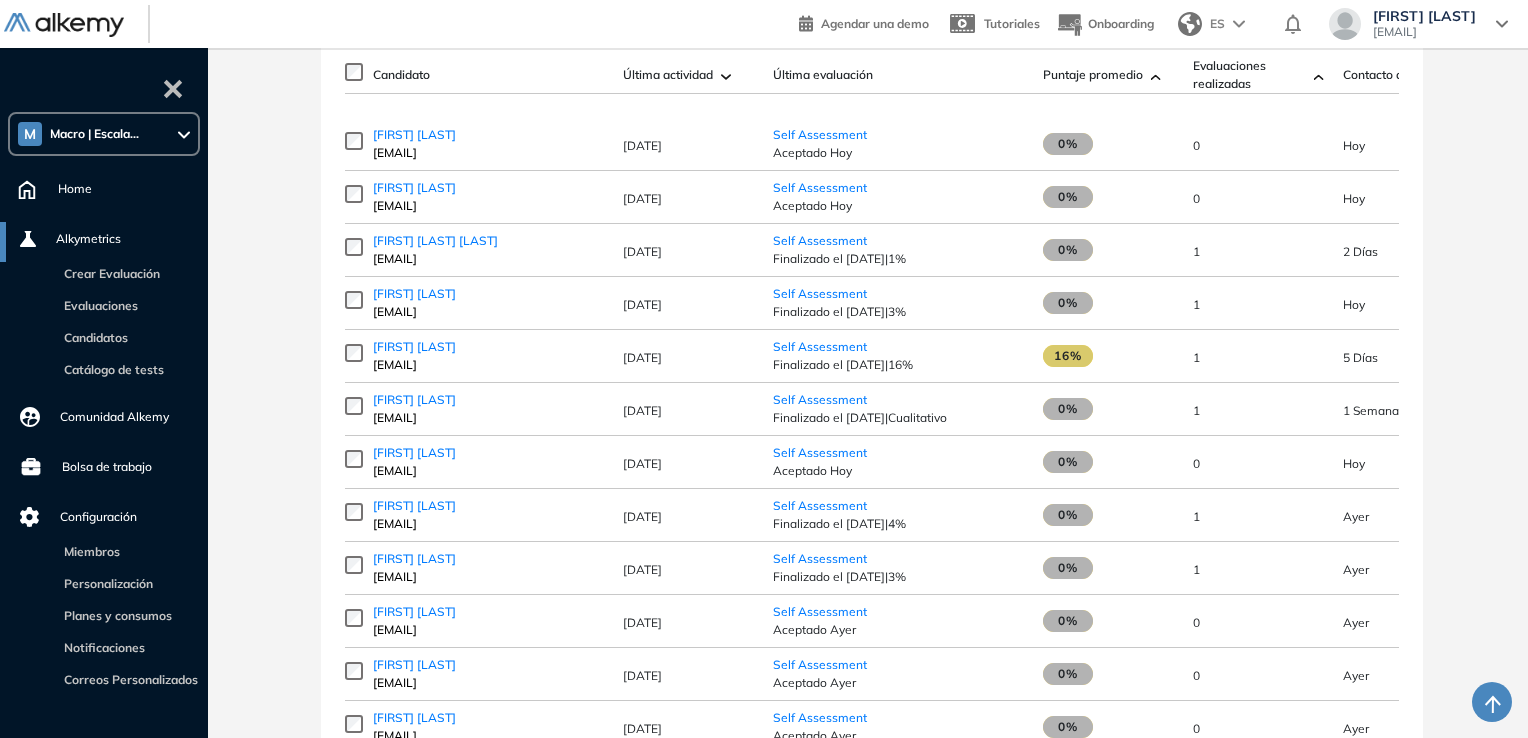 scroll, scrollTop: 0, scrollLeft: 0, axis: both 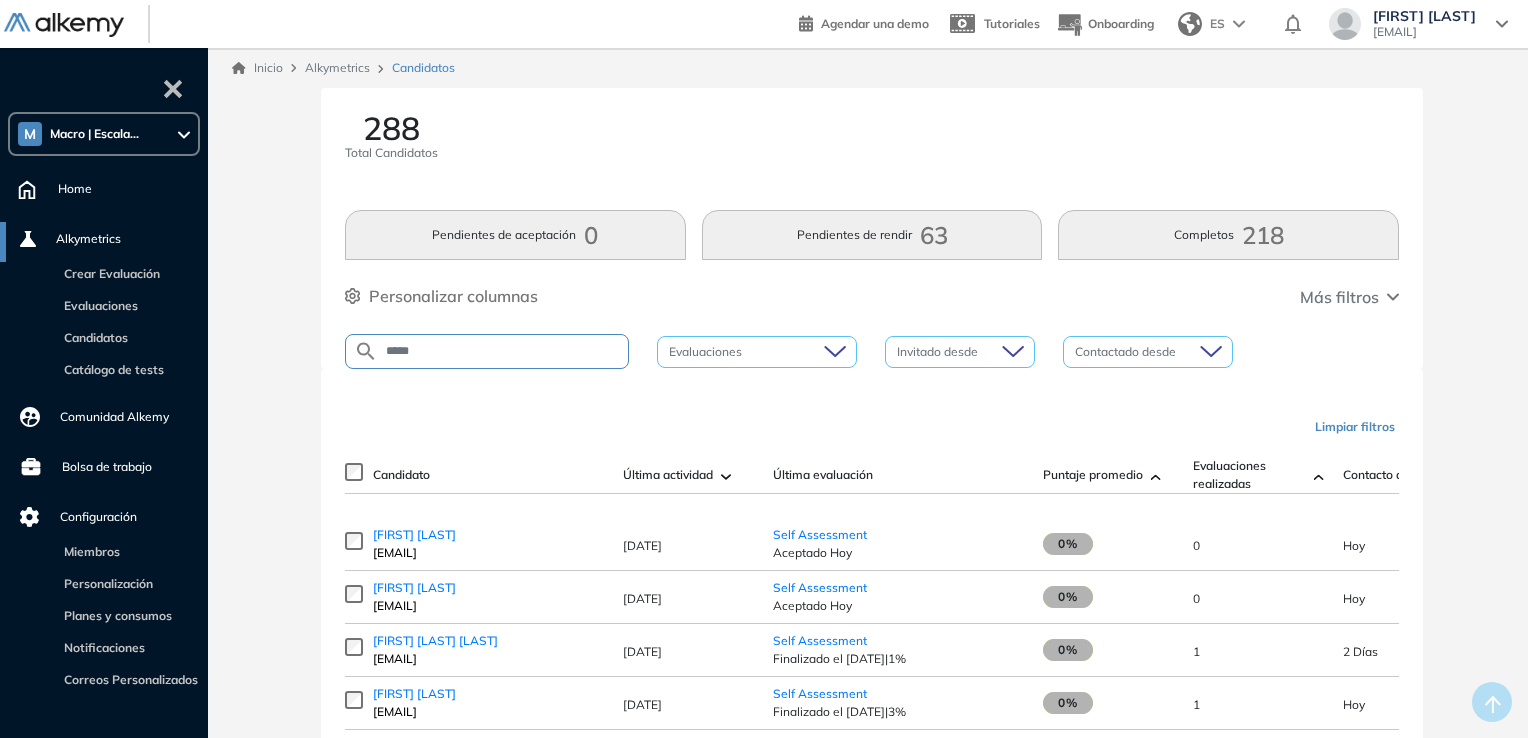 click 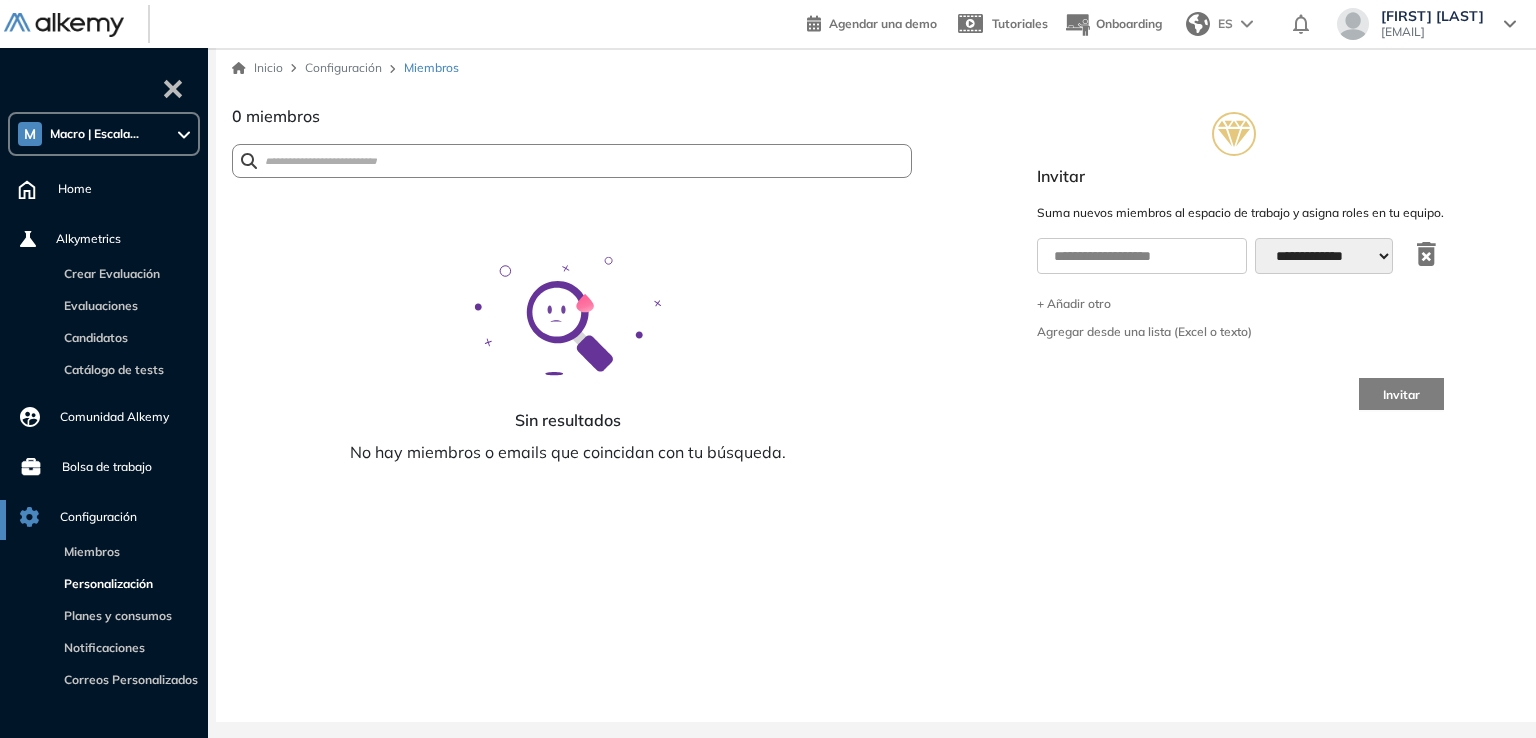 click on "Personalización" at bounding box center (104, 583) 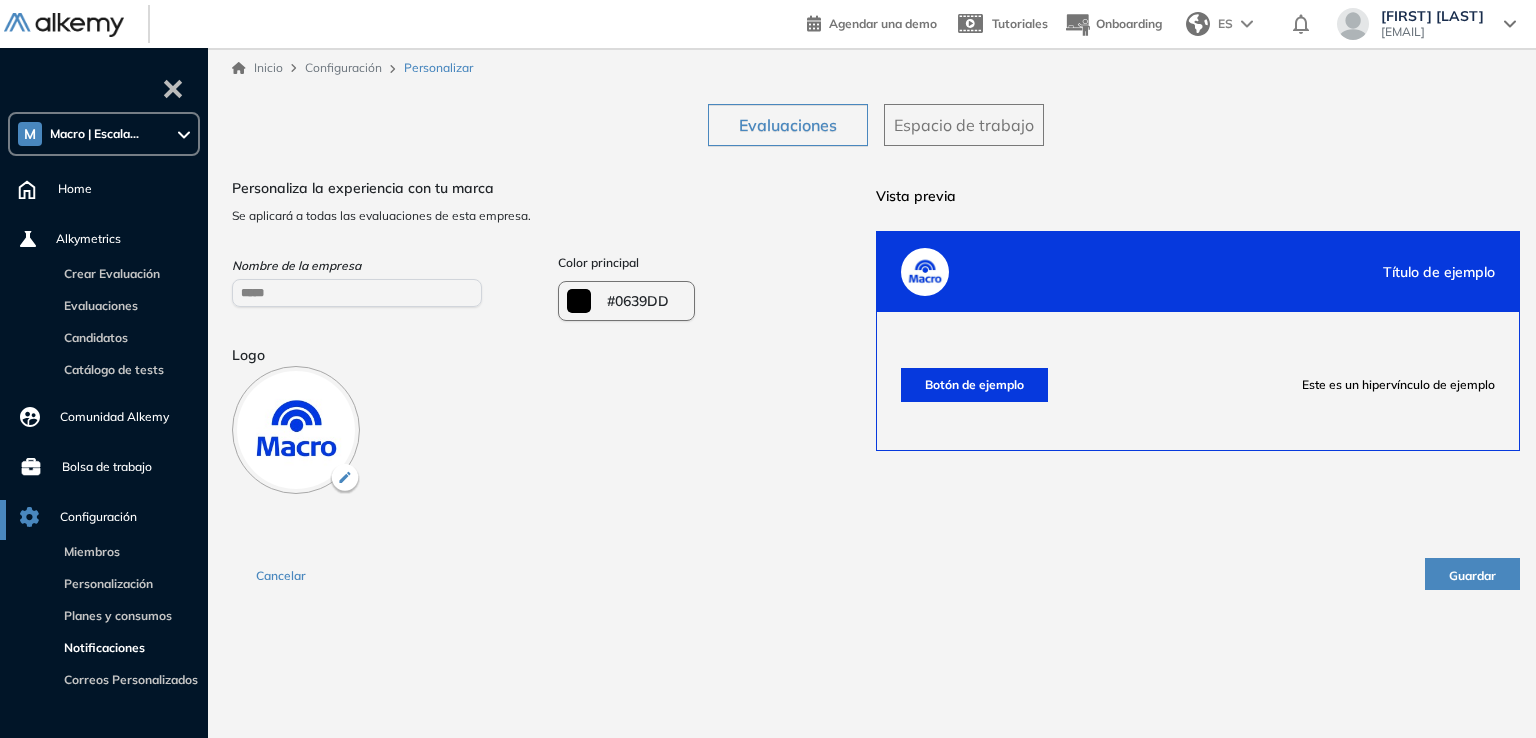 click on "Notificaciones" at bounding box center [100, 647] 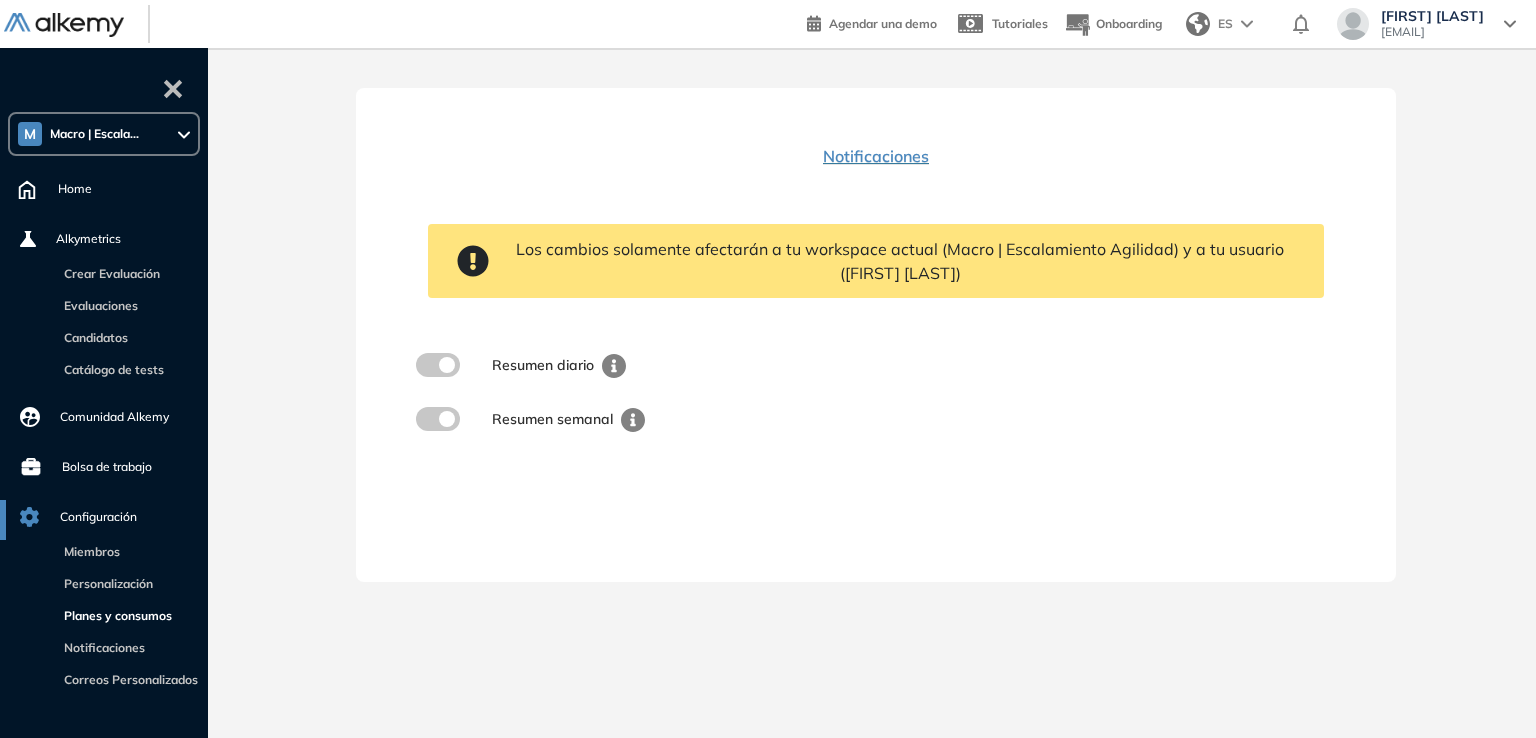 click on "Planes y consumos" at bounding box center (114, 615) 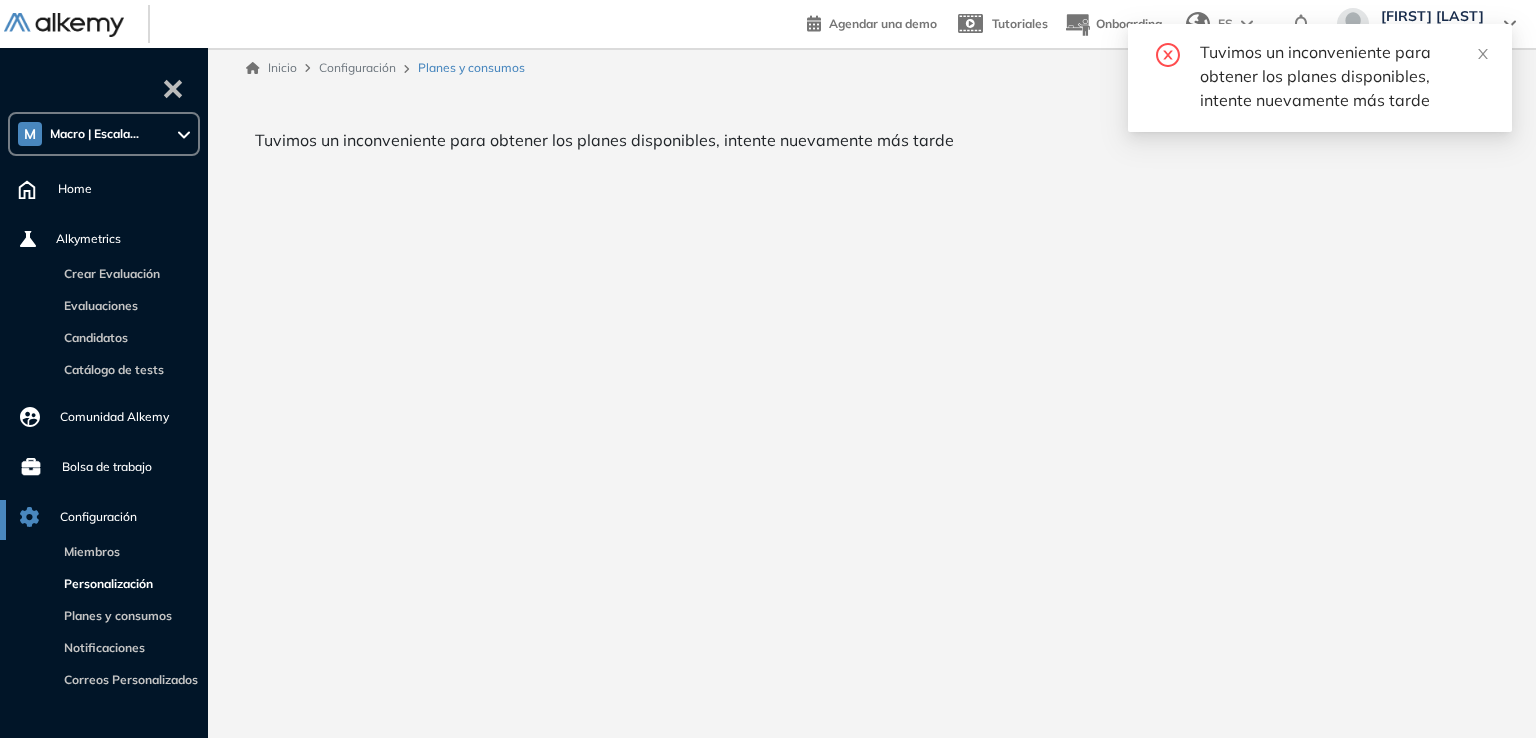 click on "Personalización" at bounding box center (104, 583) 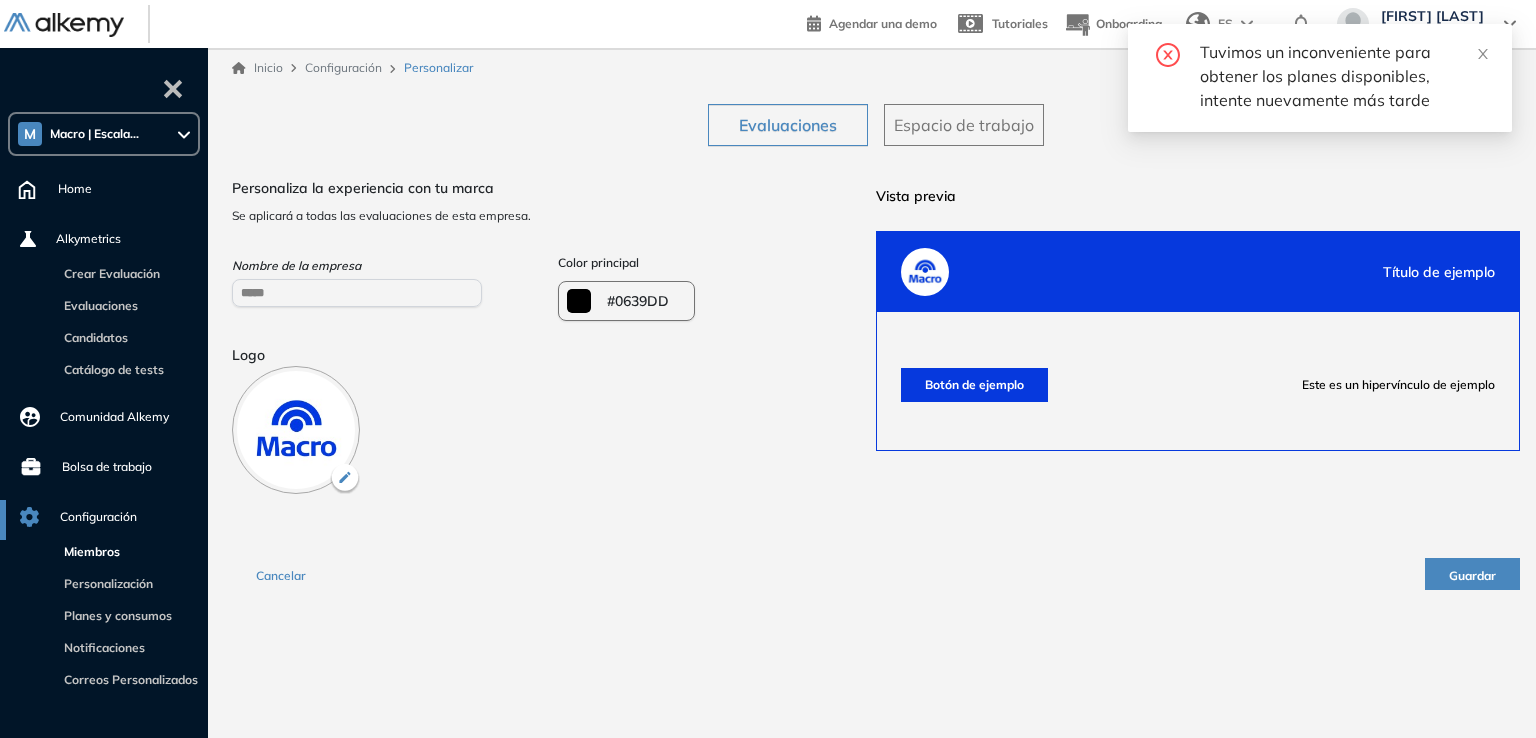click on "Miembros" at bounding box center (88, 551) 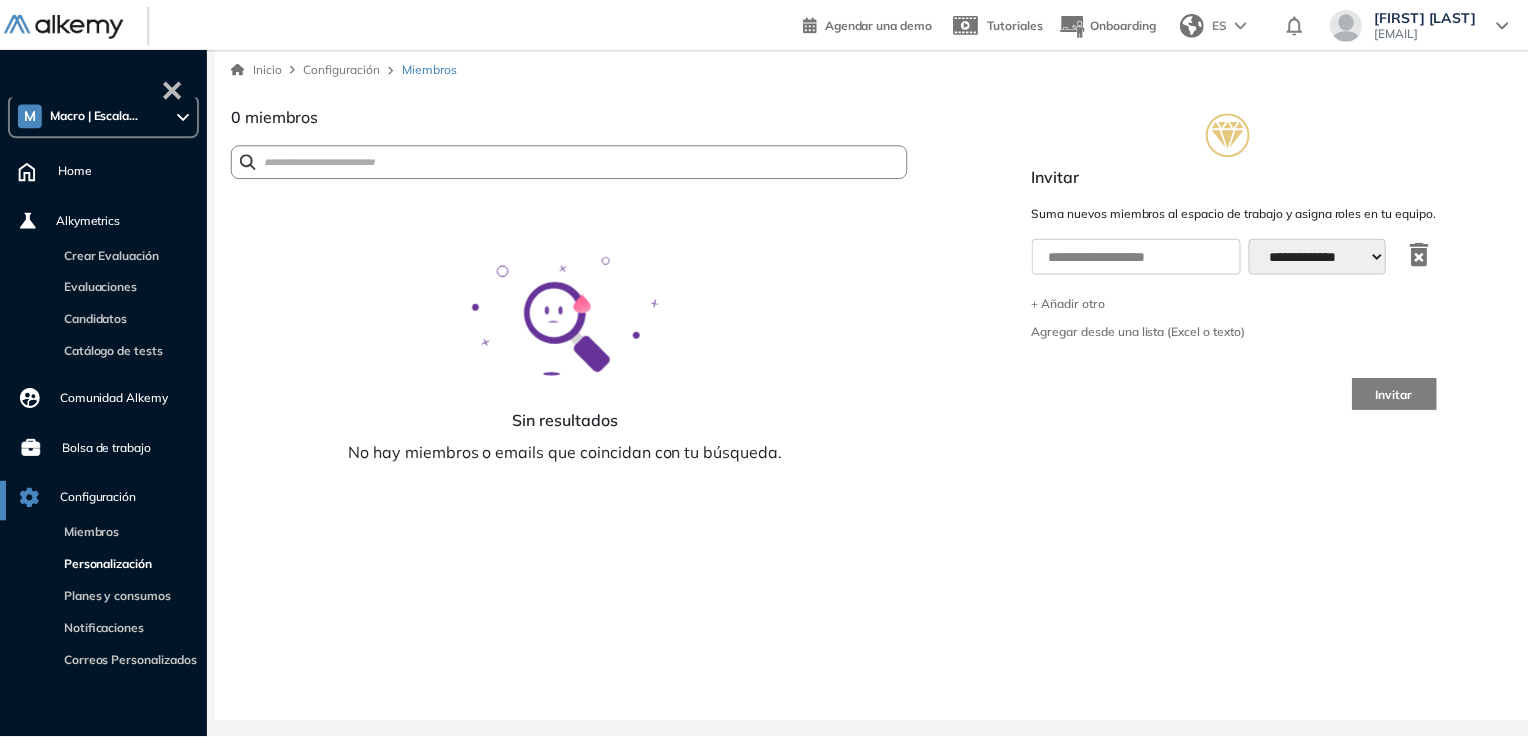 scroll, scrollTop: 24, scrollLeft: 0, axis: vertical 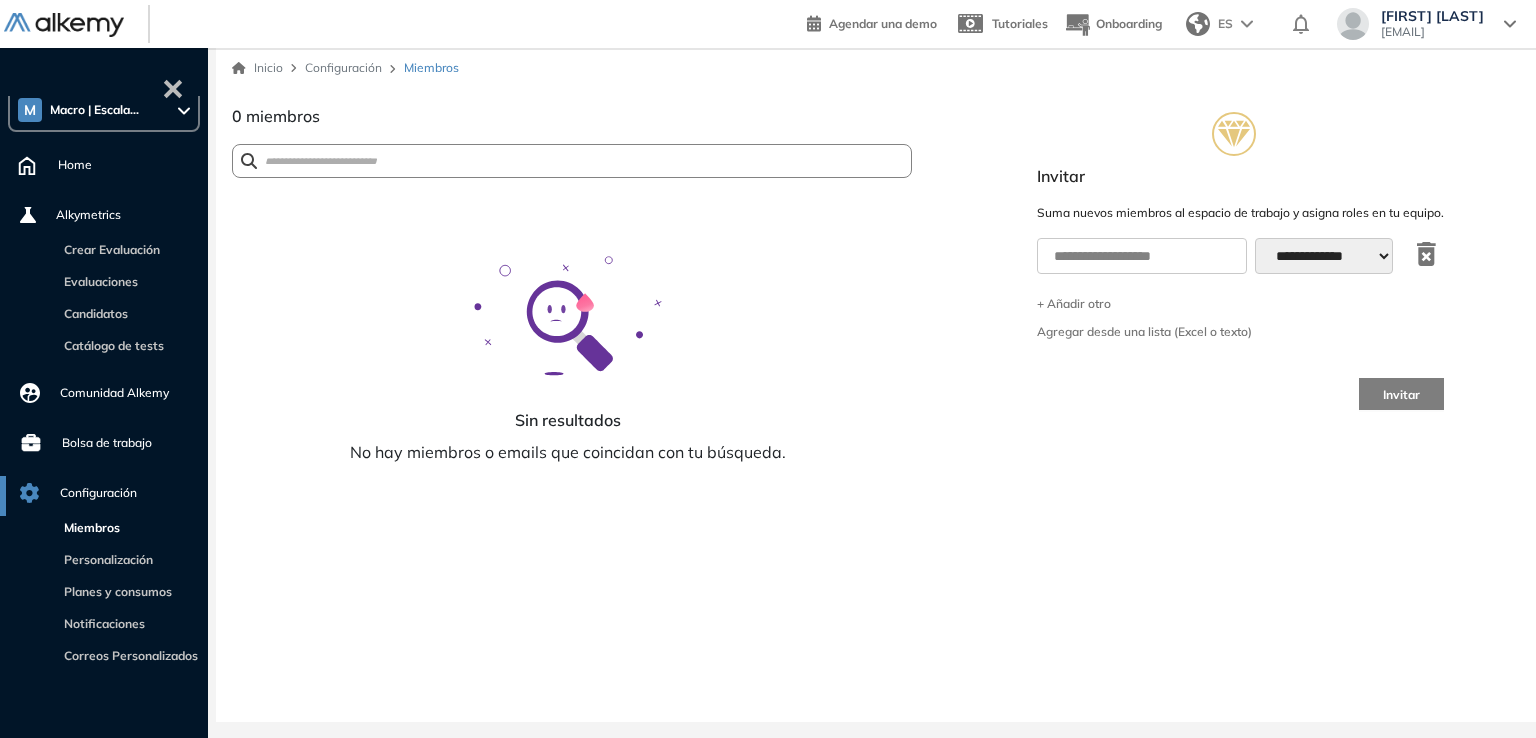 click on "Miembros" at bounding box center (88, 527) 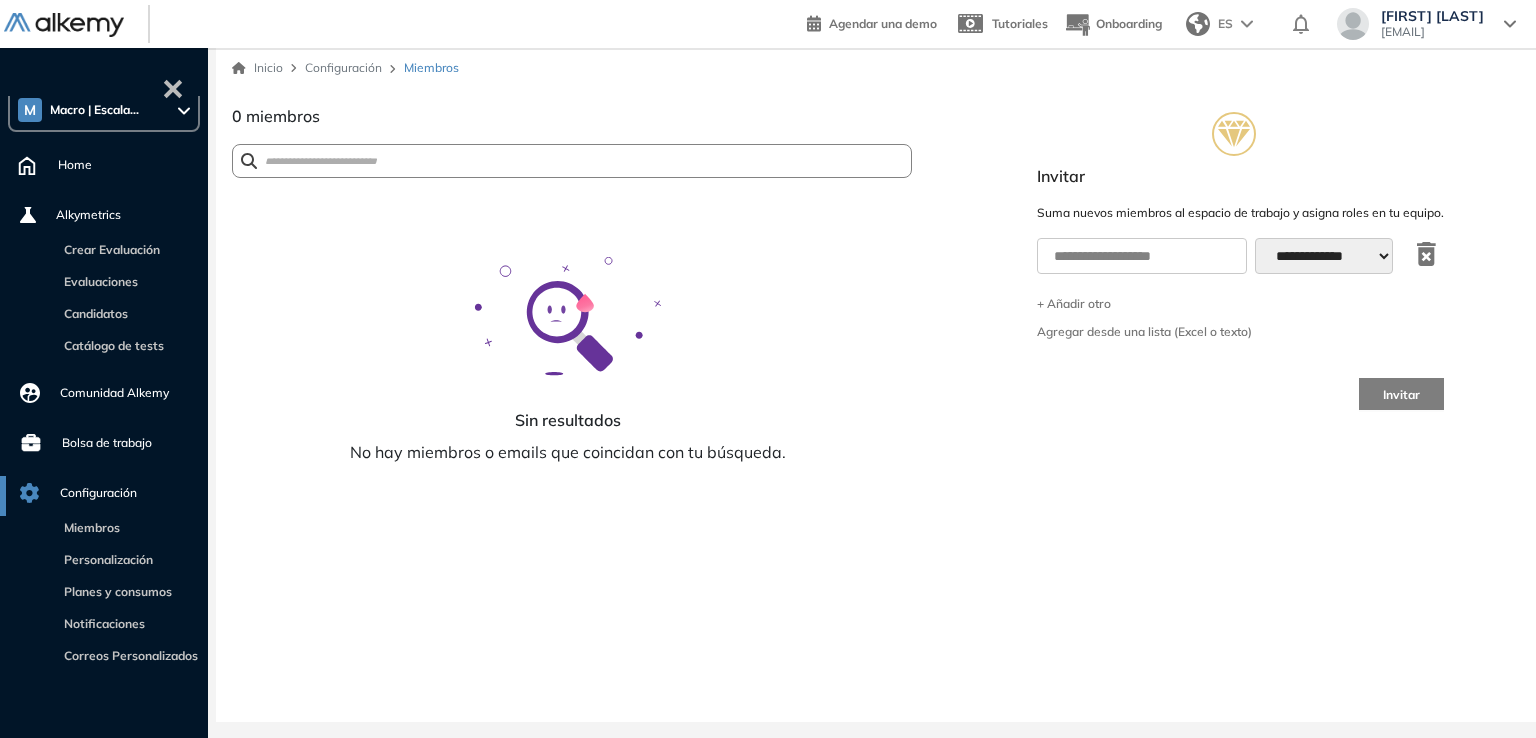 click on "Configuración" at bounding box center [98, 493] 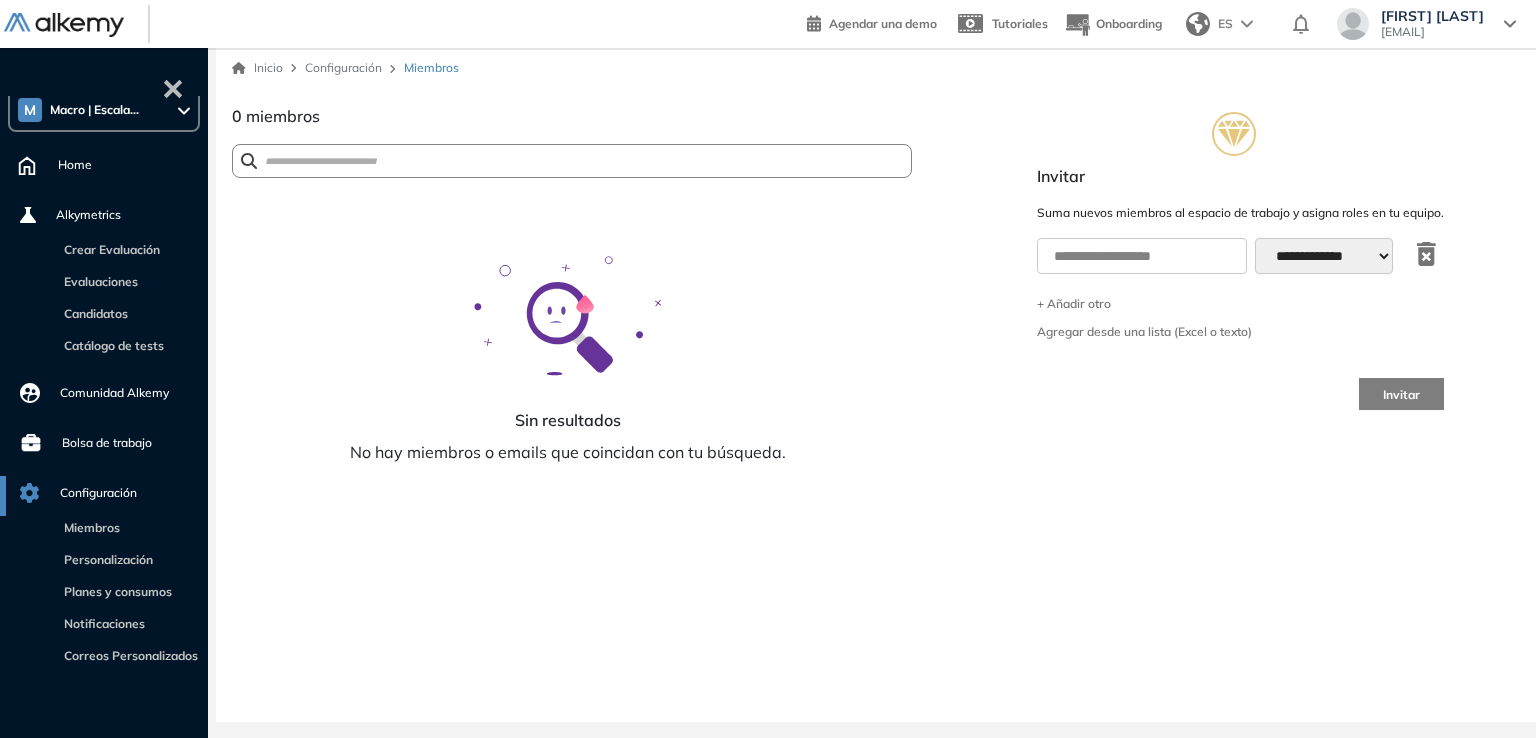 click 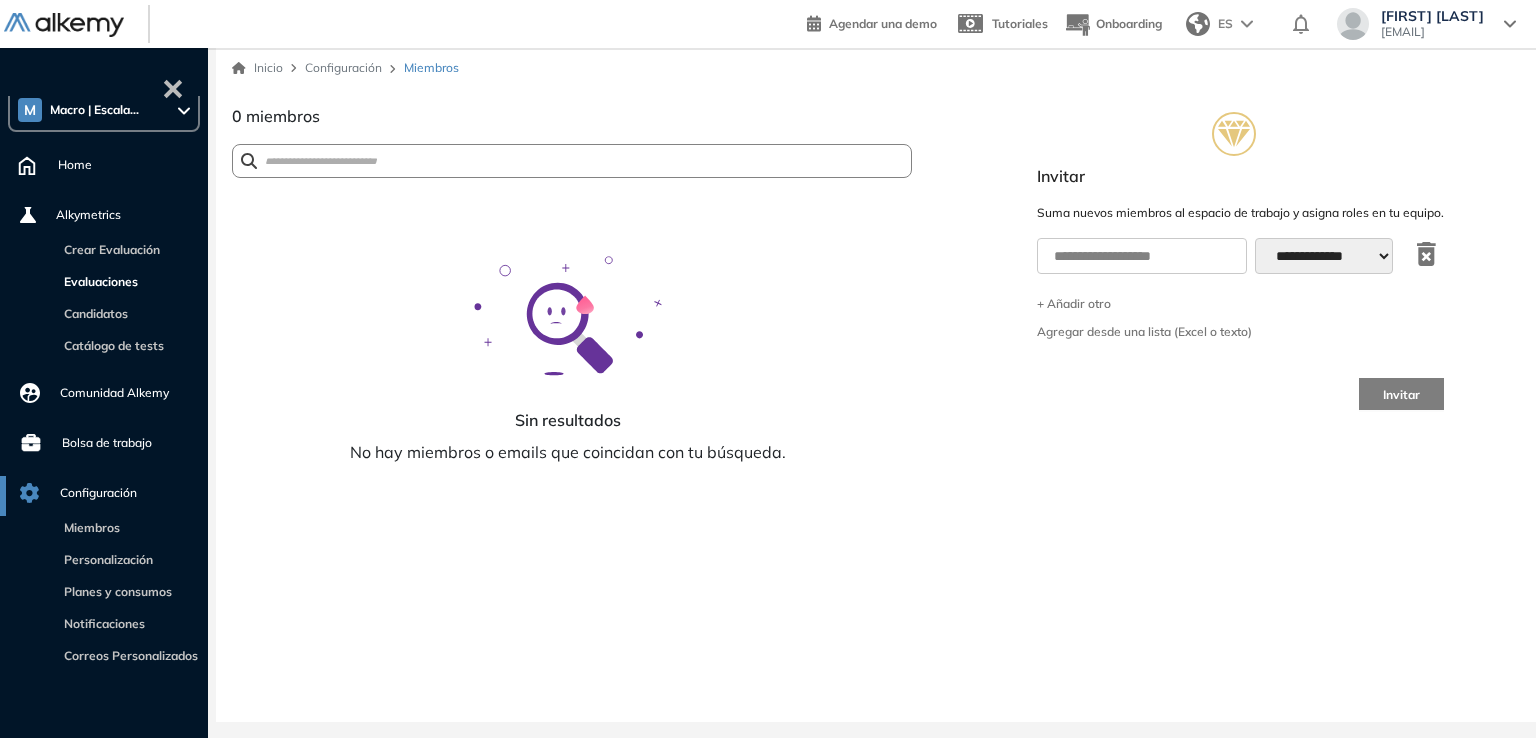 click on "Evaluaciones" at bounding box center (97, 281) 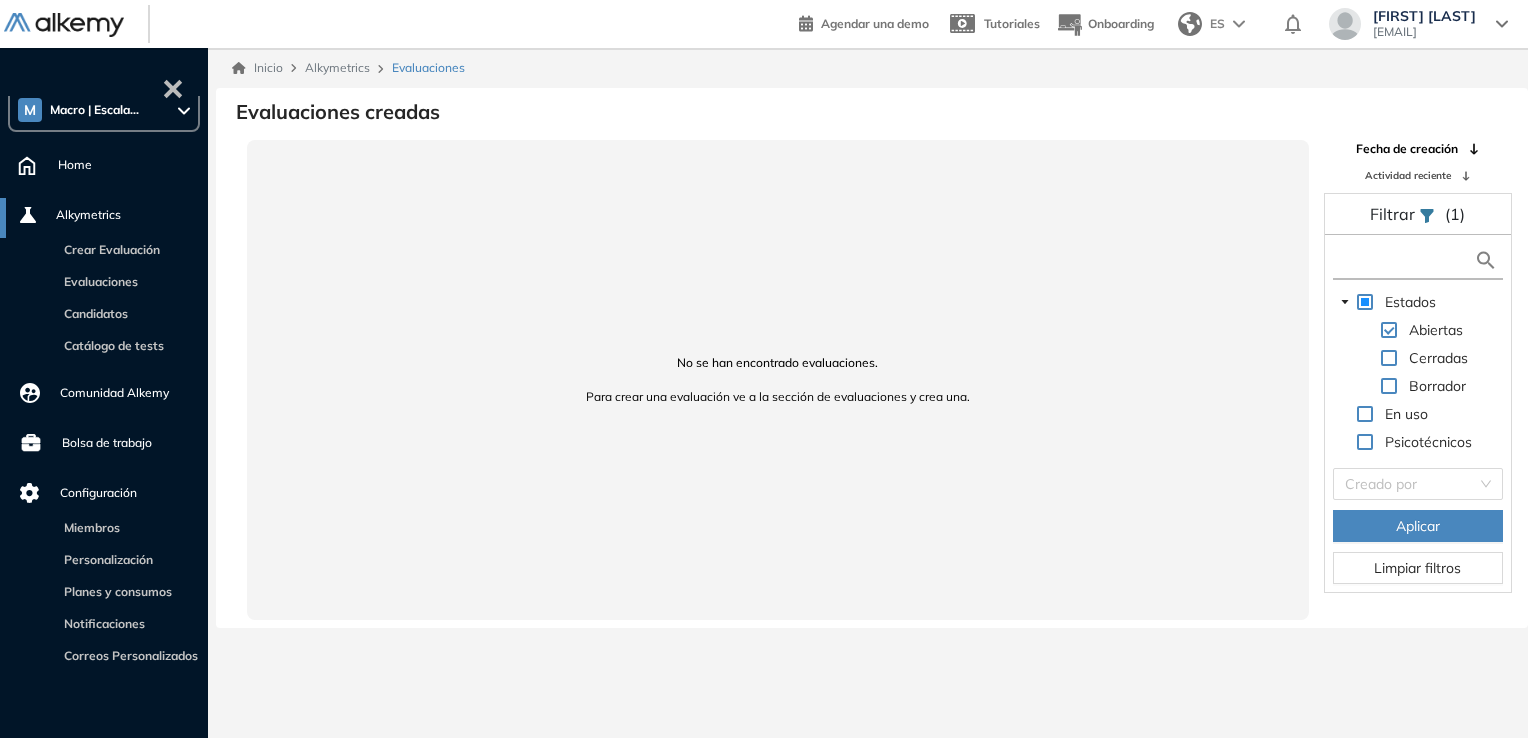 click at bounding box center (1405, 260) 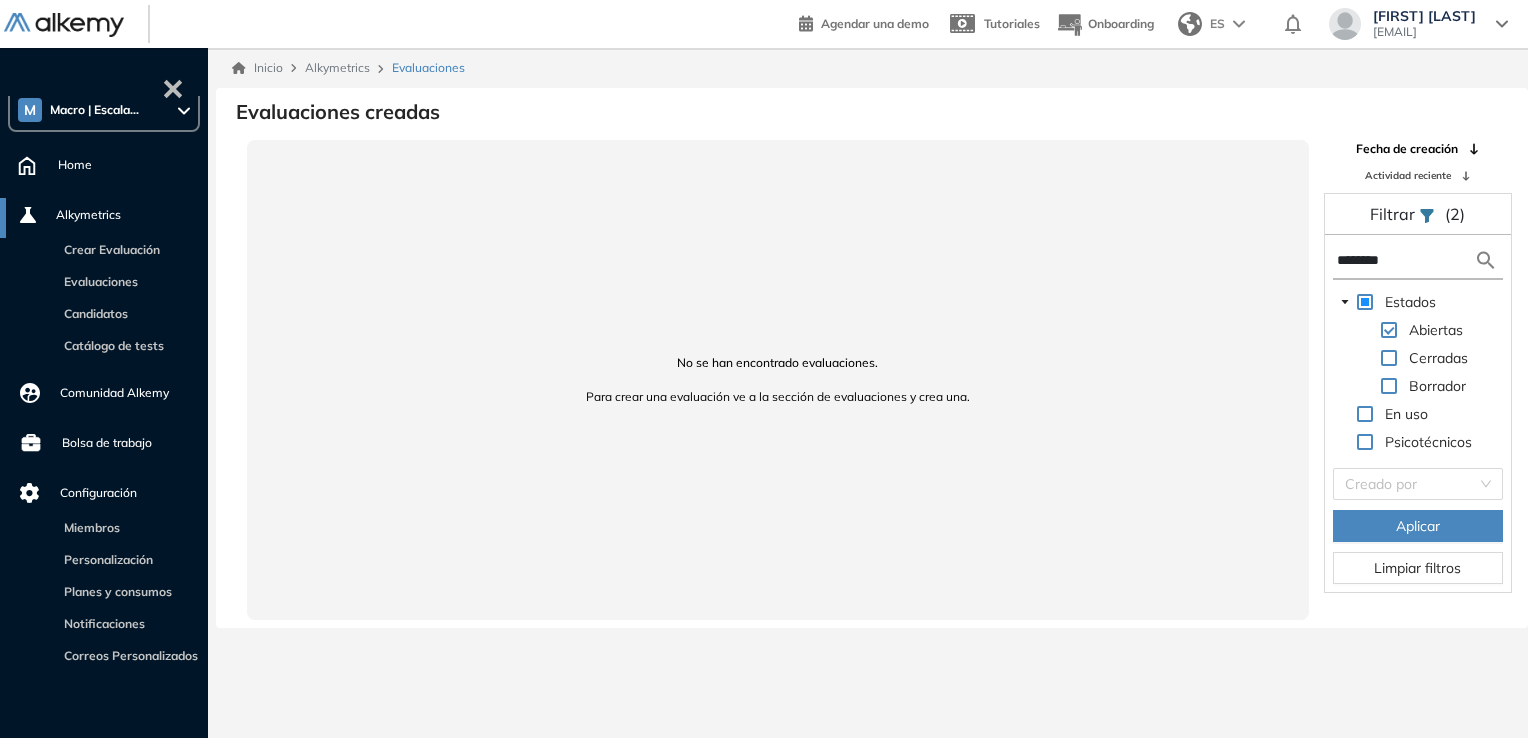 type on "********" 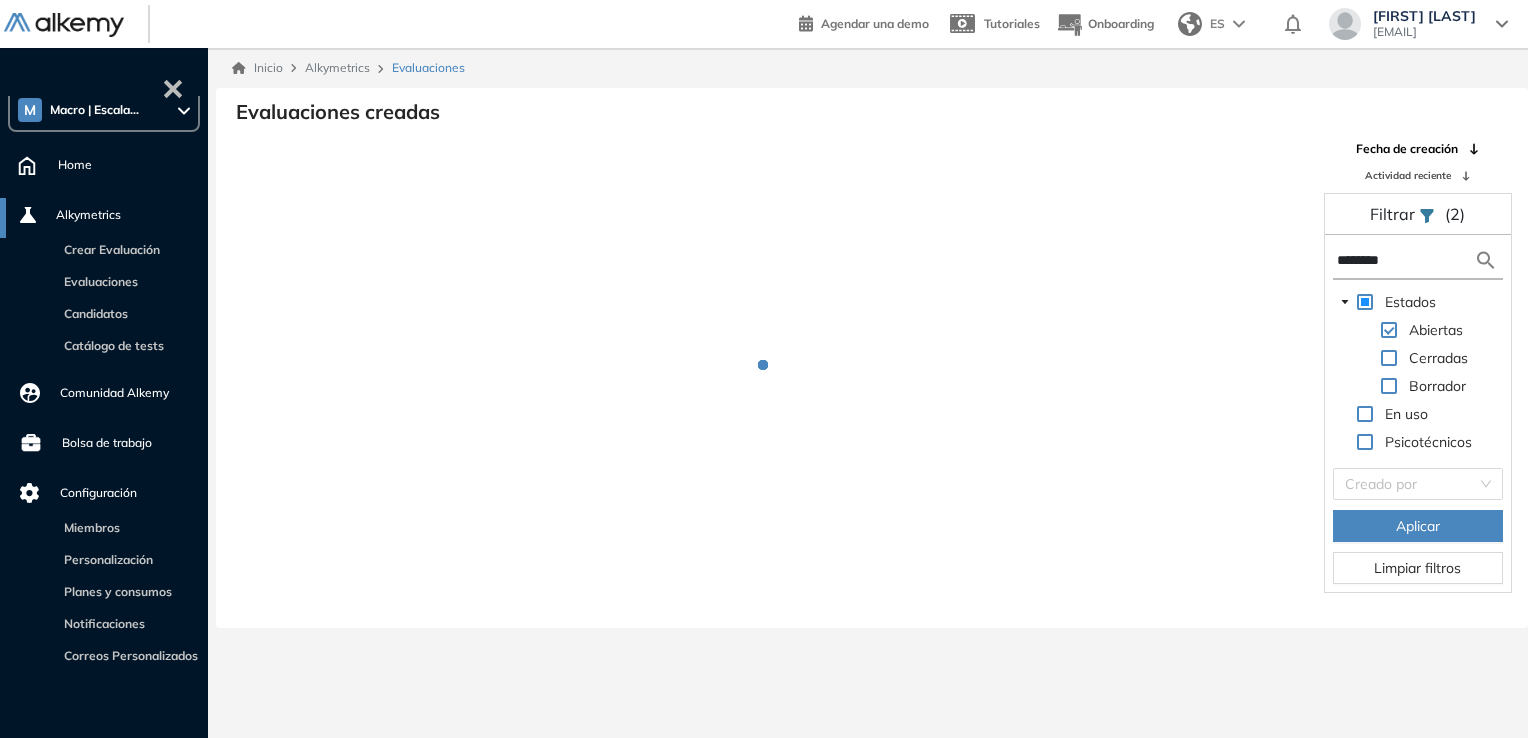 click on "Configuración" at bounding box center [129, 493] 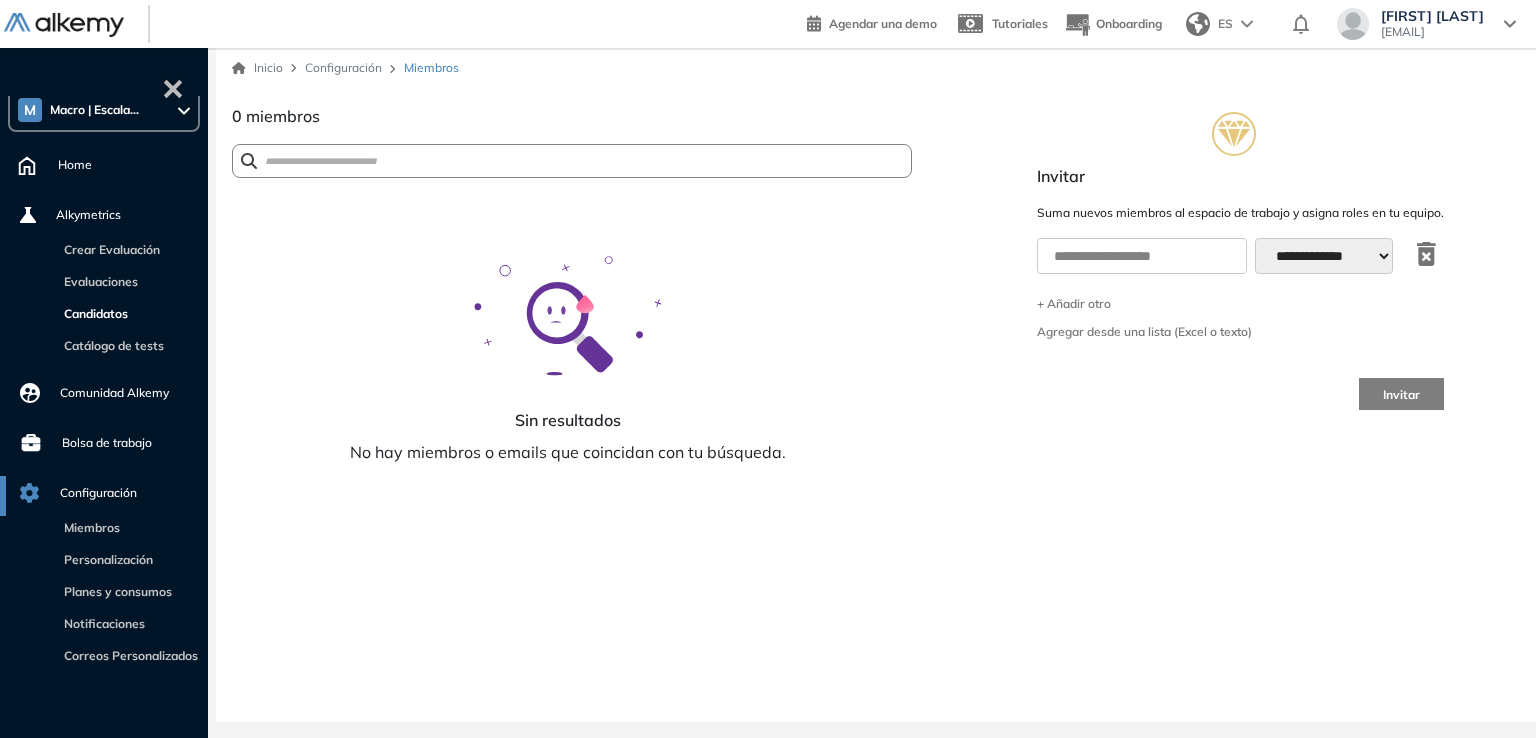click on "Candidatos" at bounding box center (92, 313) 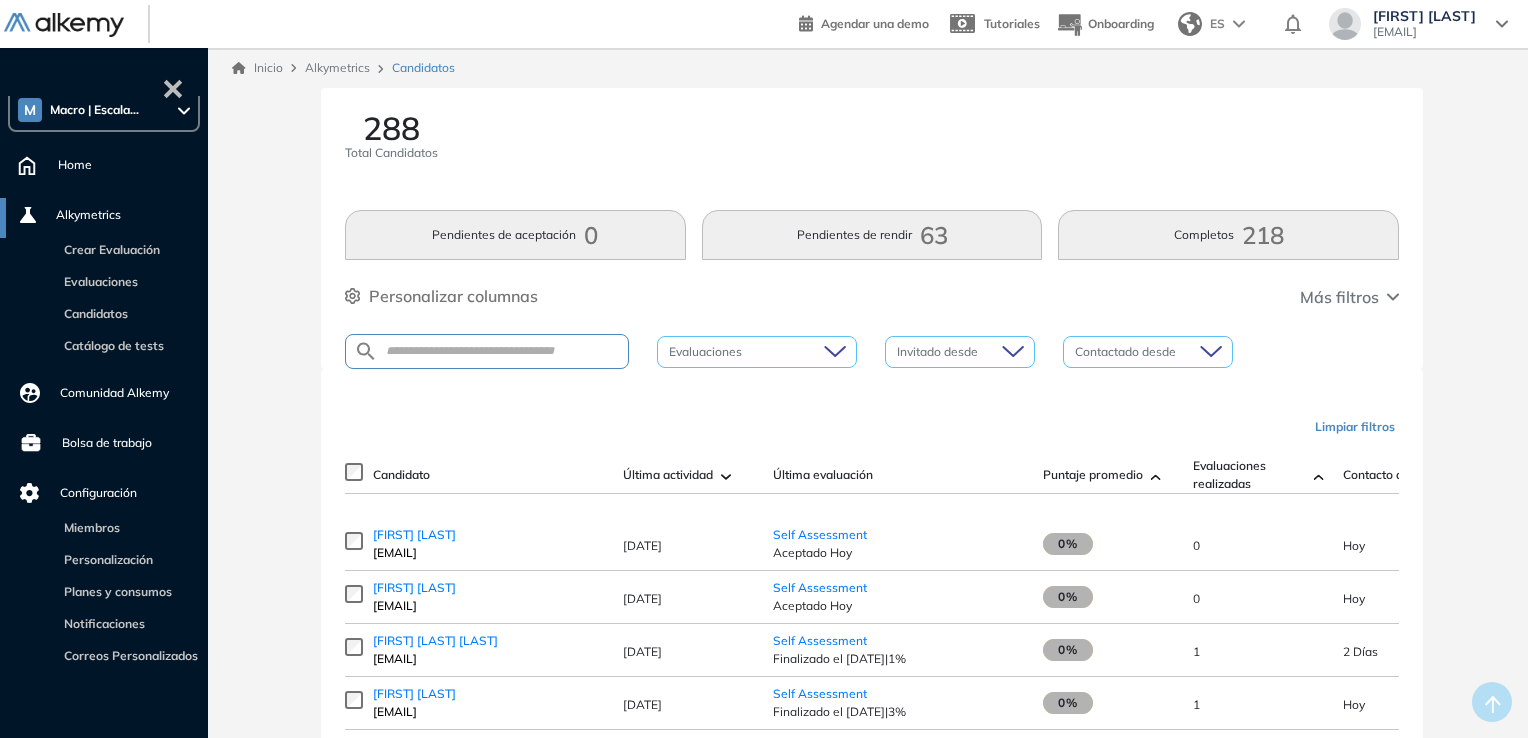 click on "Personalizar columnas" at bounding box center (453, 296) 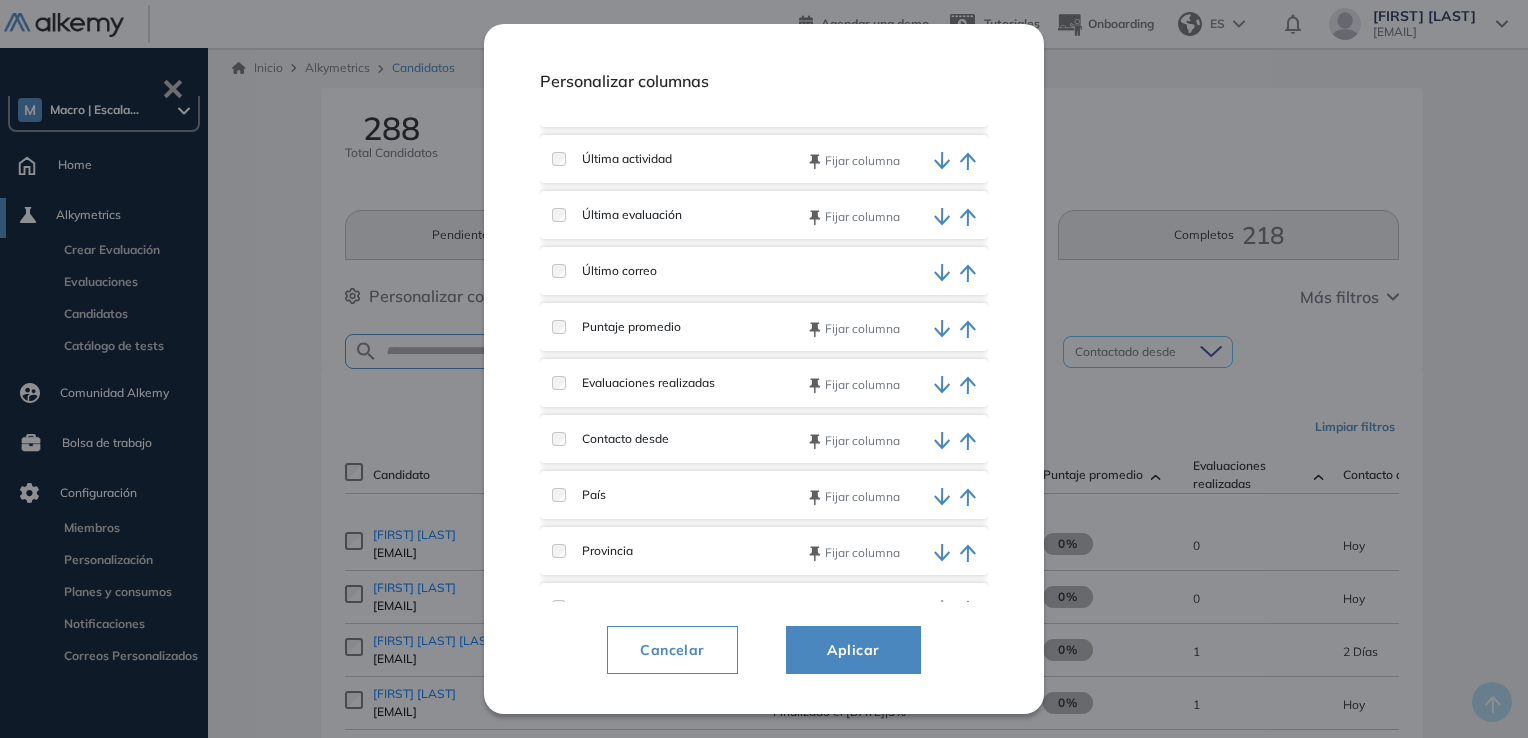 scroll, scrollTop: 80, scrollLeft: 0, axis: vertical 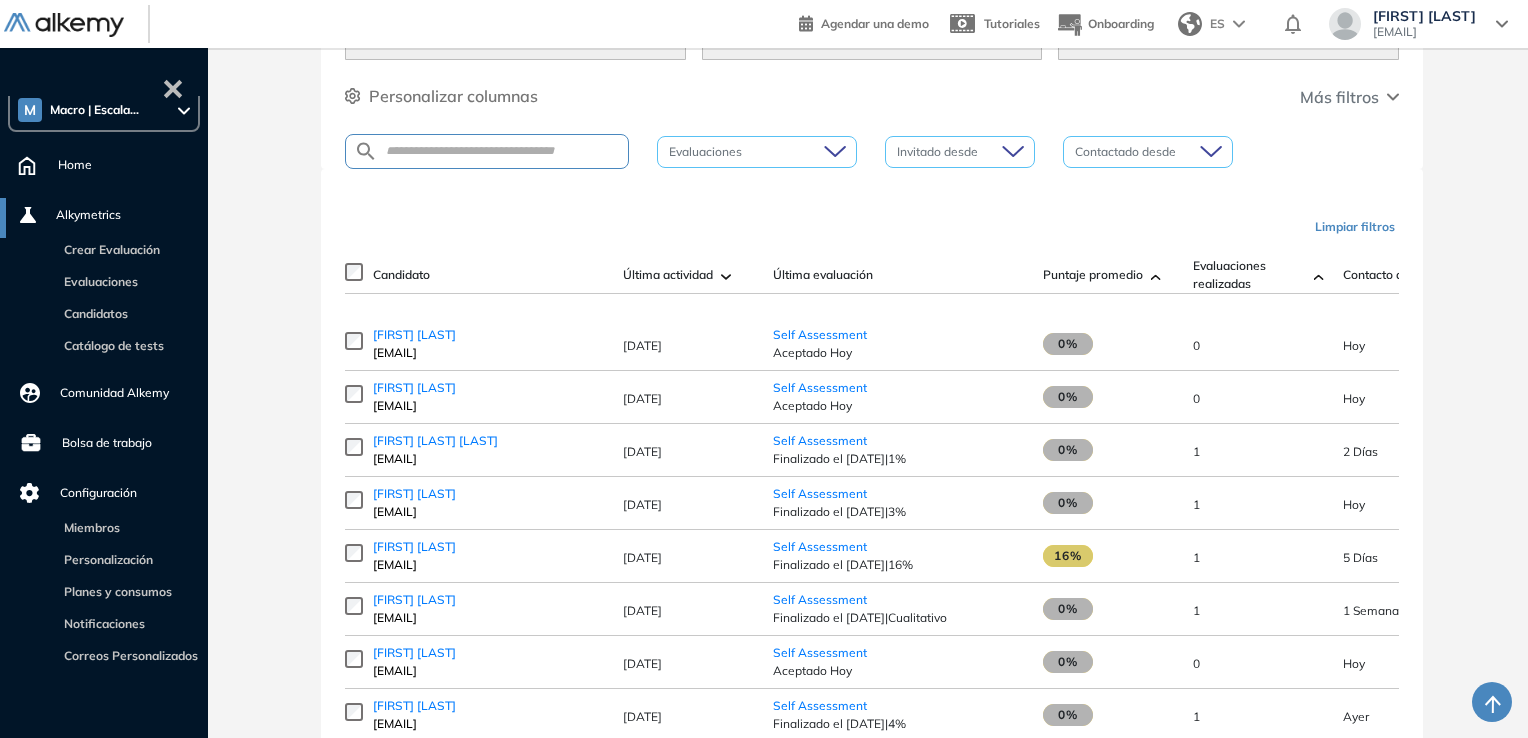 click on "[FIRST] [LAST] [LAST] [EMAIL] [DATE] Self Assessment Aceptado Hoy — 0% 0 Hoy Argentina — linkedin Enviar email [FIRST] [LAST] [EMAIL] [DATE] Self Assessment Aceptado Hoy — 0% 0 Hoy Argentina Buenos Aires linkedin Enviar email [DATE]  |" at bounding box center (872, 7771) 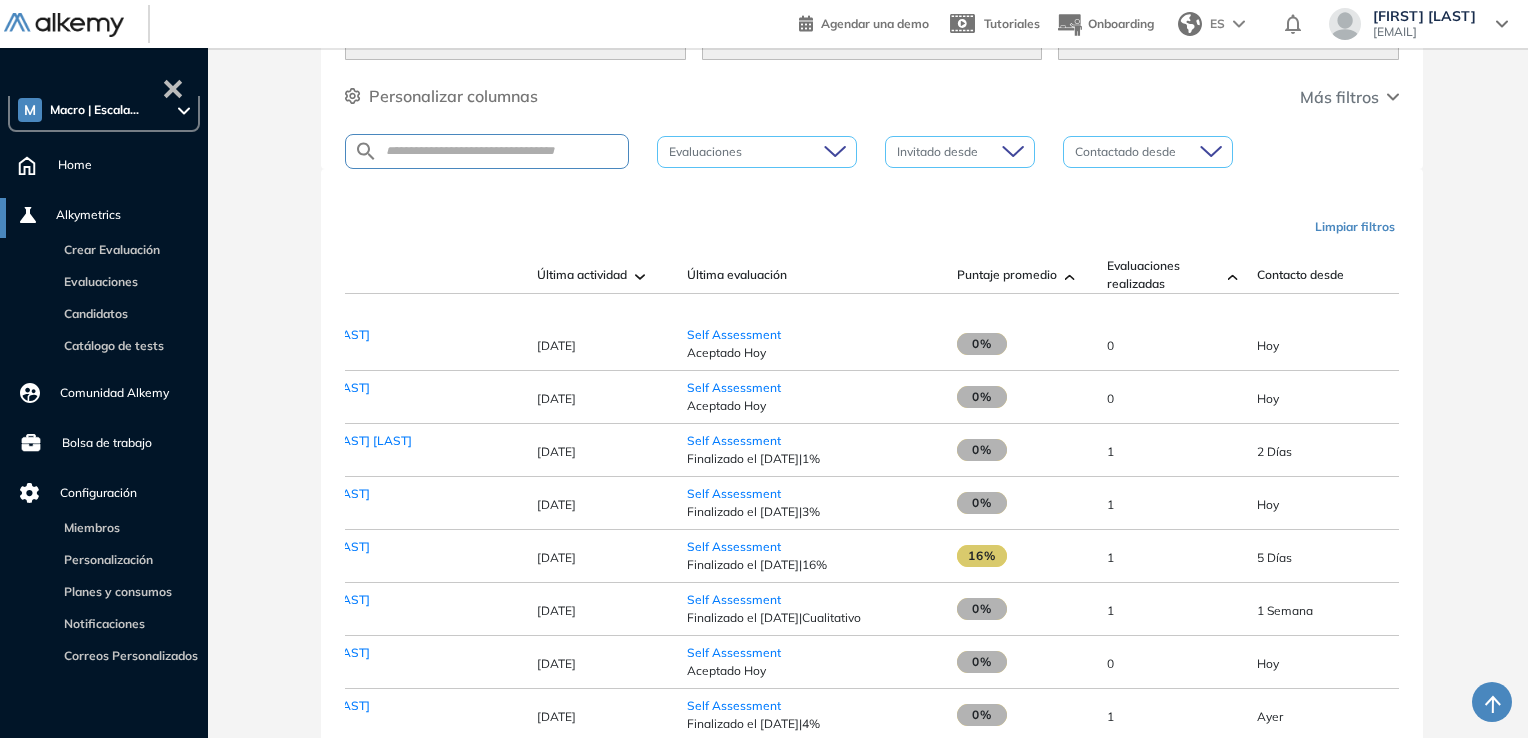 scroll, scrollTop: 0, scrollLeft: 132, axis: horizontal 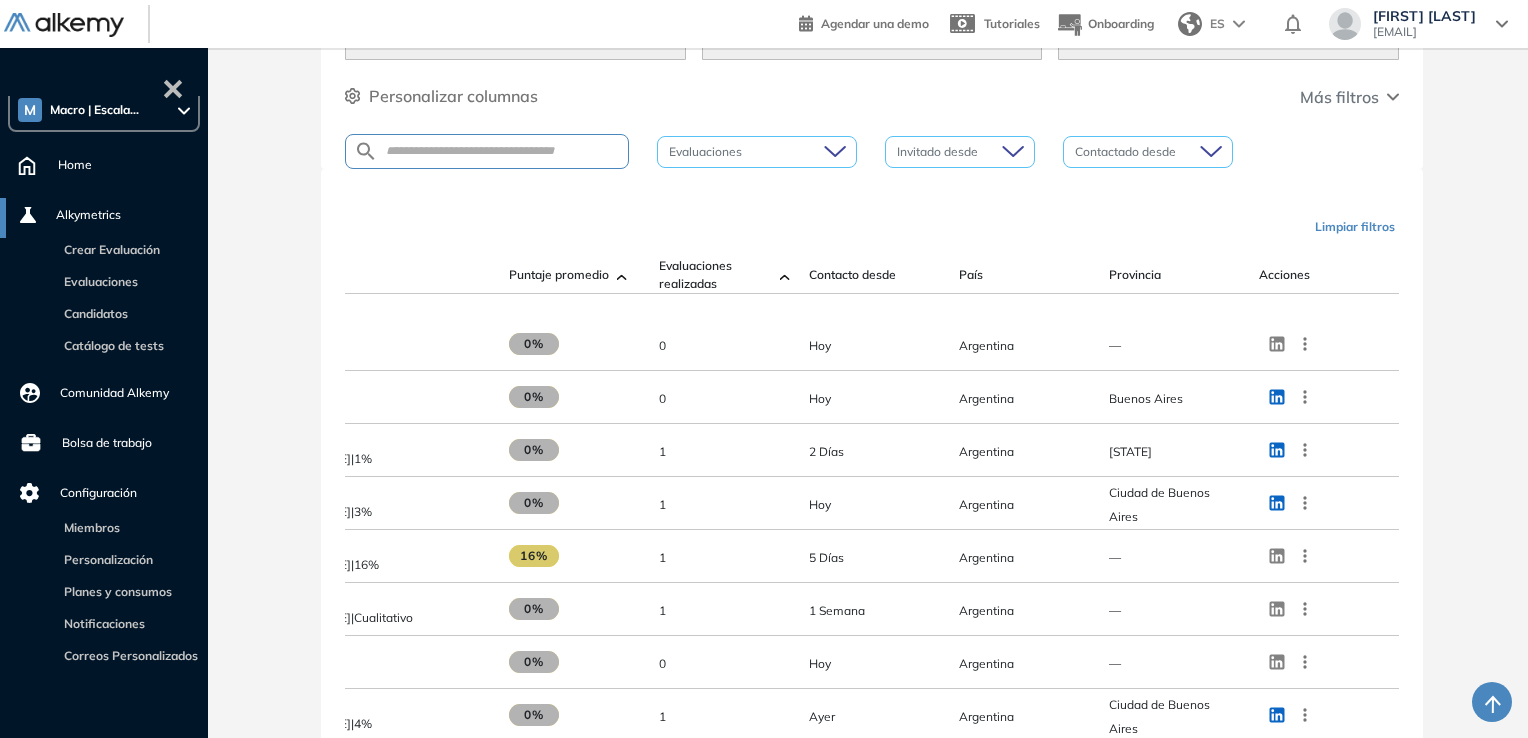click 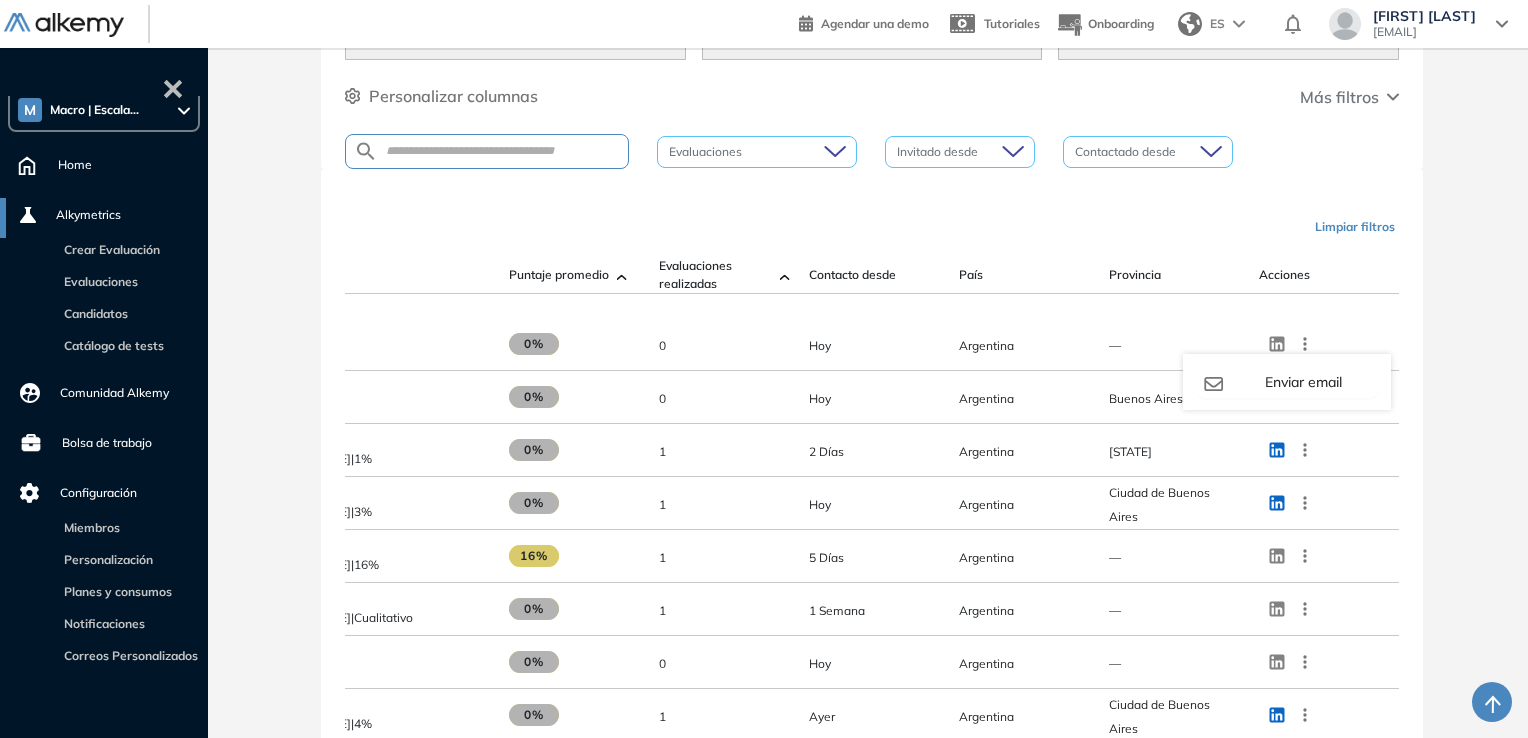 click 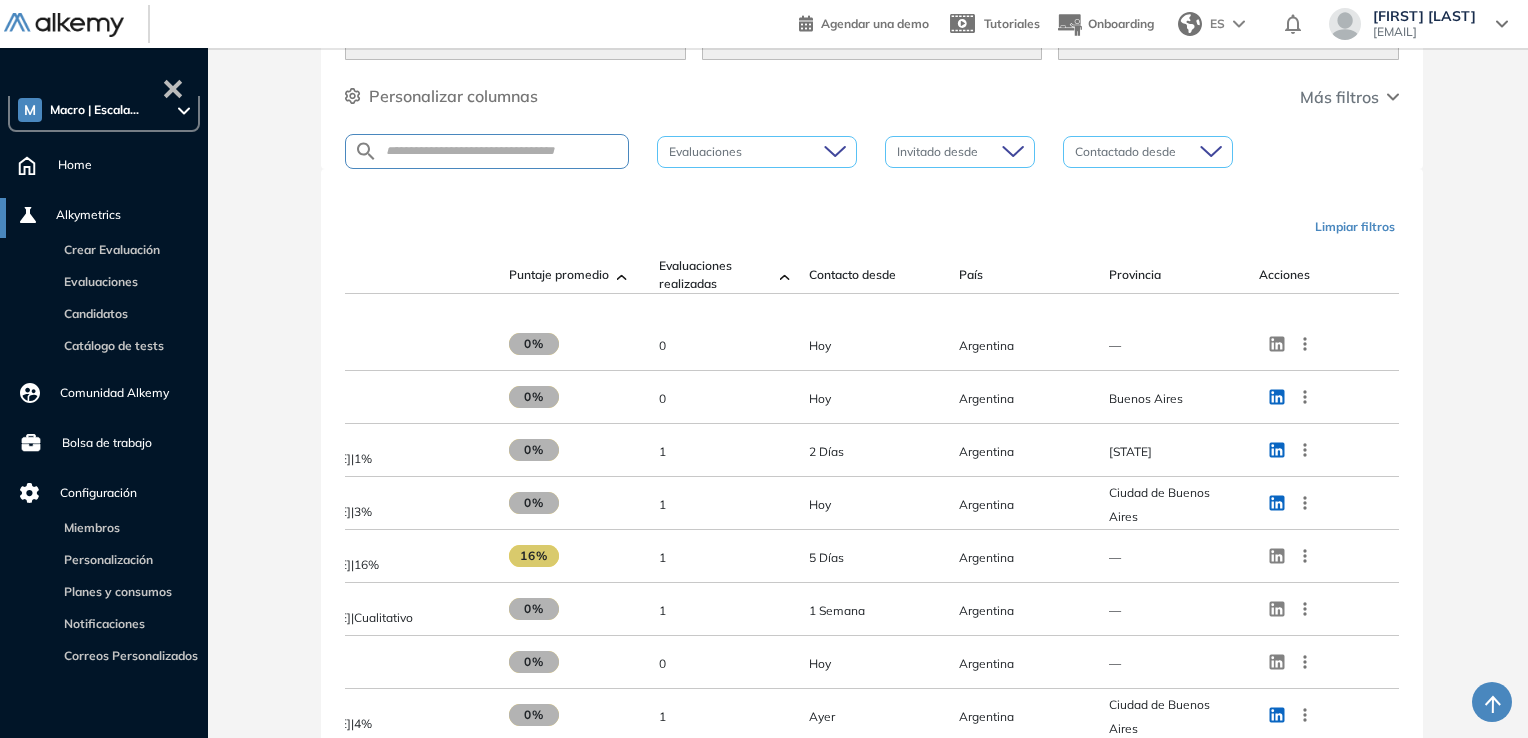 click 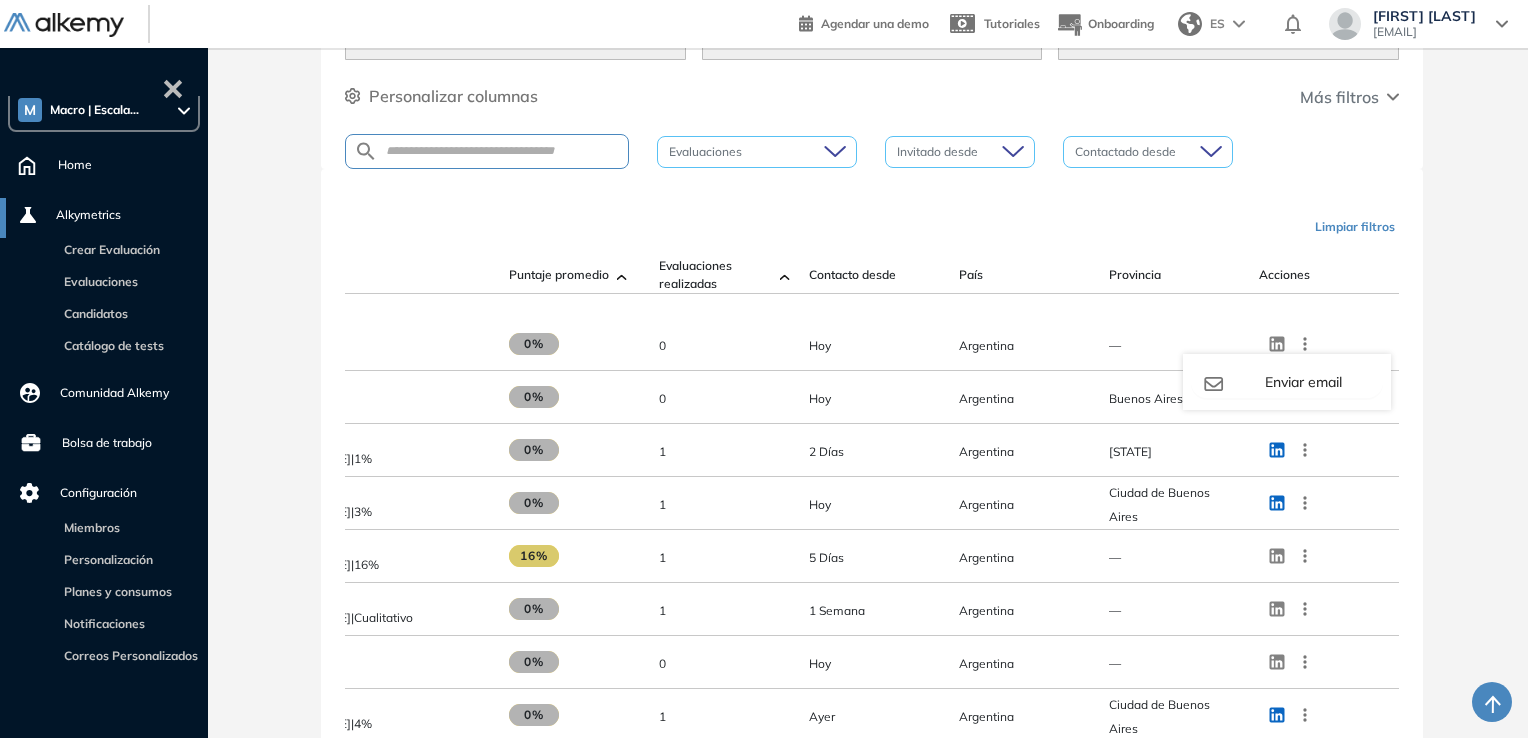 click 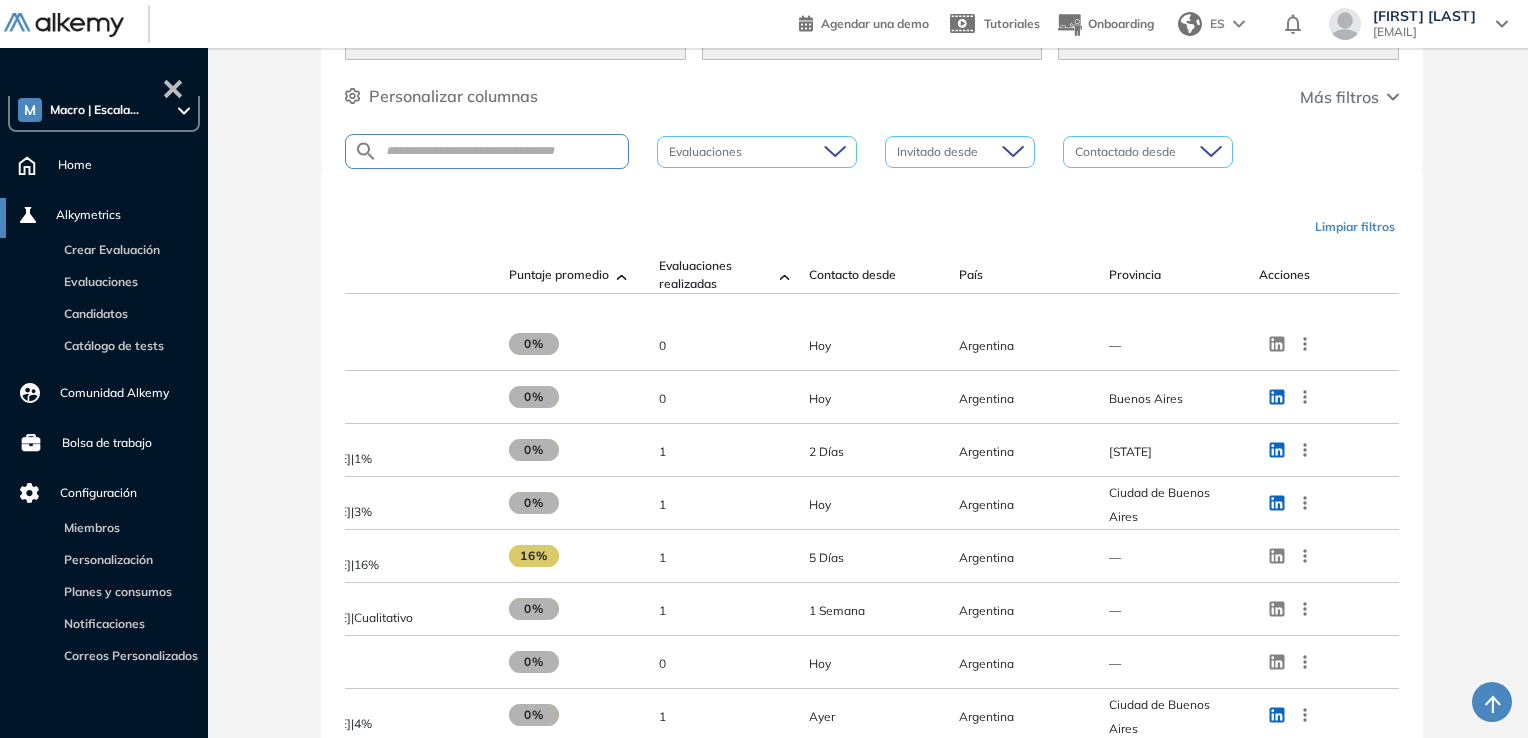 click 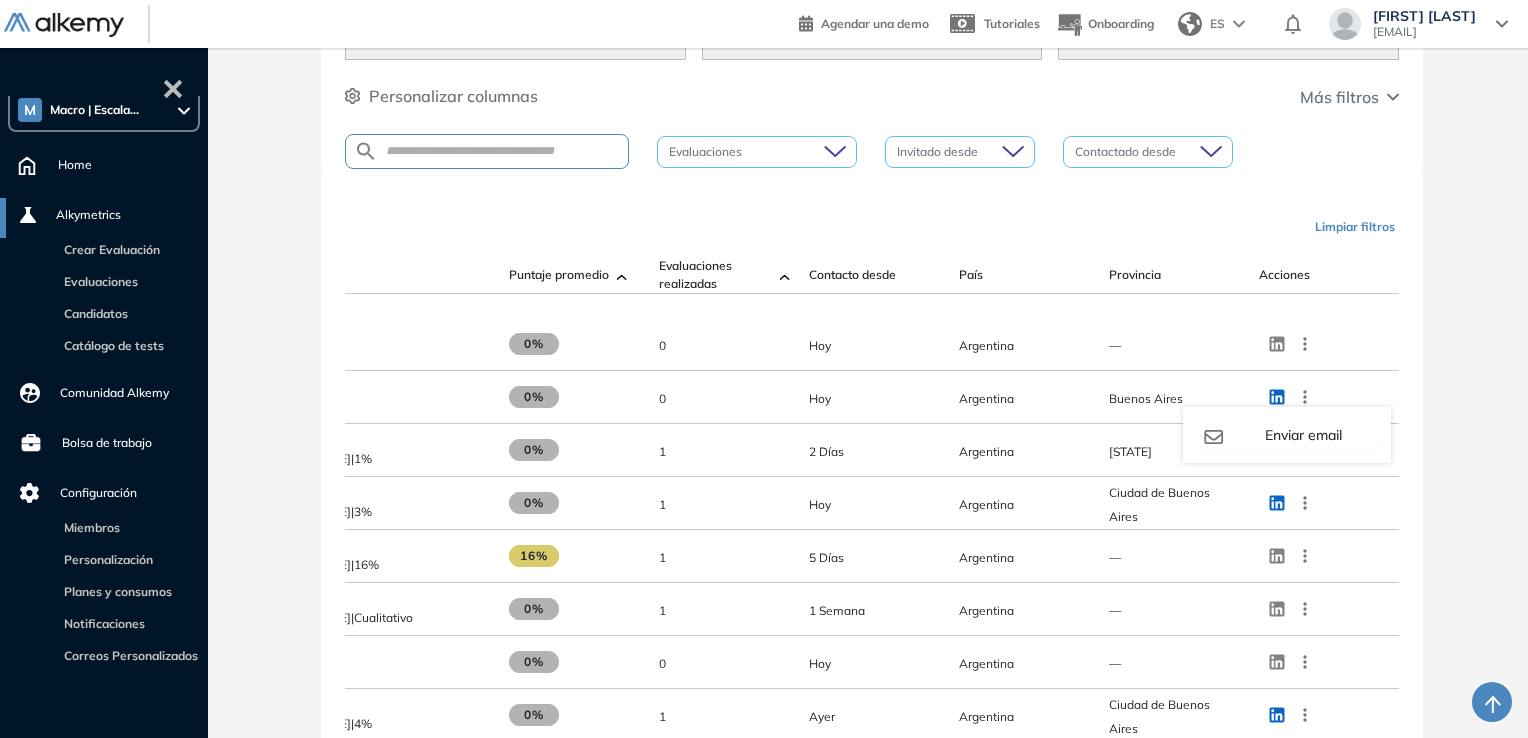click 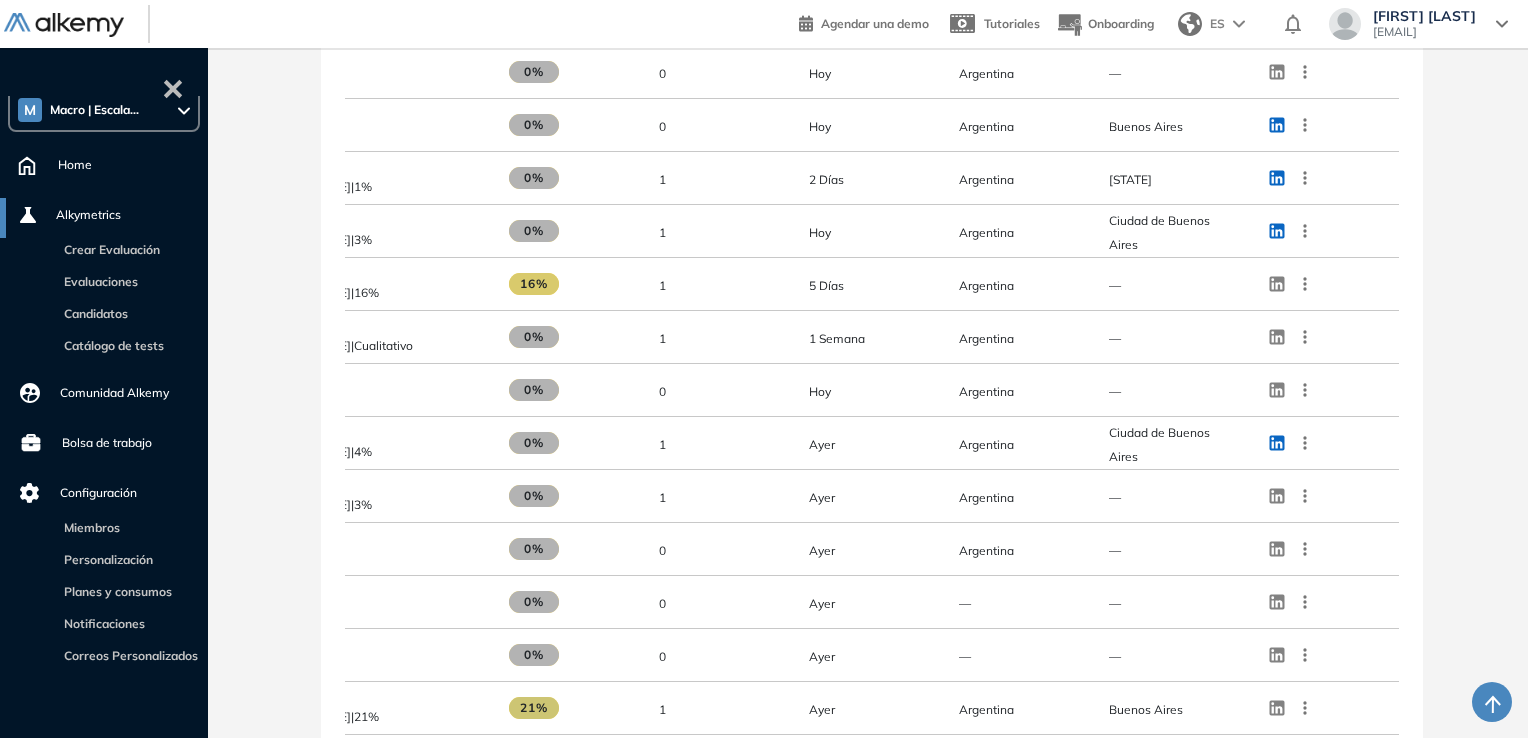 scroll, scrollTop: 500, scrollLeft: 0, axis: vertical 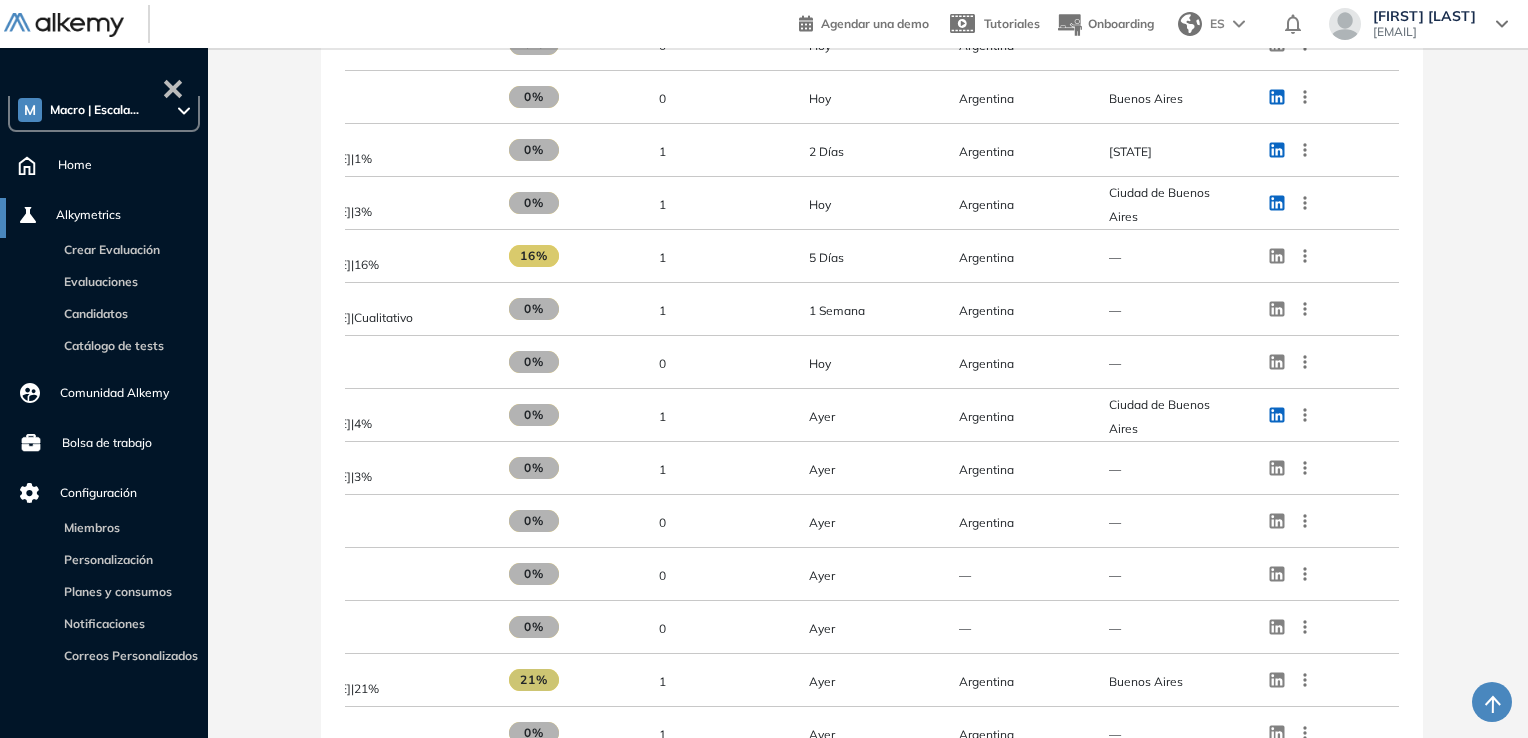 click 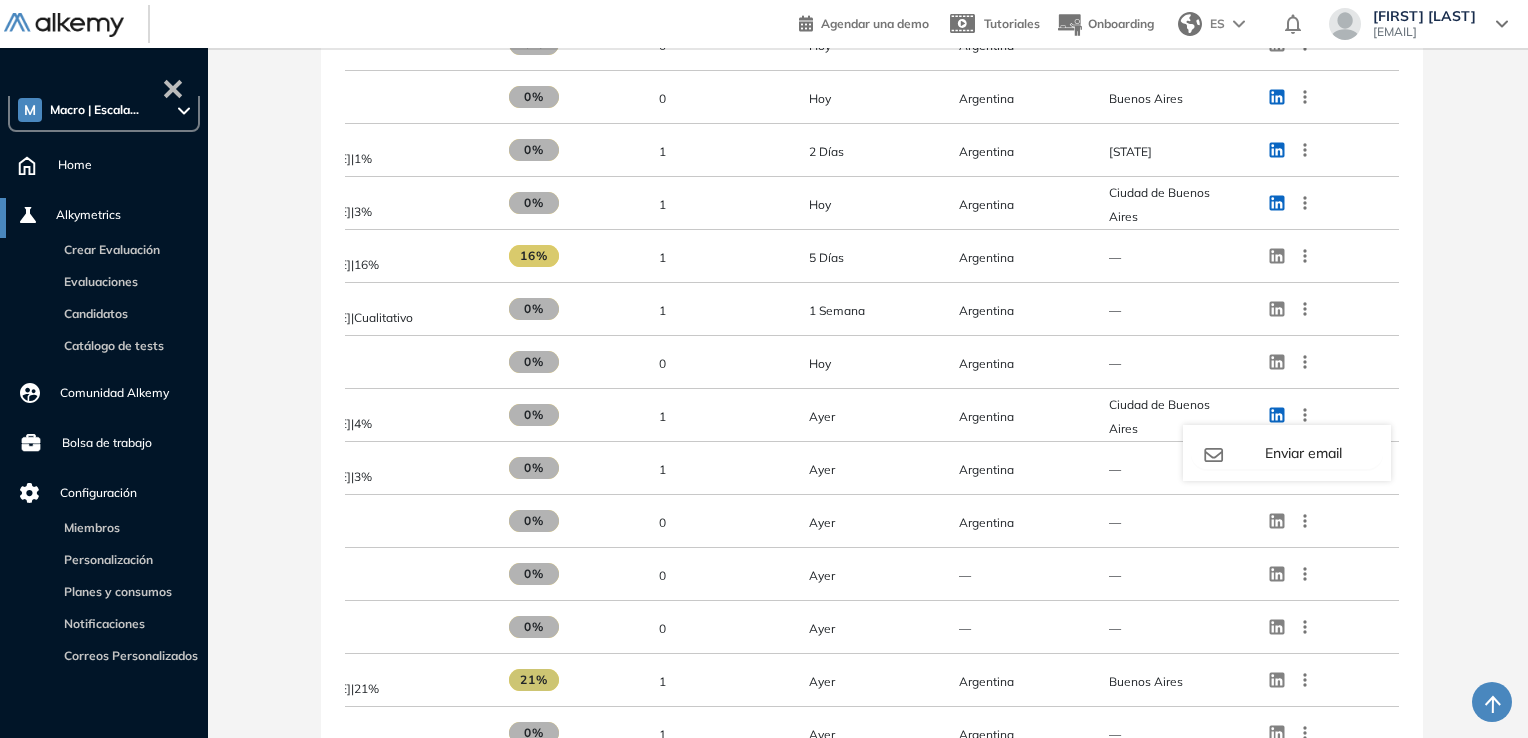 click 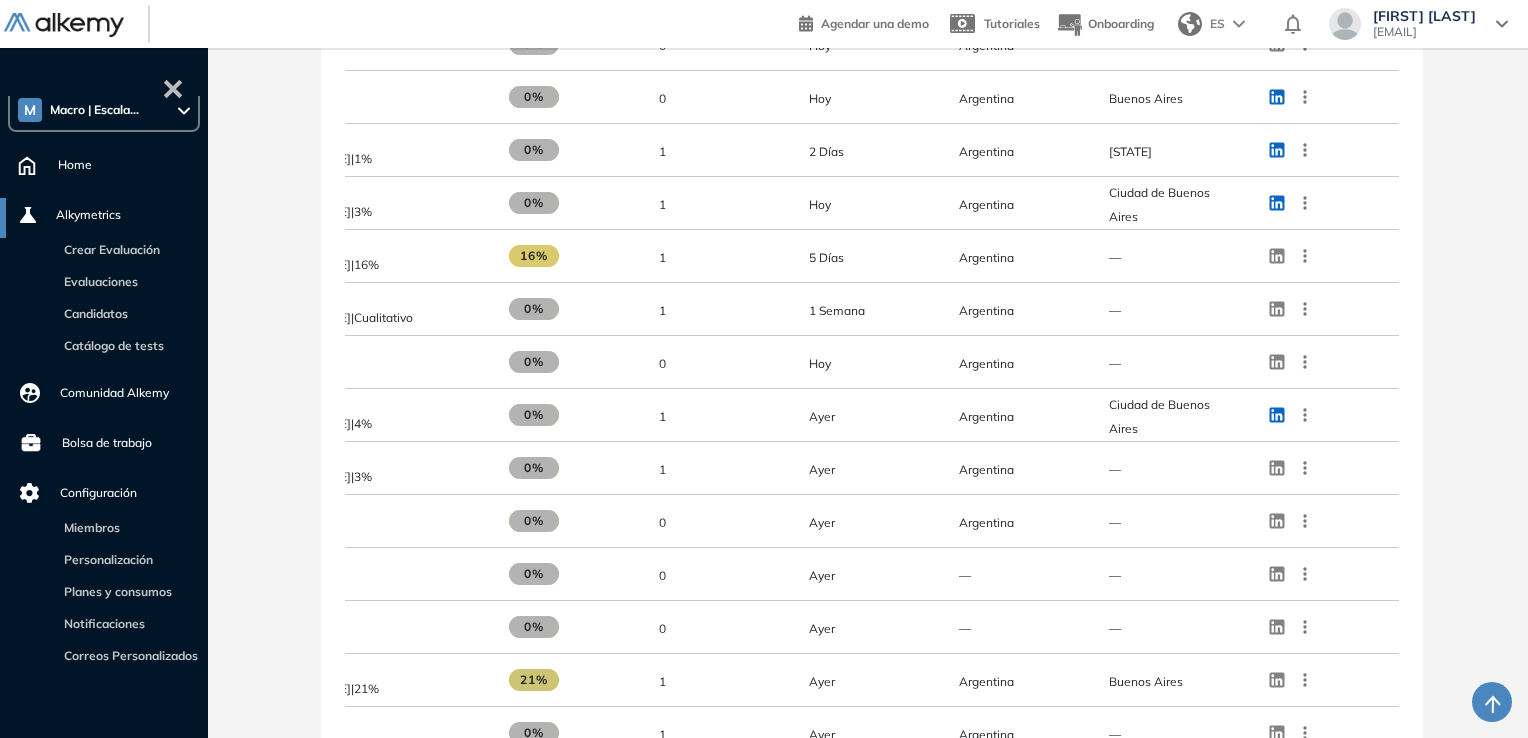 click 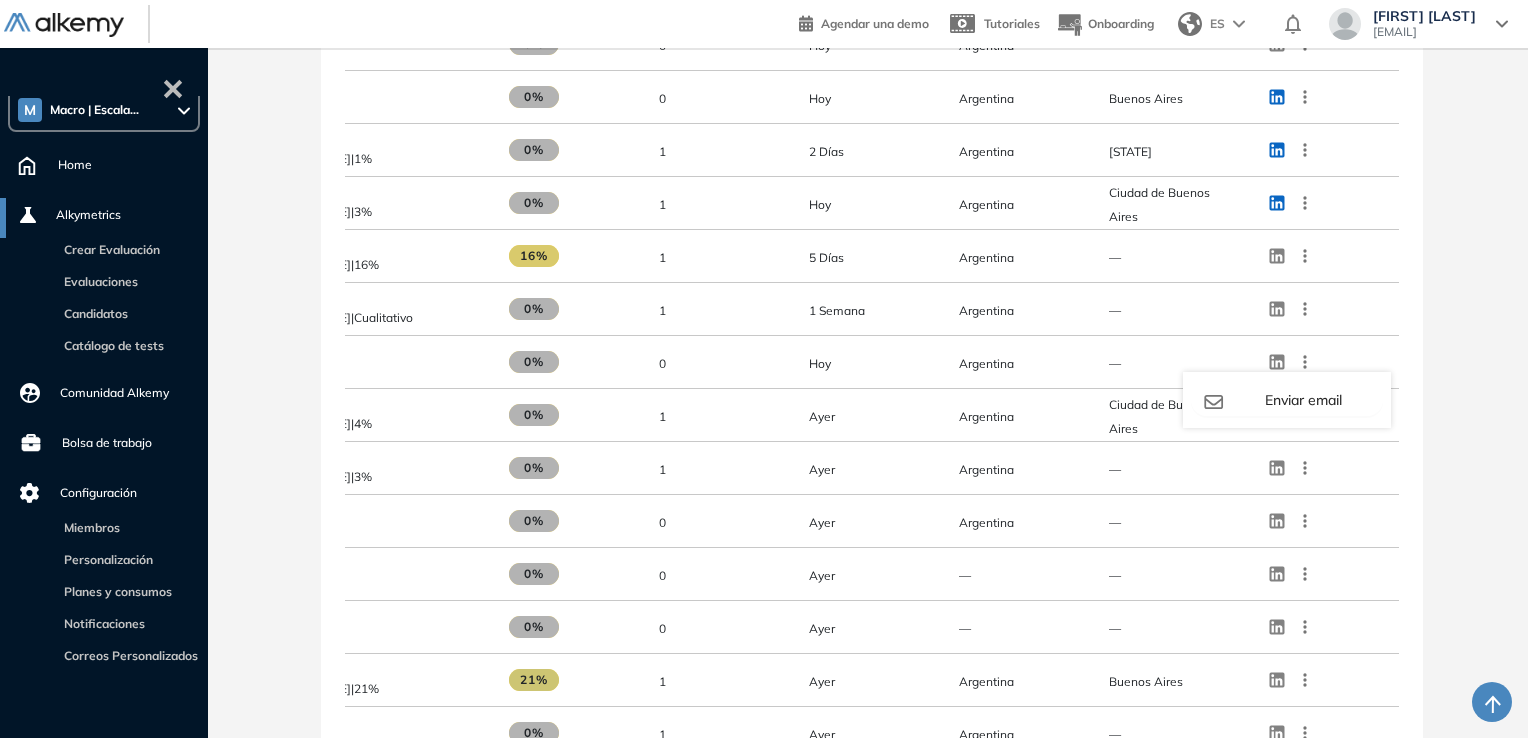 click 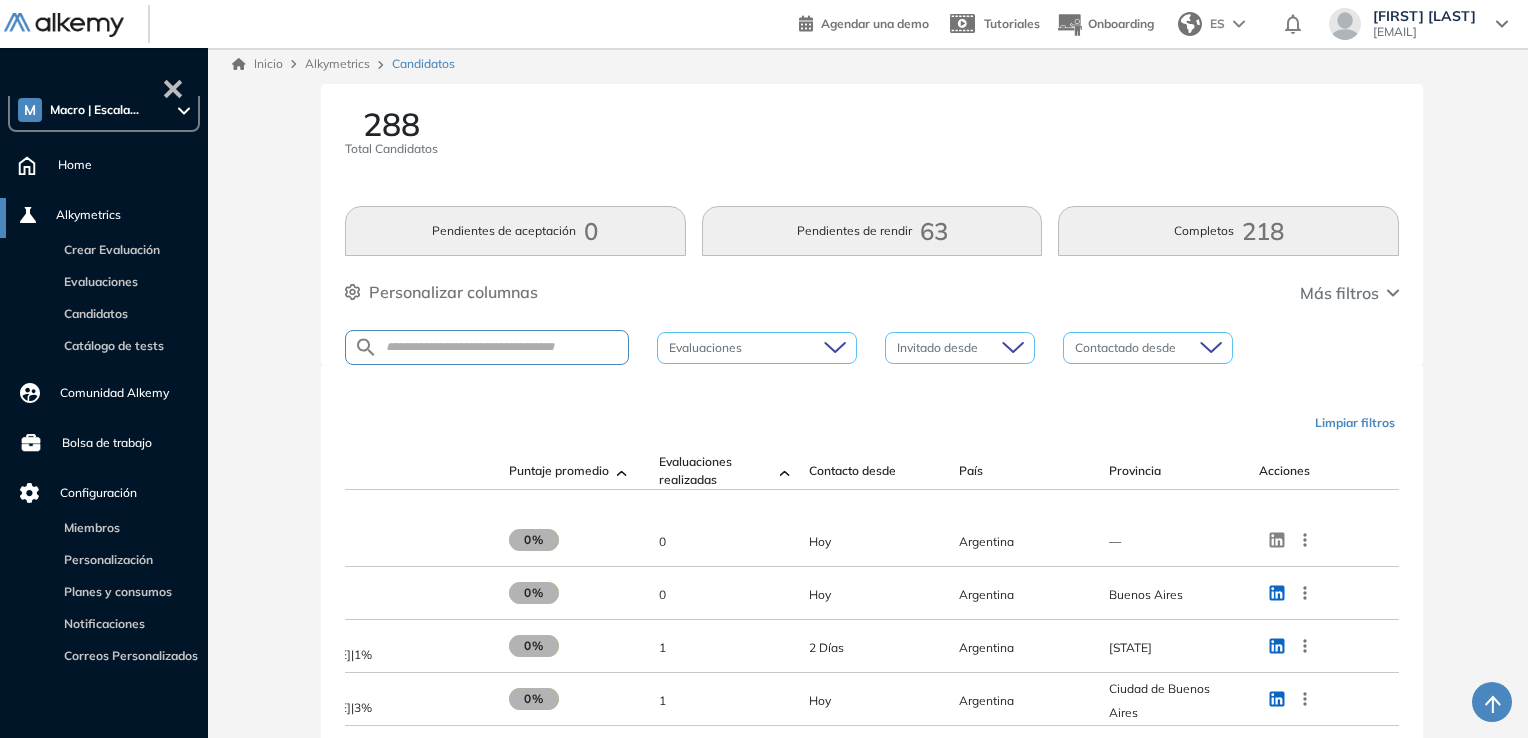 scroll, scrollTop: 0, scrollLeft: 0, axis: both 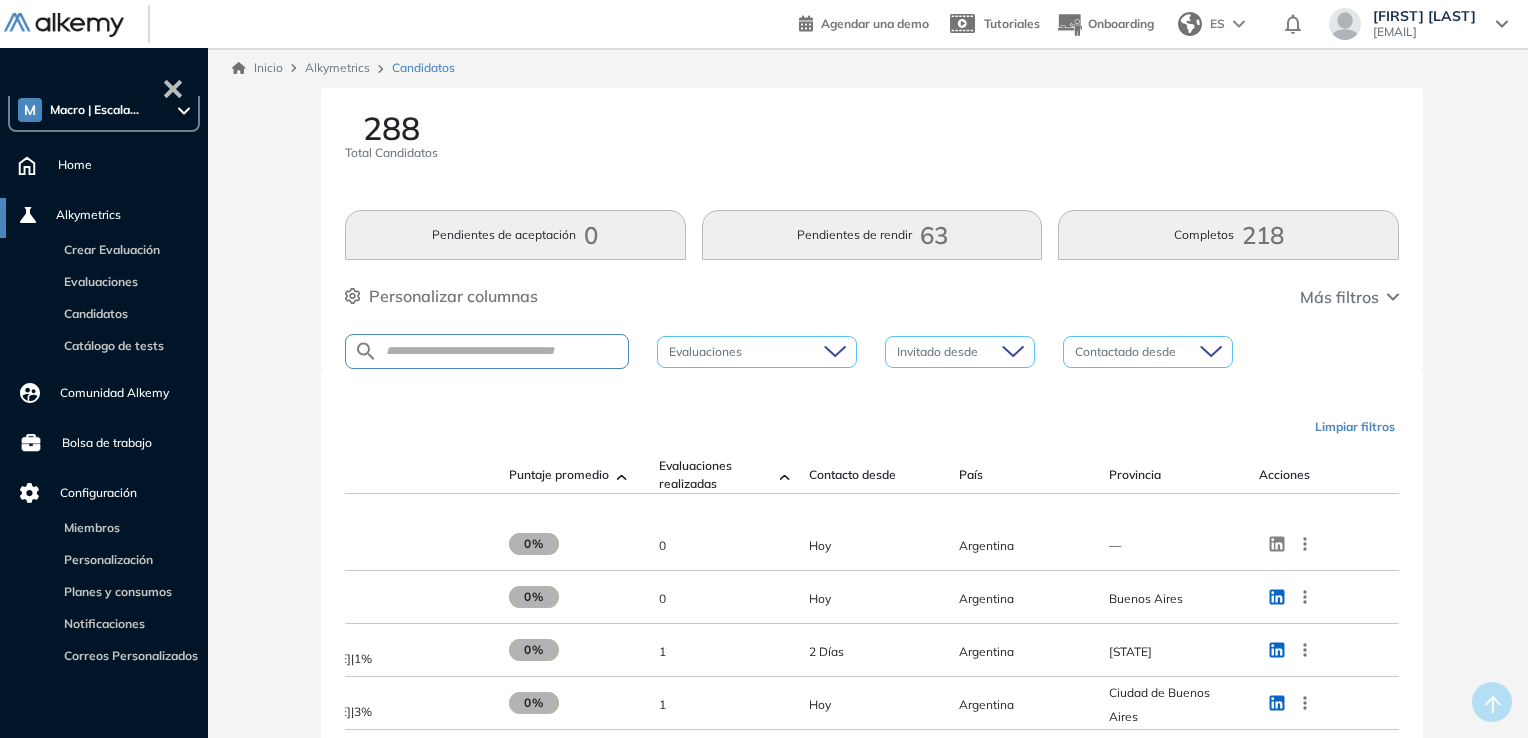 drag, startPoint x: 541, startPoint y: 335, endPoint x: 534, endPoint y: 353, distance: 19.313208 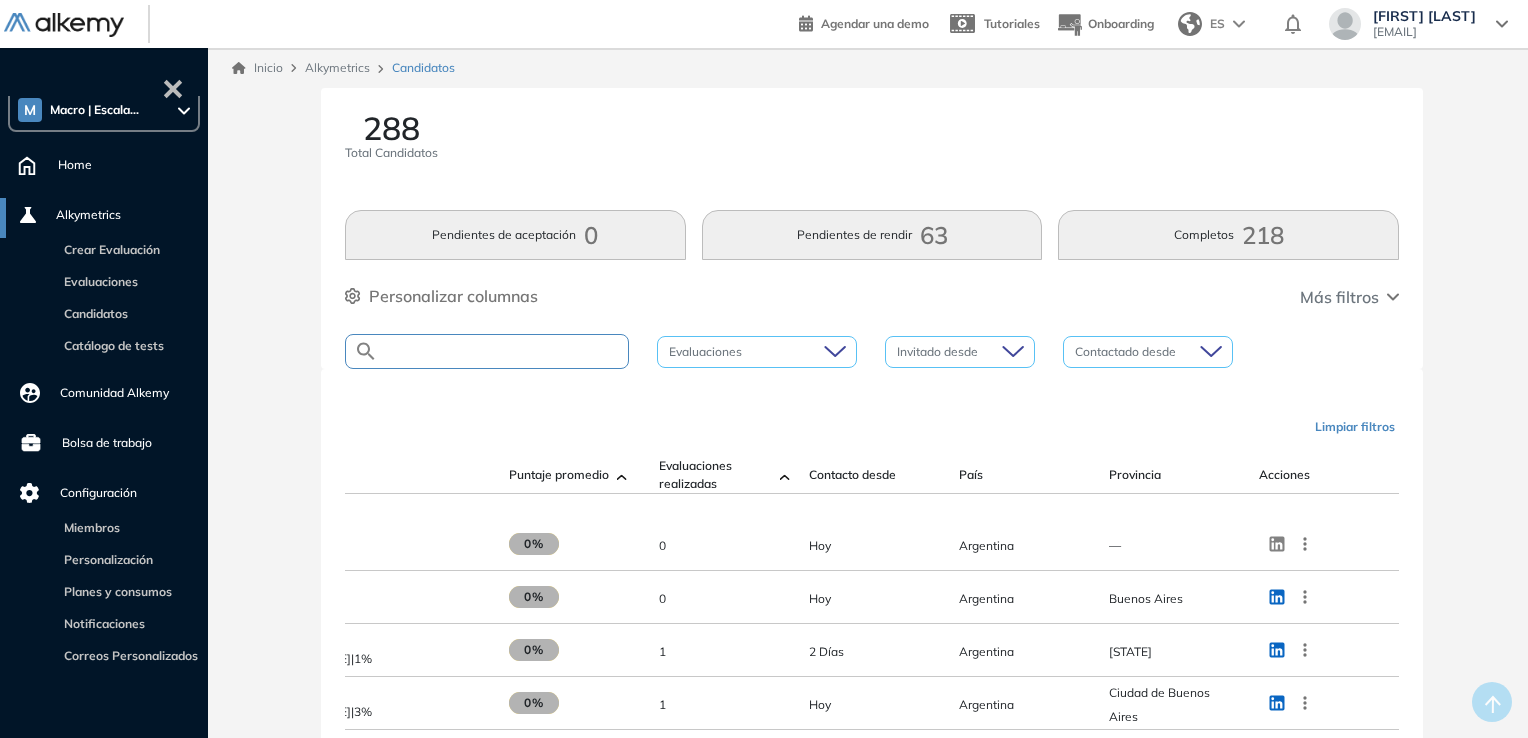 click at bounding box center [503, 351] 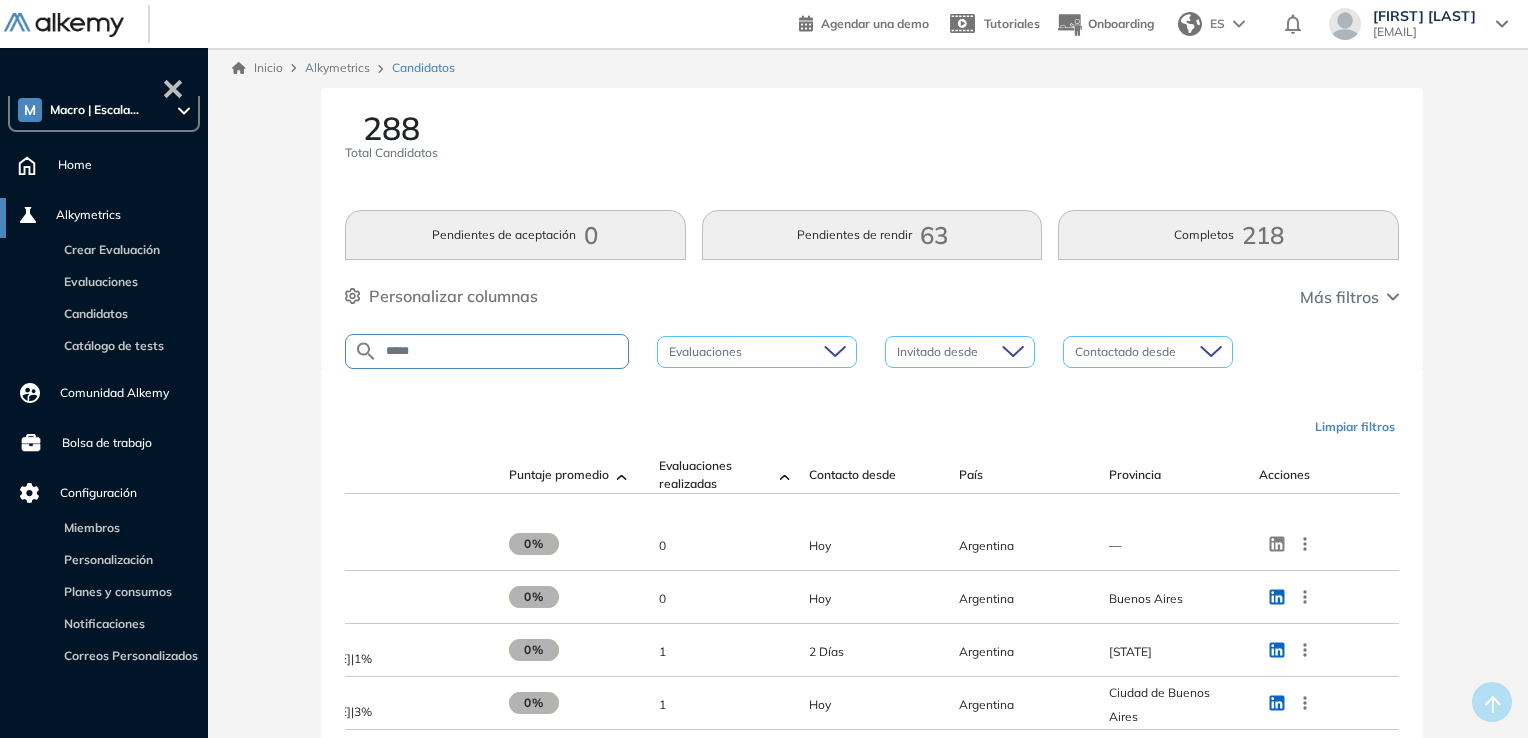 click on "Evaluaciones" at bounding box center (757, 352) 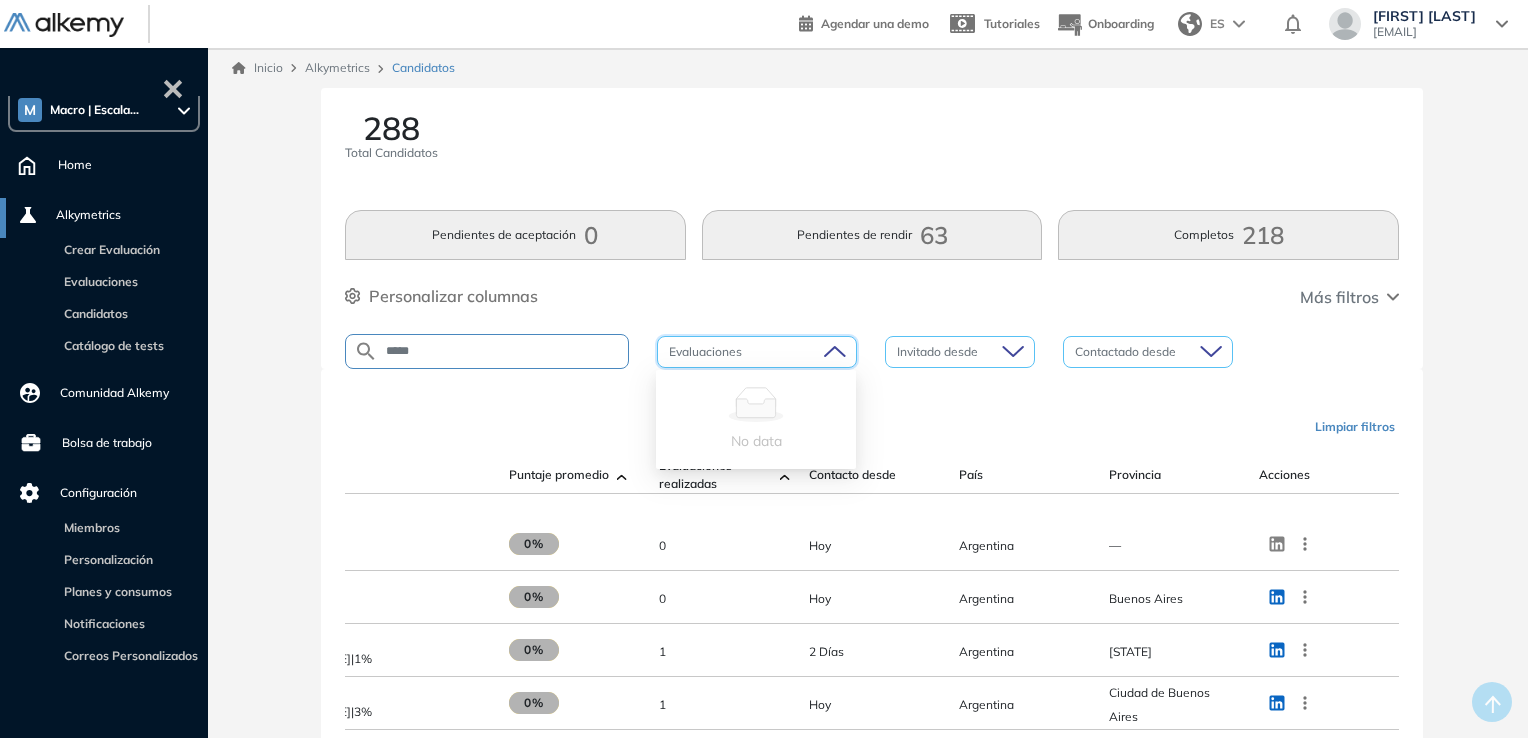 click on "Limpiar filtros" at bounding box center [876, 427] 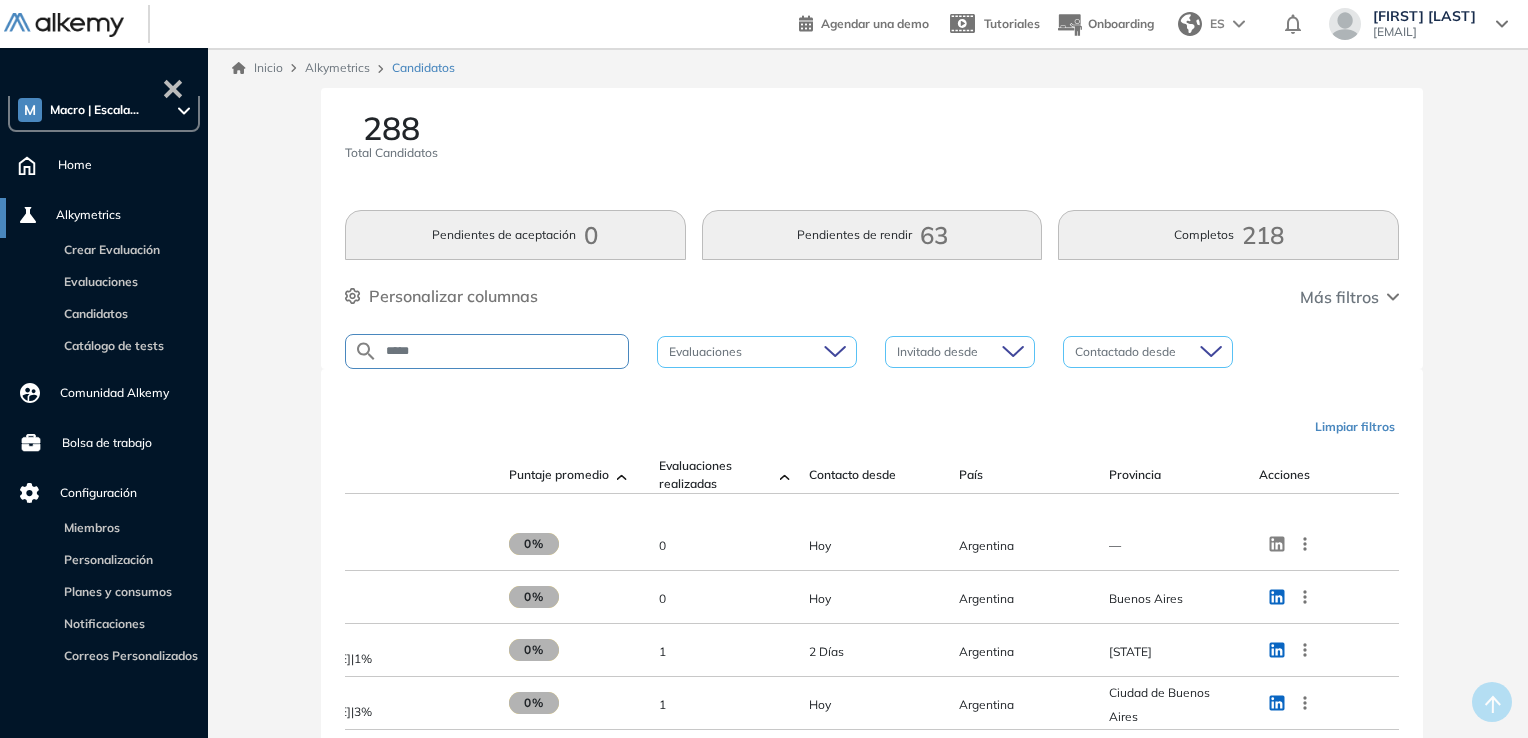 click on "*****" at bounding box center (503, 351) 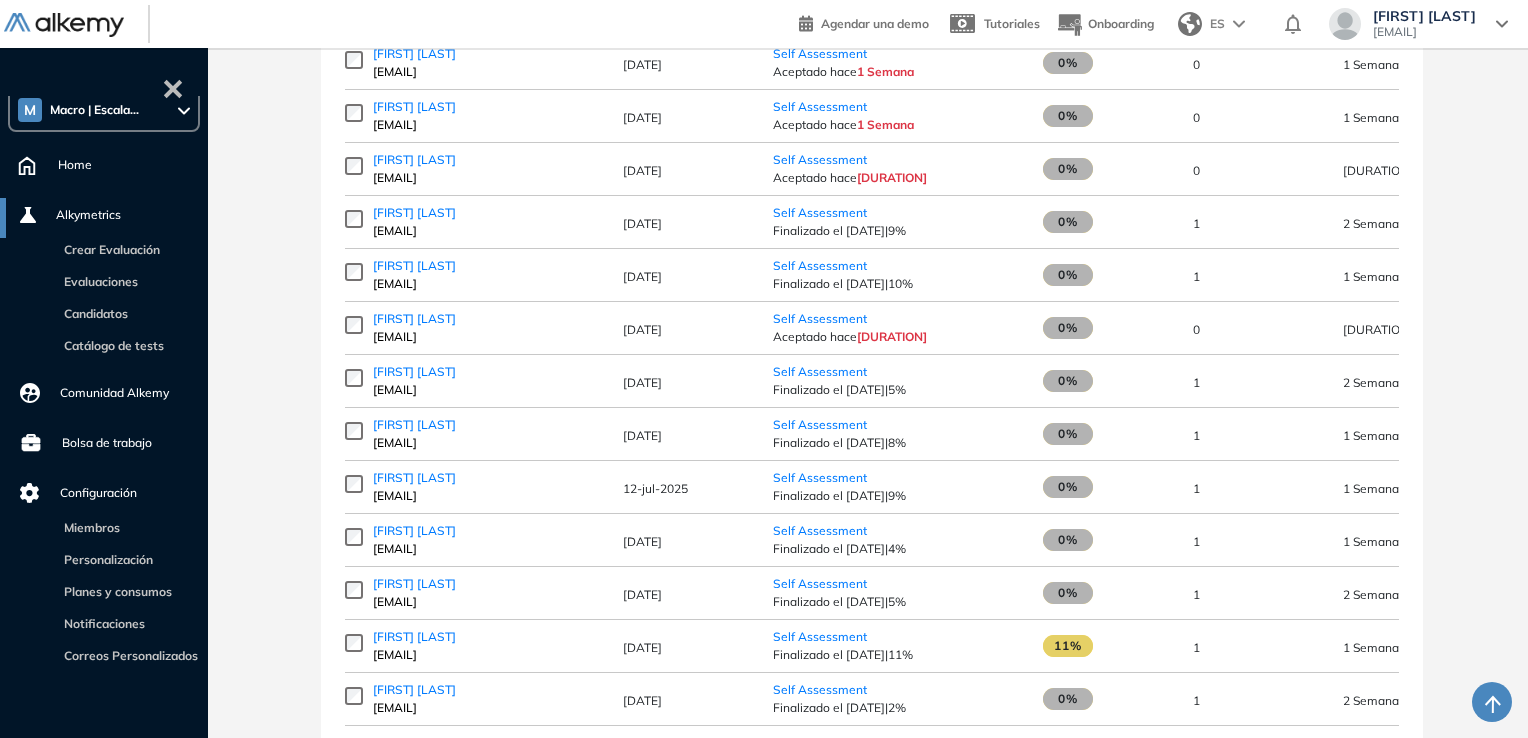 scroll, scrollTop: 6900, scrollLeft: 0, axis: vertical 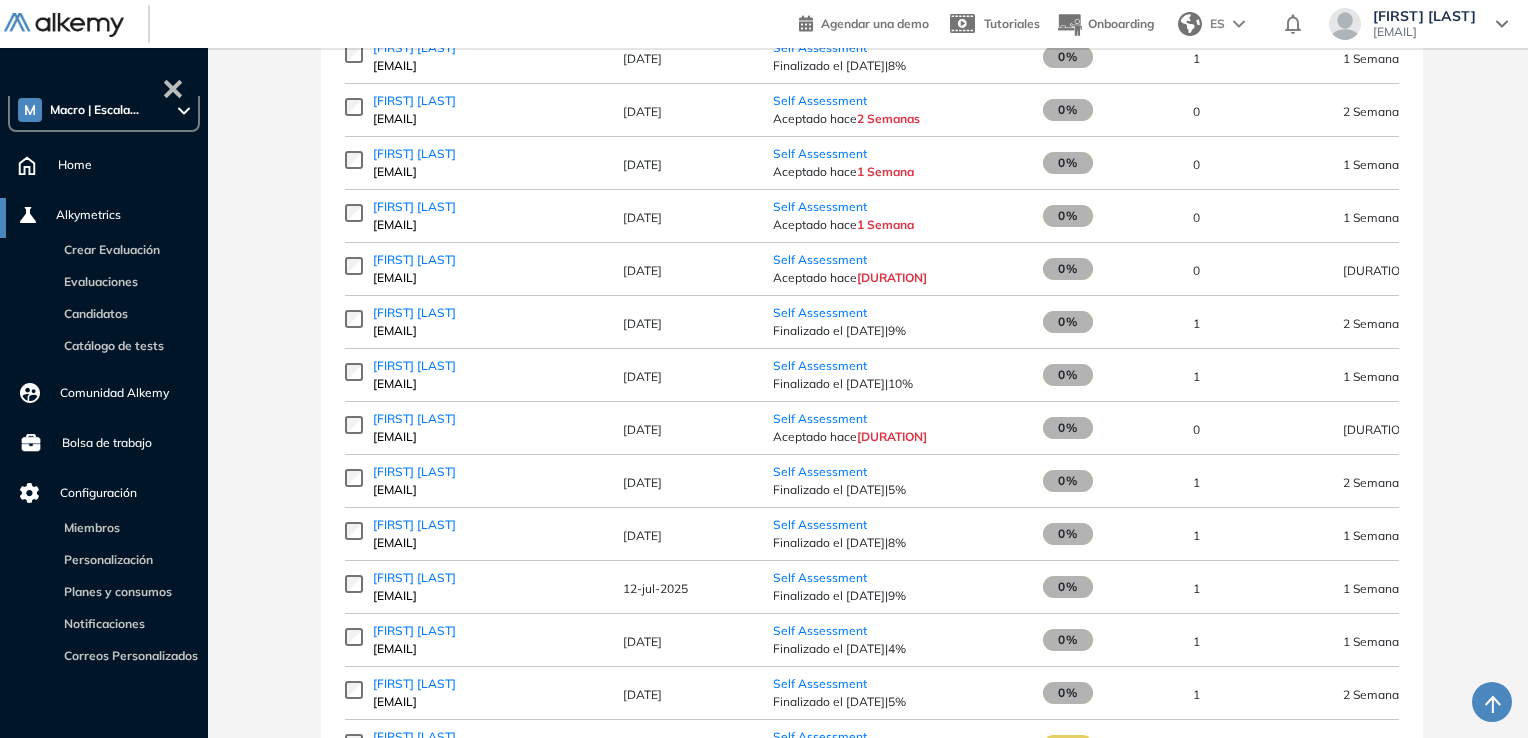 click on "[EMAIL]" at bounding box center [488, 437] 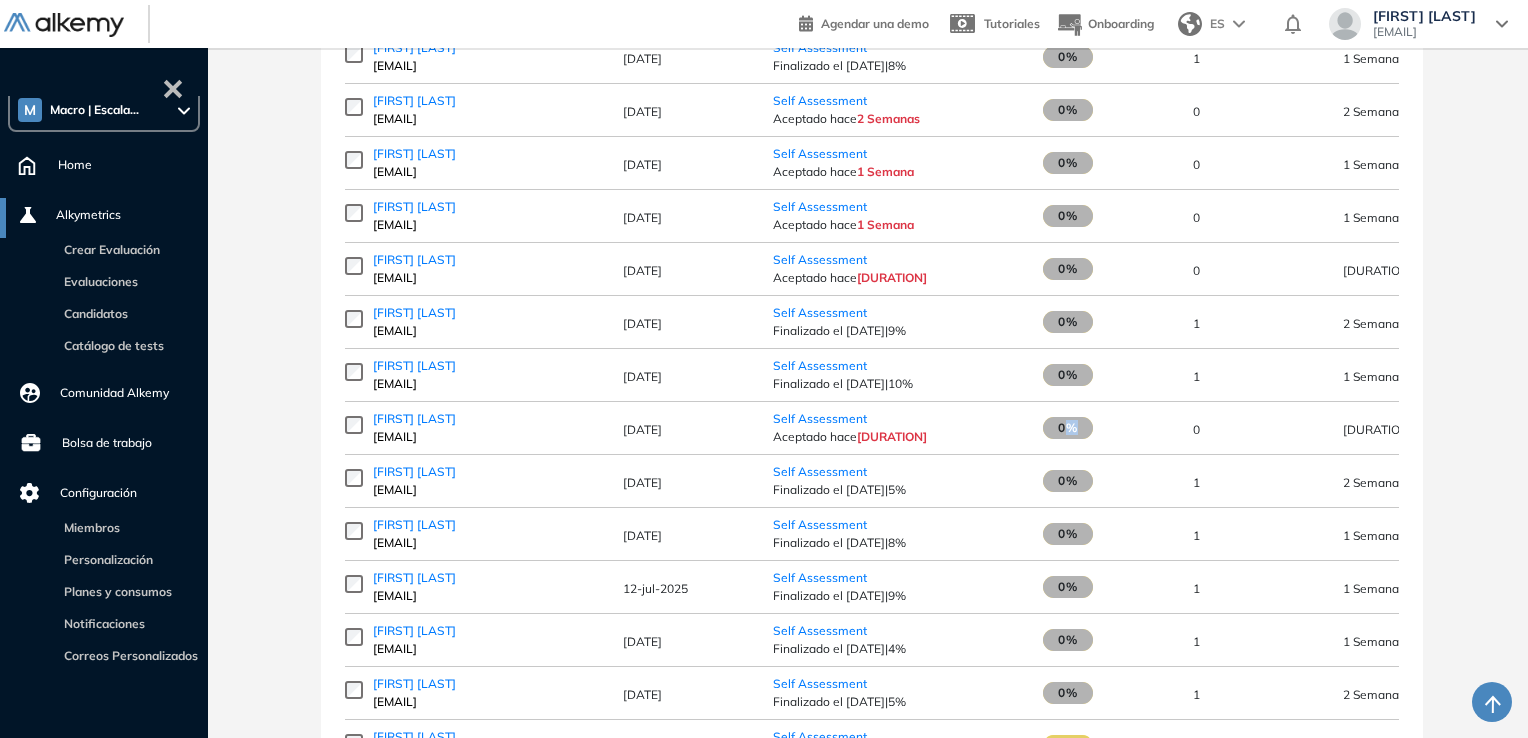 click on "0%" at bounding box center (1068, 428) 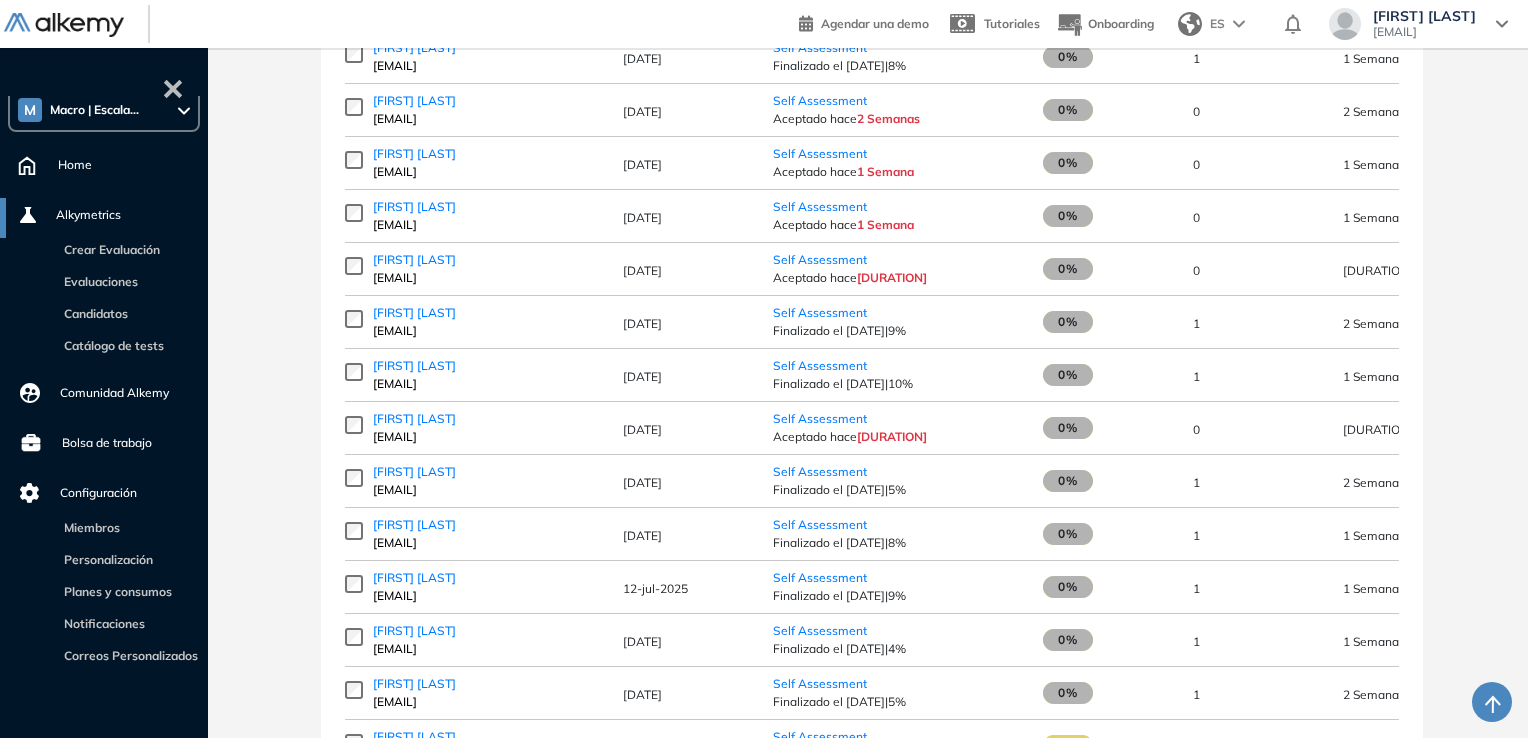 click on "[DURATION]" at bounding box center (1378, 429) 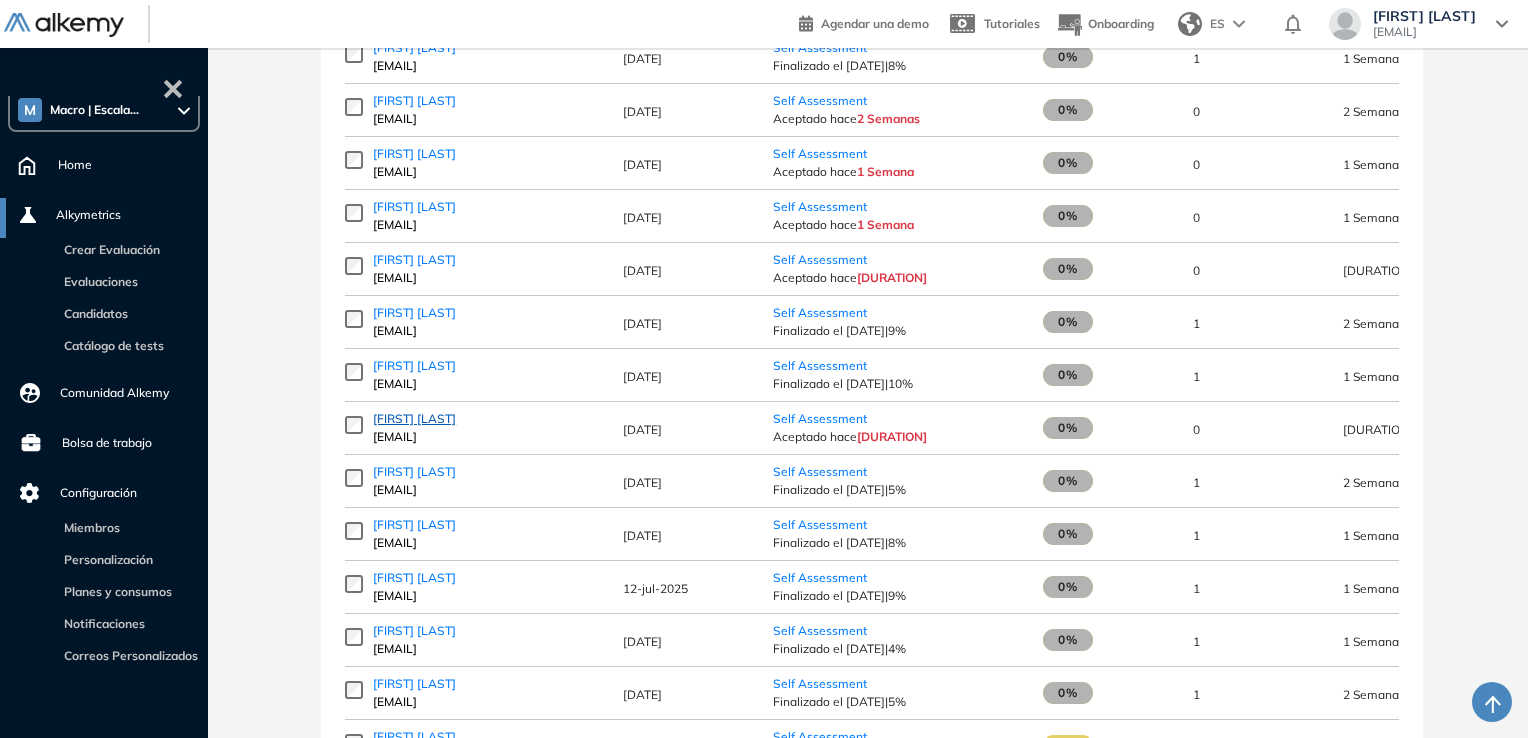 click on "[FIRST] [LAST]" at bounding box center (488, 419) 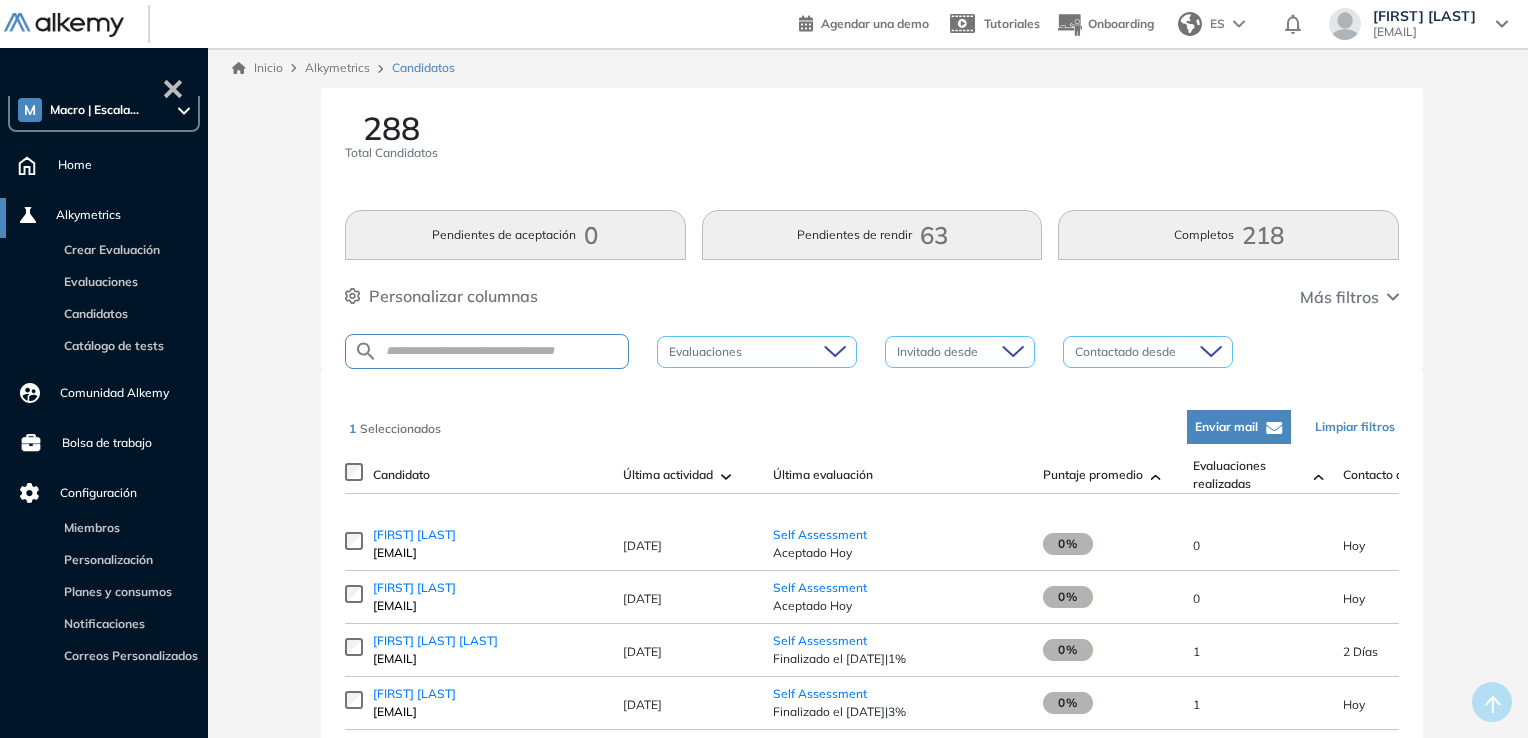 scroll, scrollTop: 0, scrollLeft: 16, axis: horizontal 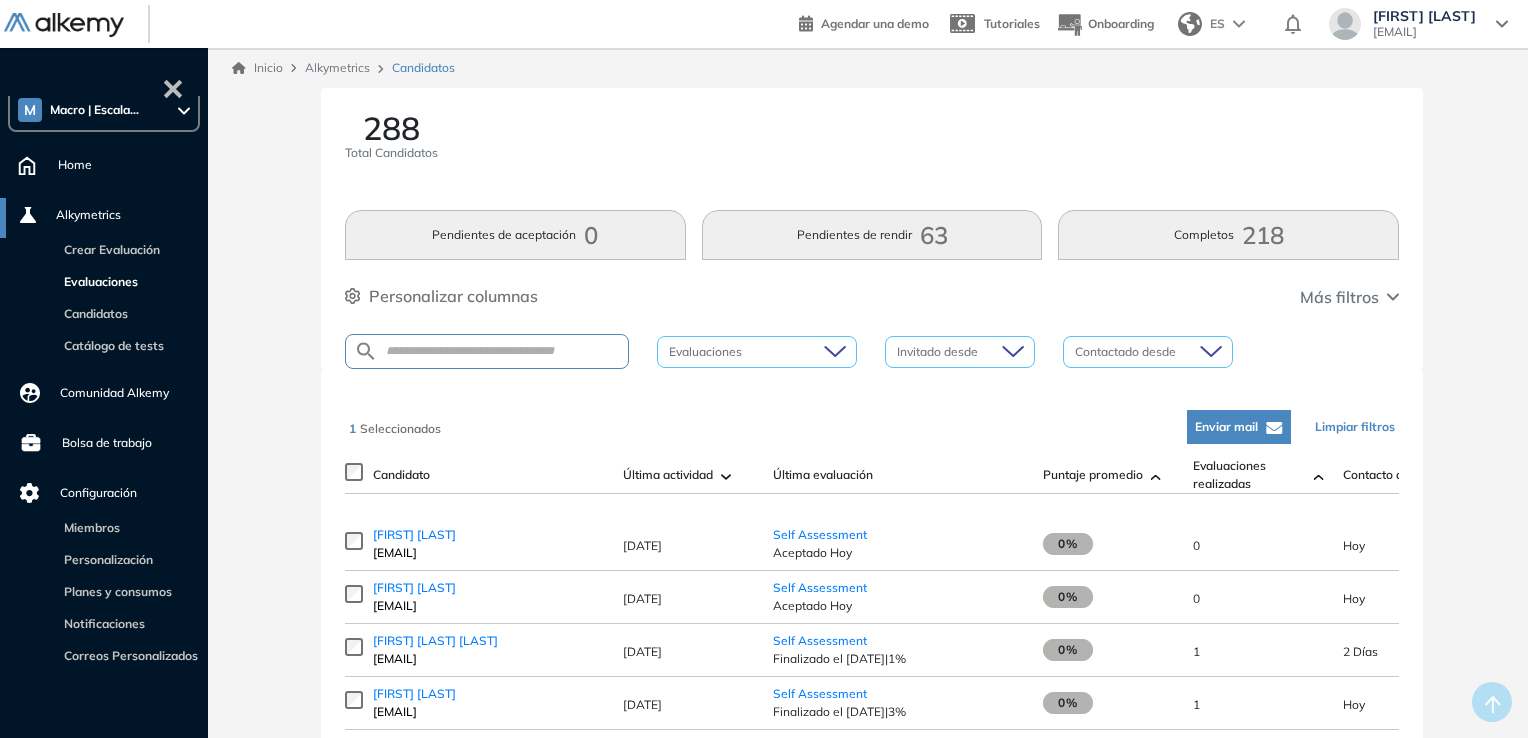 click on "Evaluaciones" at bounding box center [97, 281] 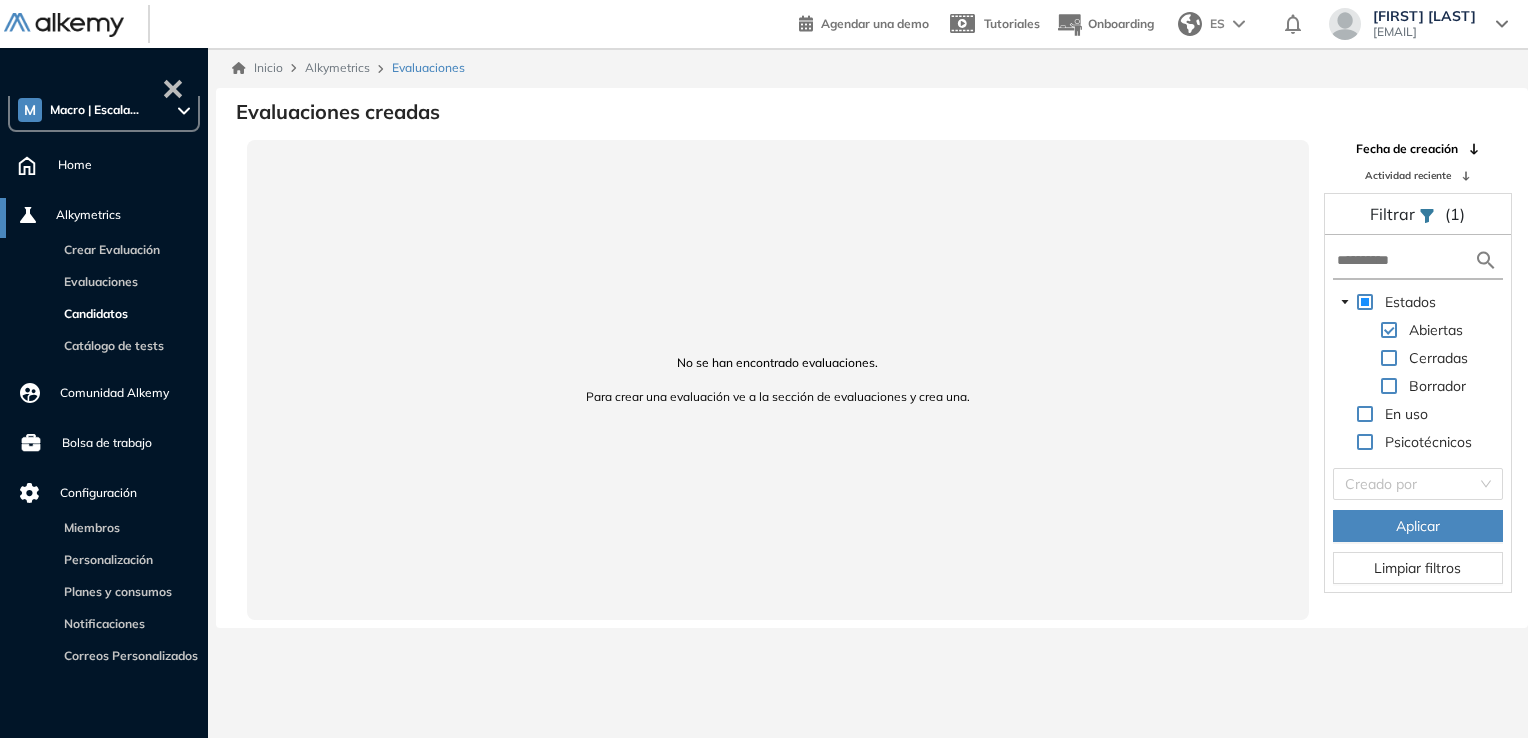 click on "Candidatos" at bounding box center (92, 313) 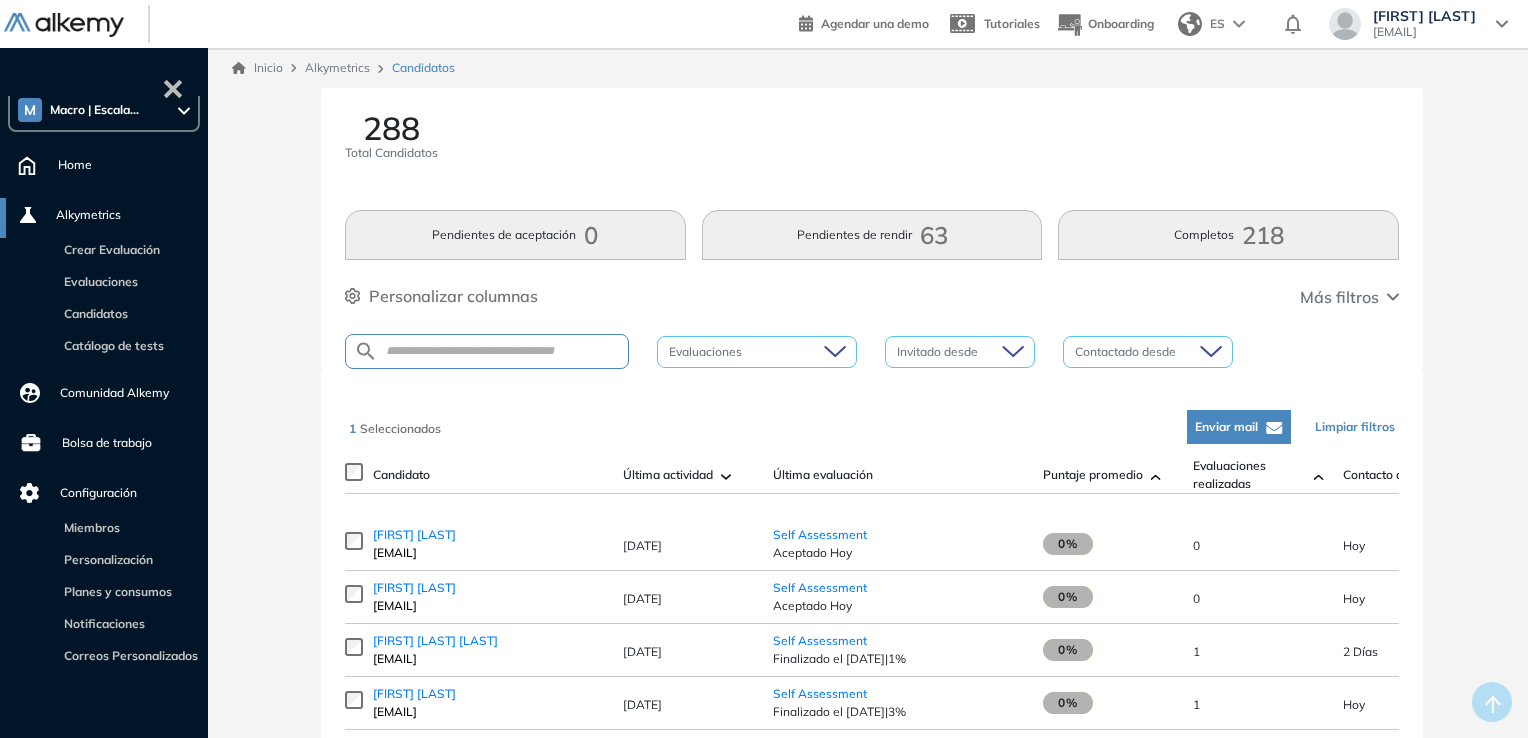 click on "Pendientes de rendir 63" at bounding box center [872, 235] 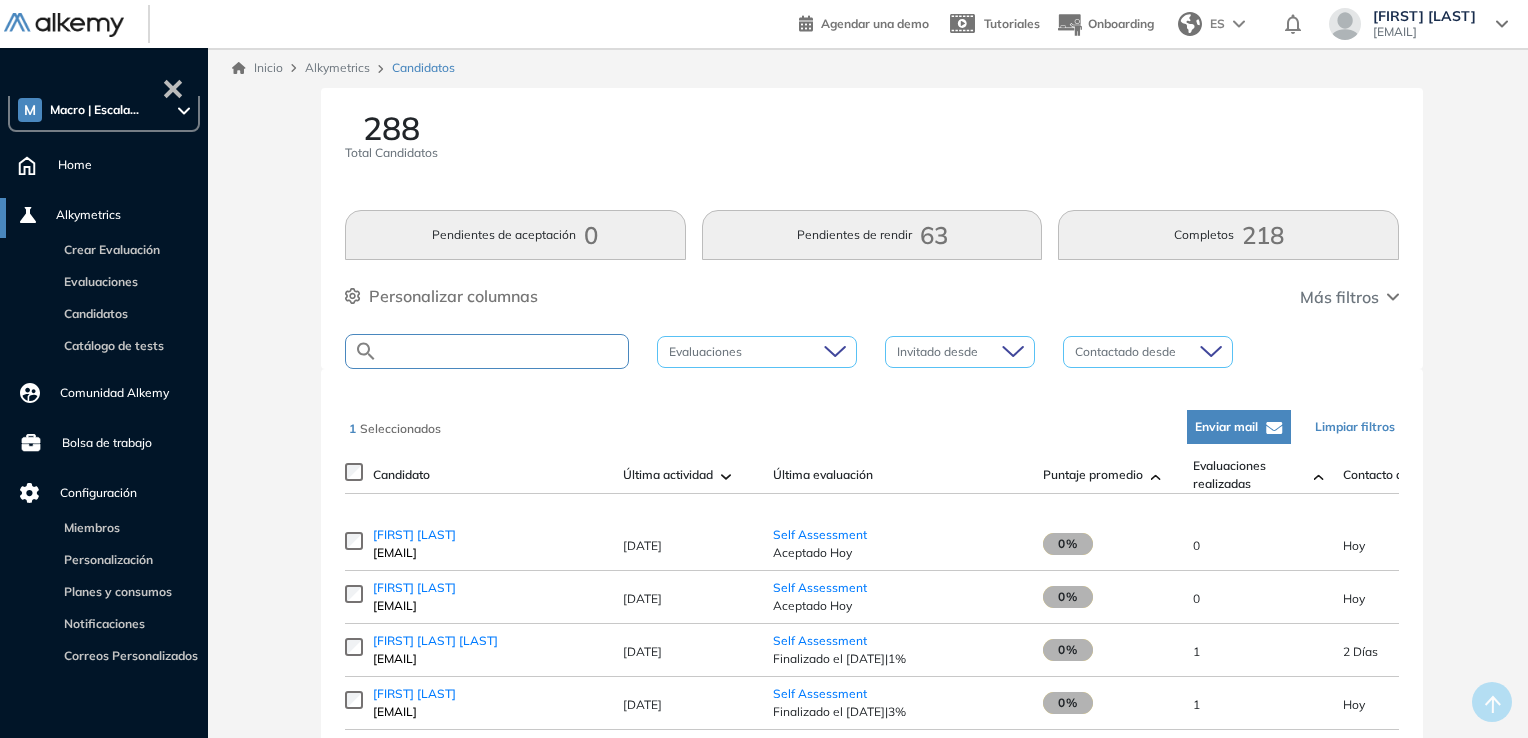 click at bounding box center [503, 351] 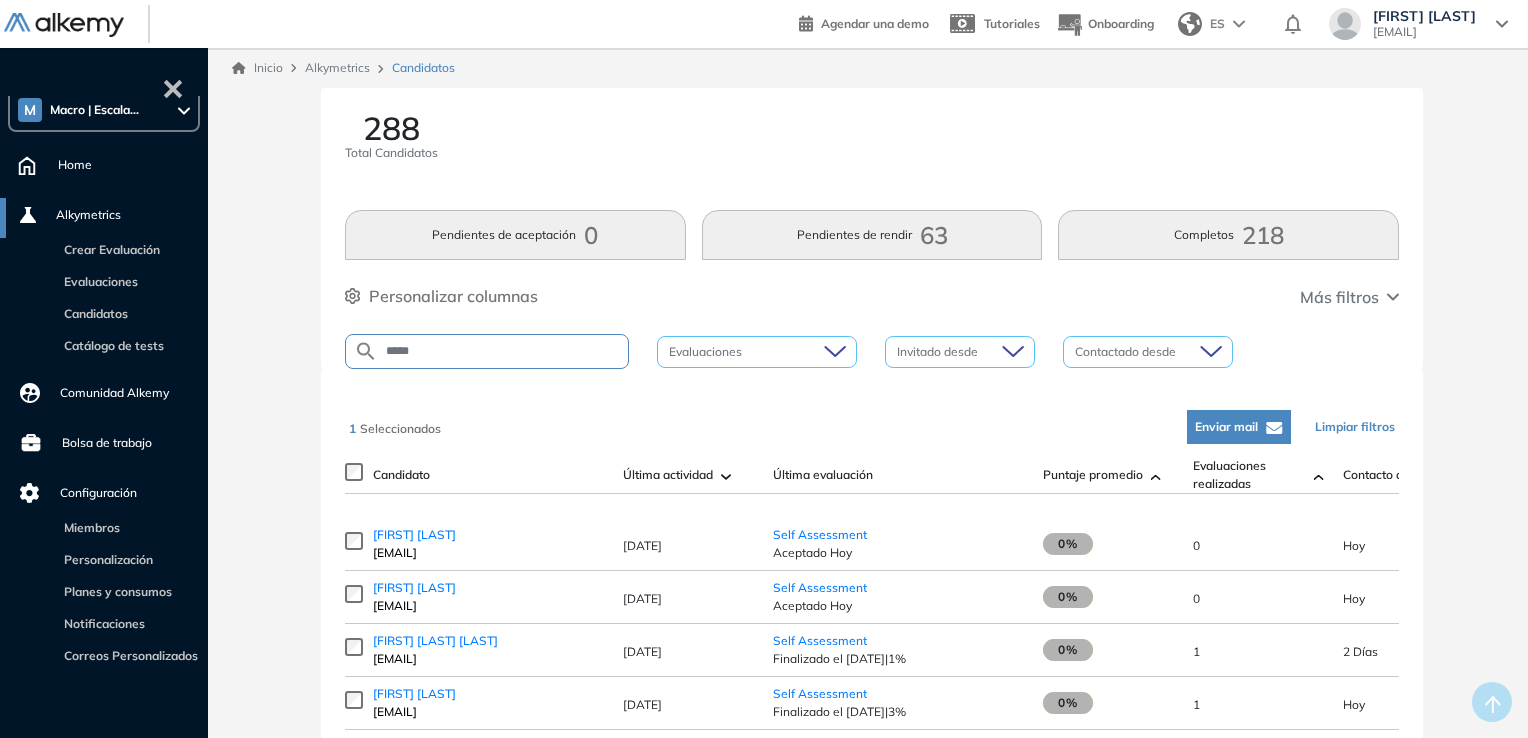 type on "*****" 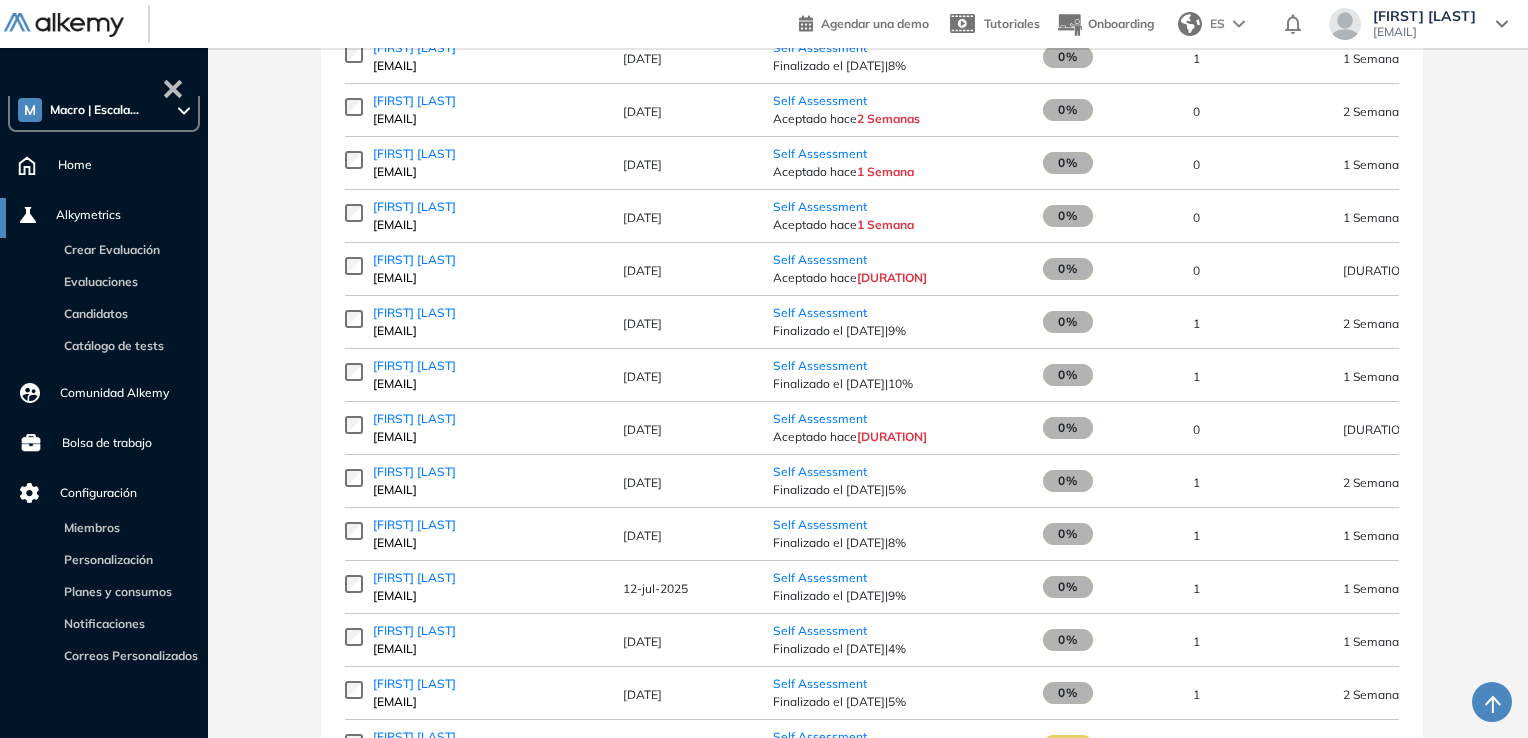 drag, startPoint x: 472, startPoint y: 409, endPoint x: 1482, endPoint y: 412, distance: 1010.00446 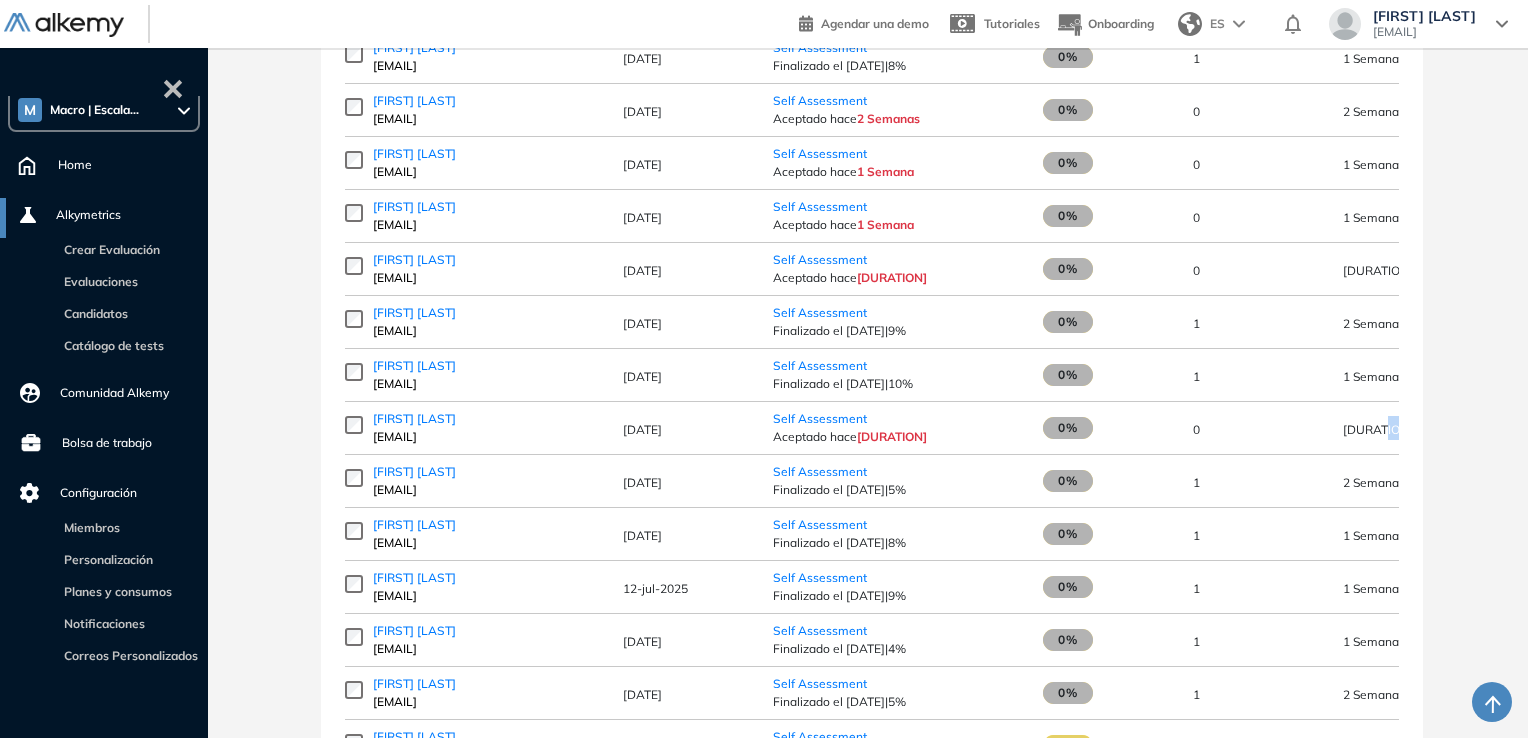 drag, startPoint x: 1391, startPoint y: 407, endPoint x: 1372, endPoint y: 413, distance: 19.924858 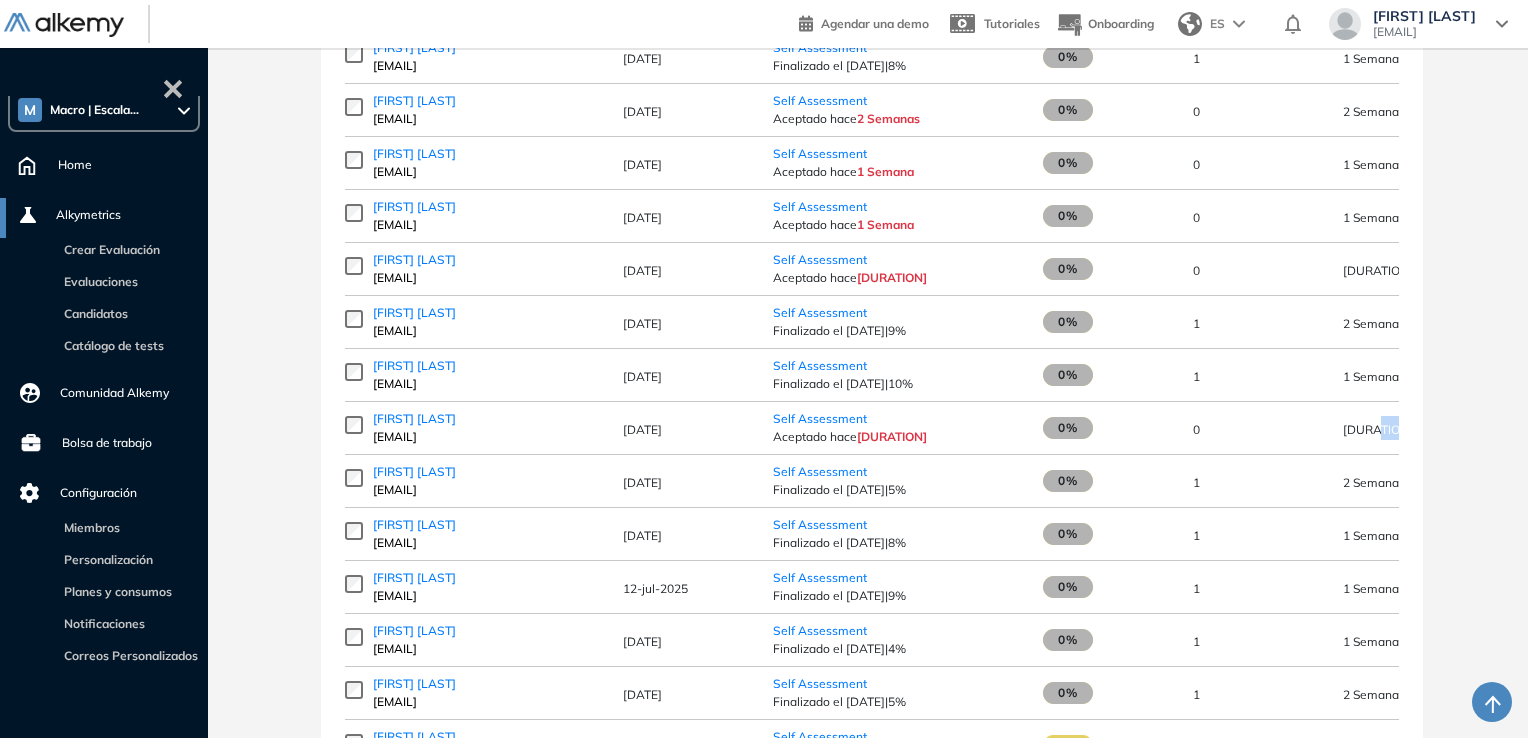 click on "-" at bounding box center [173, 87] 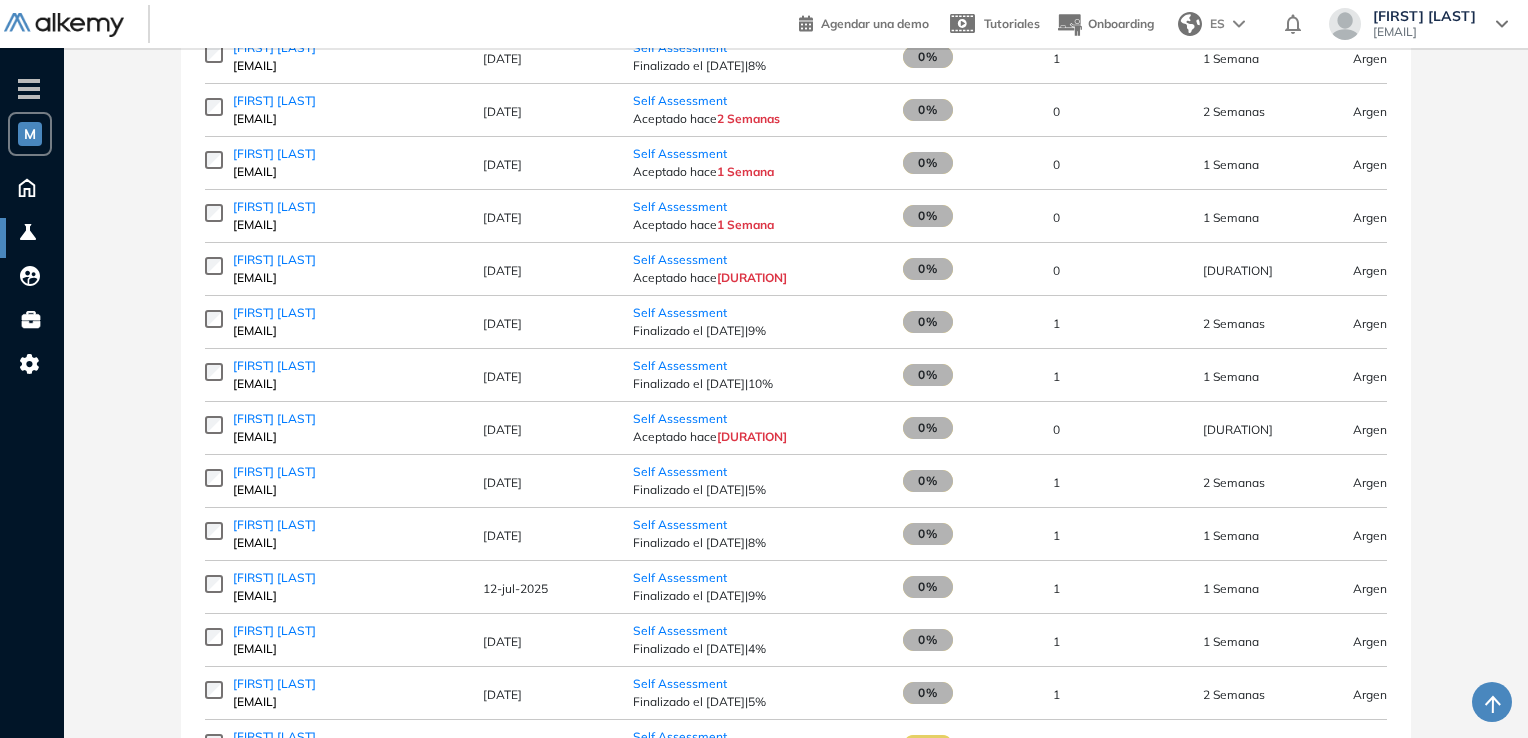 click on "Argentina" at bounding box center [1380, 429] 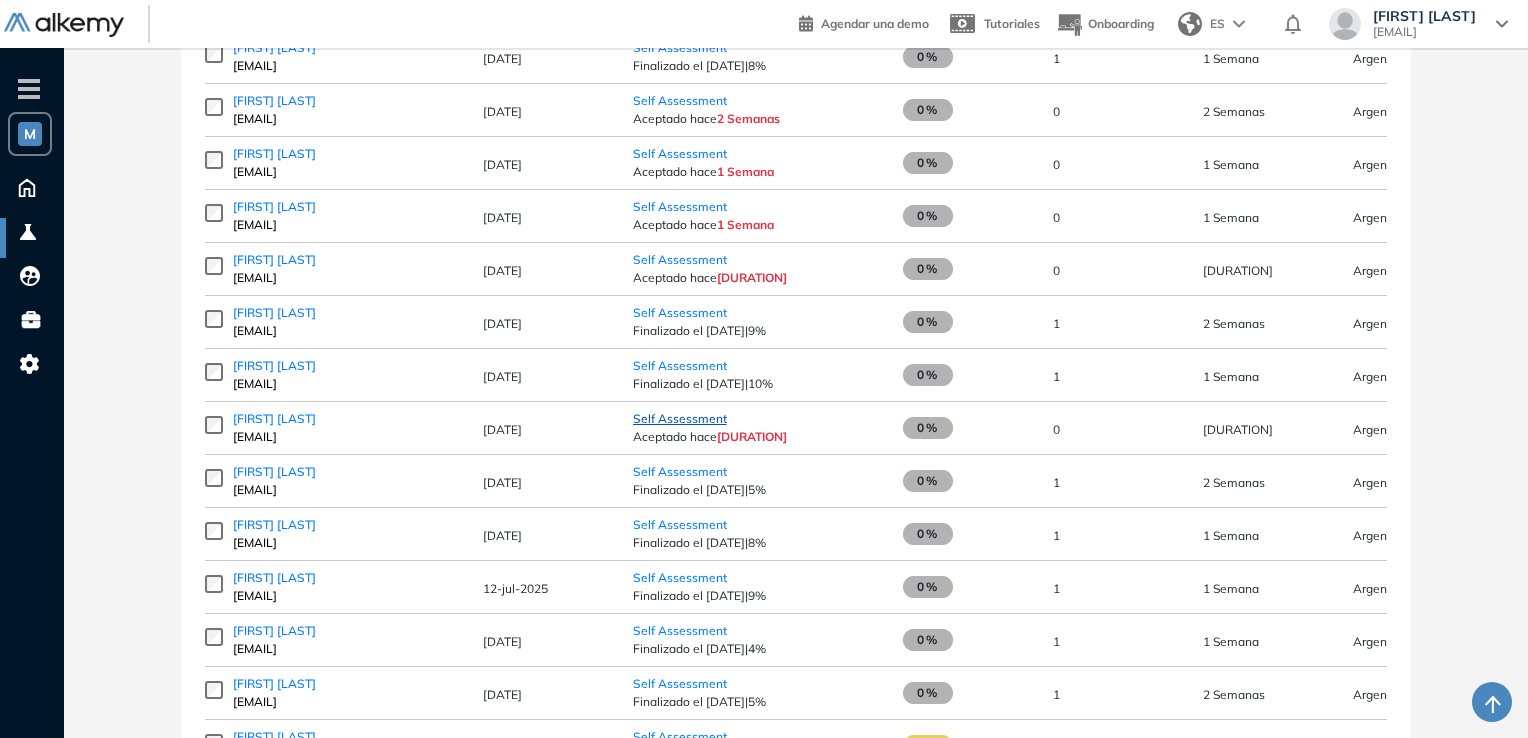 click on "Self Assessment" at bounding box center [680, 418] 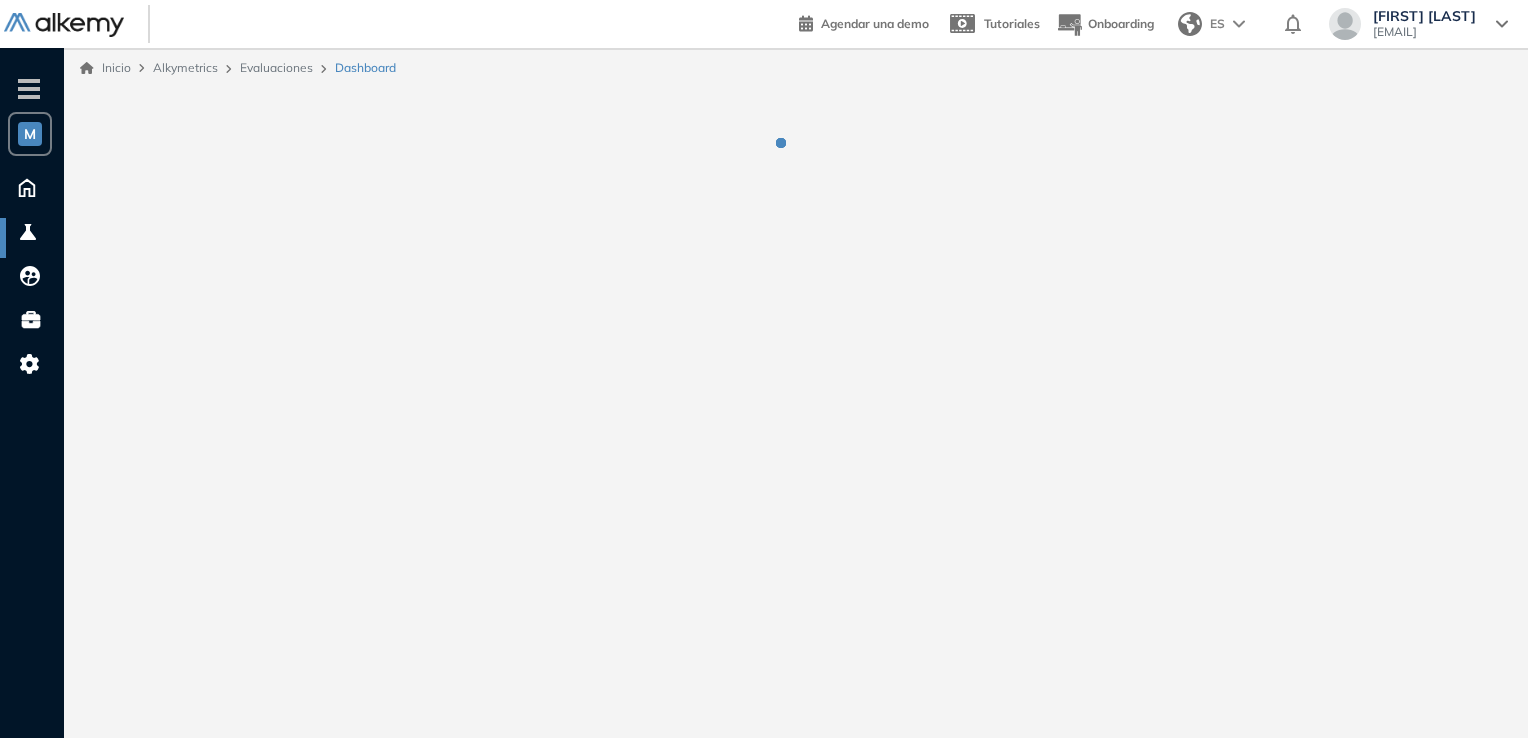 scroll, scrollTop: 0, scrollLeft: 0, axis: both 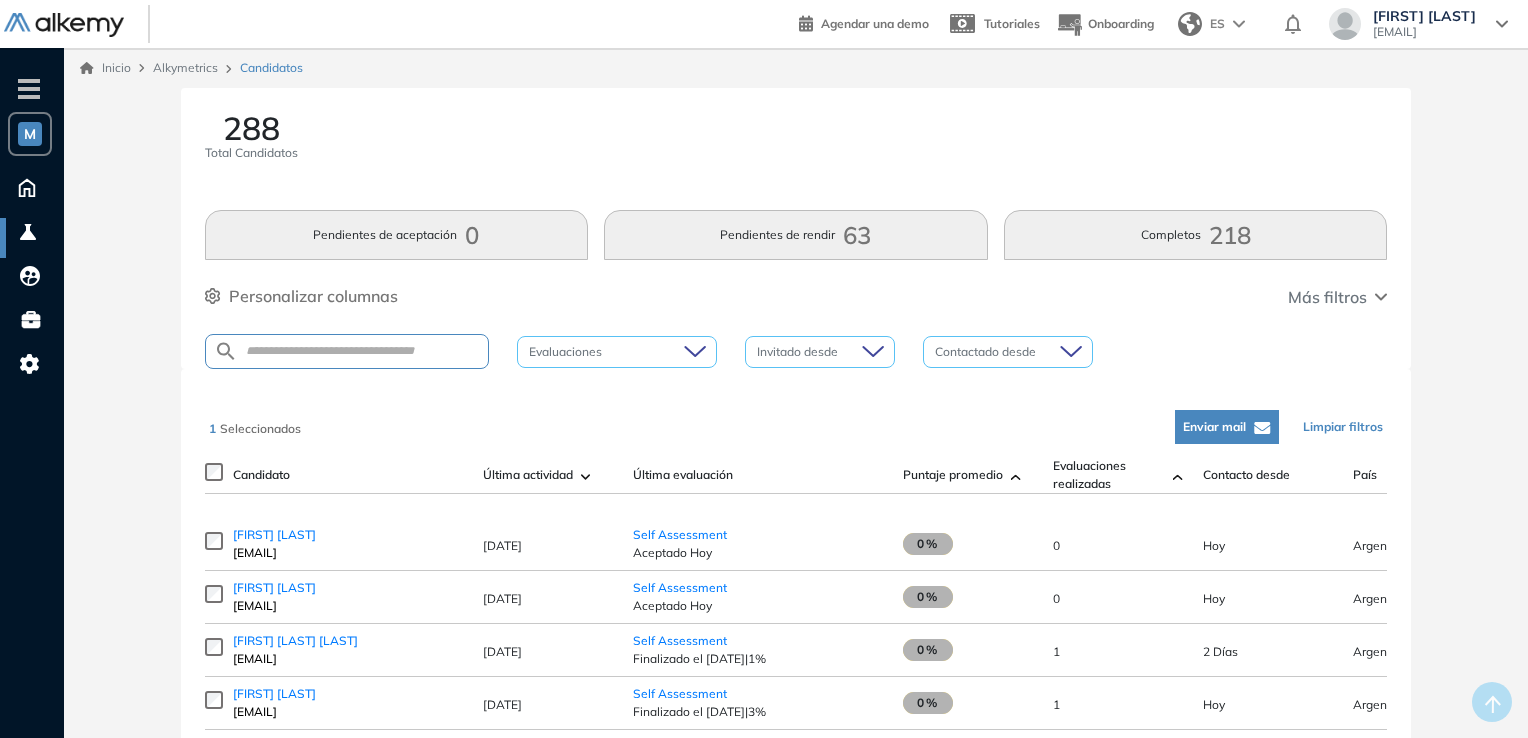 click on "Más filtros" at bounding box center (1337, 297) 